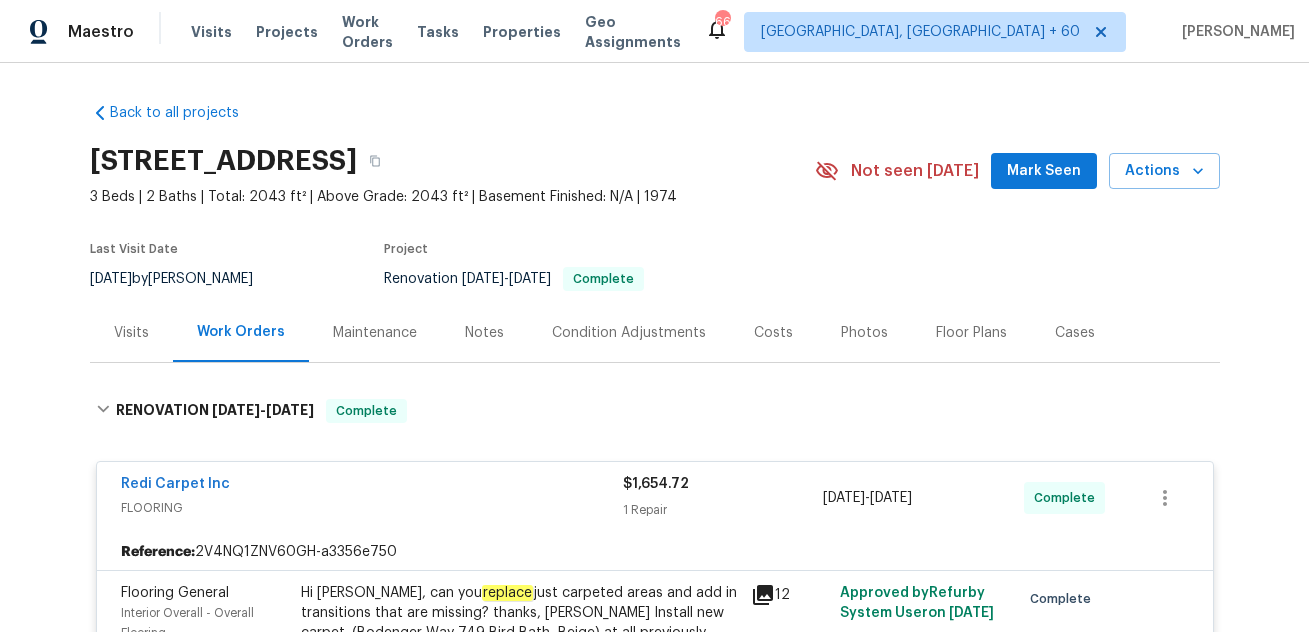 scroll, scrollTop: 0, scrollLeft: 0, axis: both 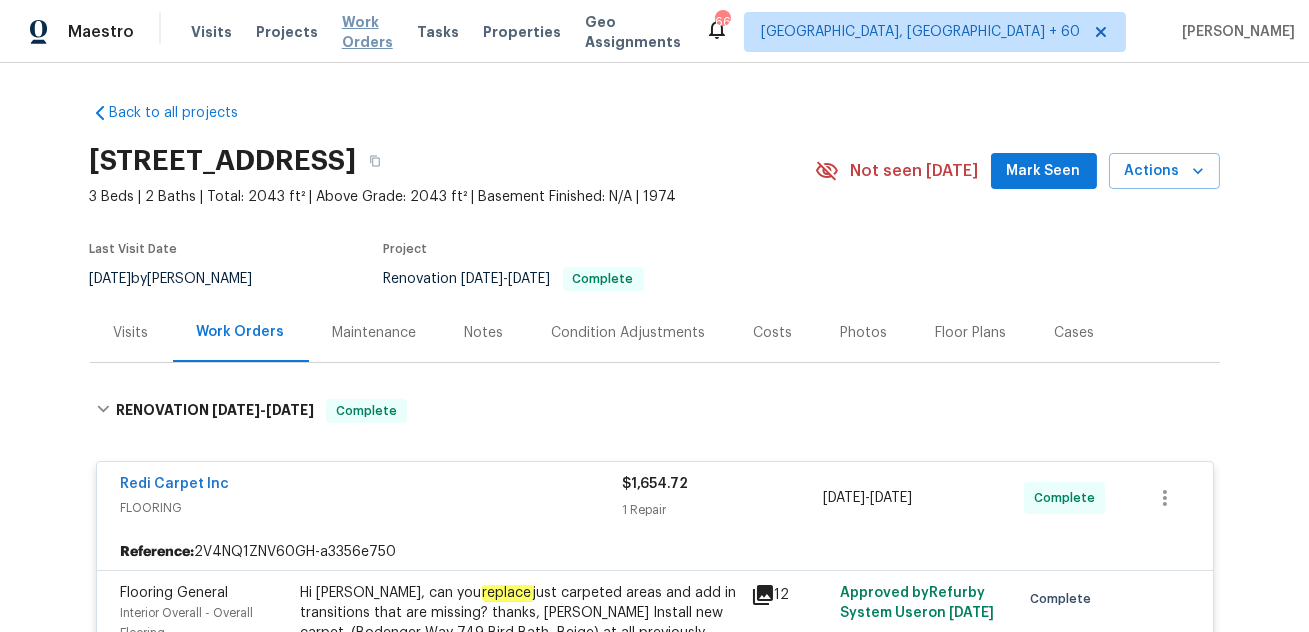 click on "Work Orders" at bounding box center (367, 32) 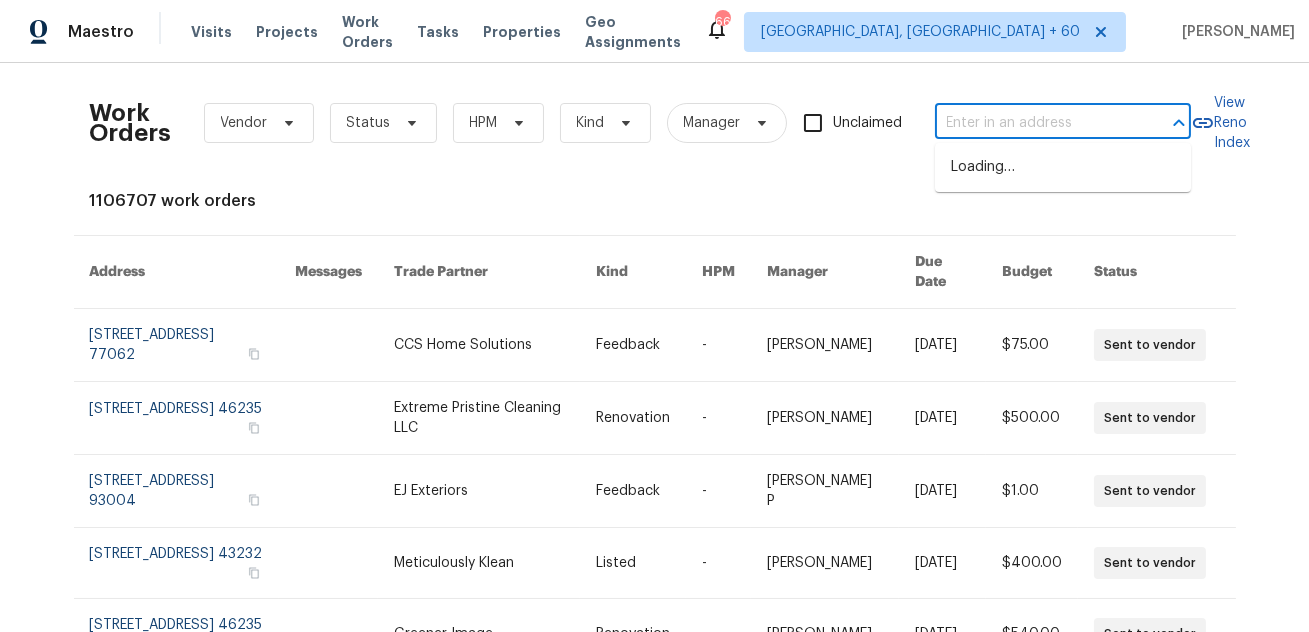 click at bounding box center [1035, 123] 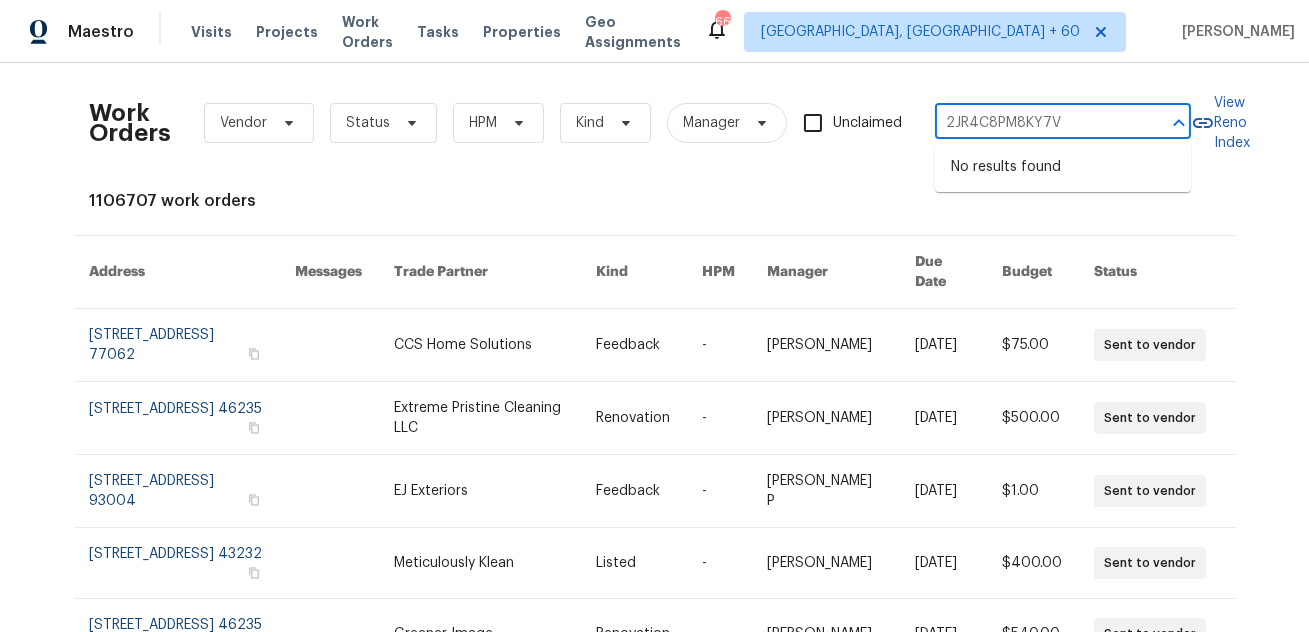 type on "2JR4C8PM8KY7V" 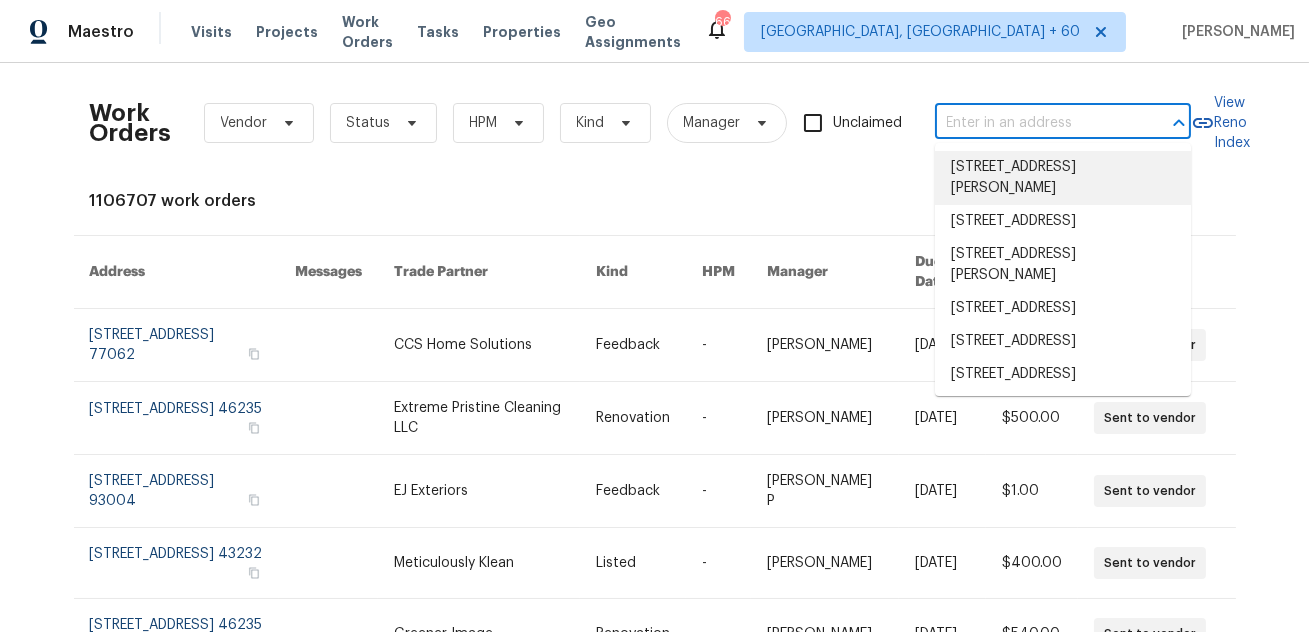 paste on "[STREET_ADDRESS][US_STATE]" 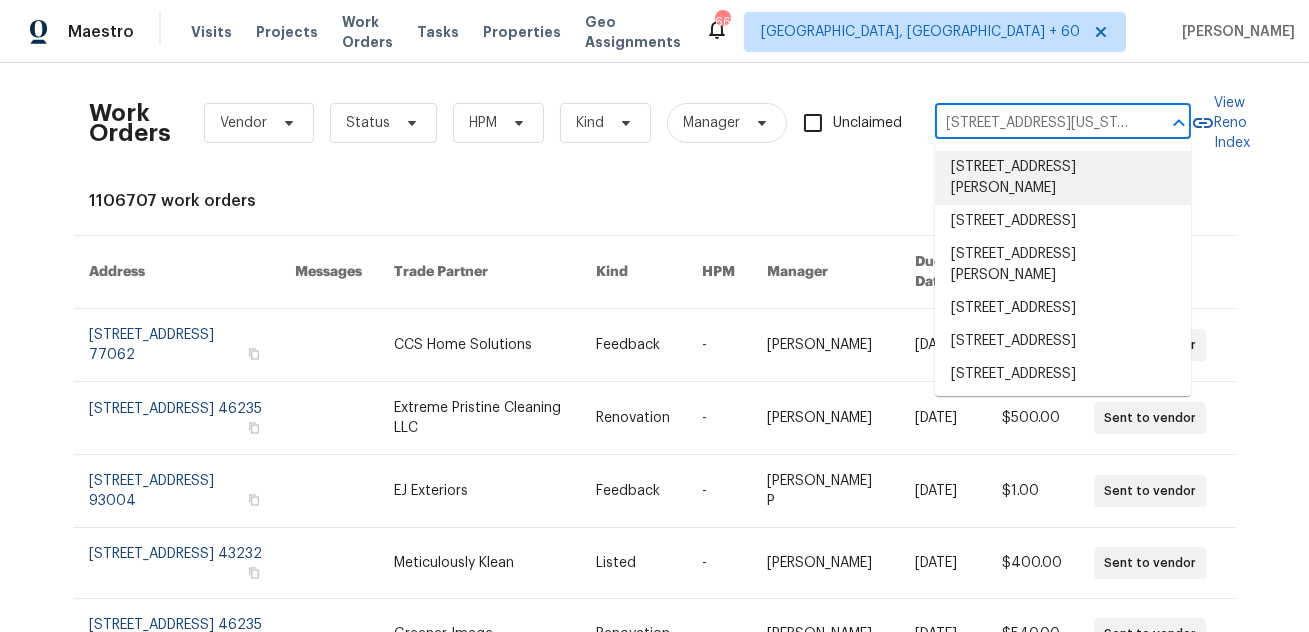 scroll, scrollTop: 0, scrollLeft: 91, axis: horizontal 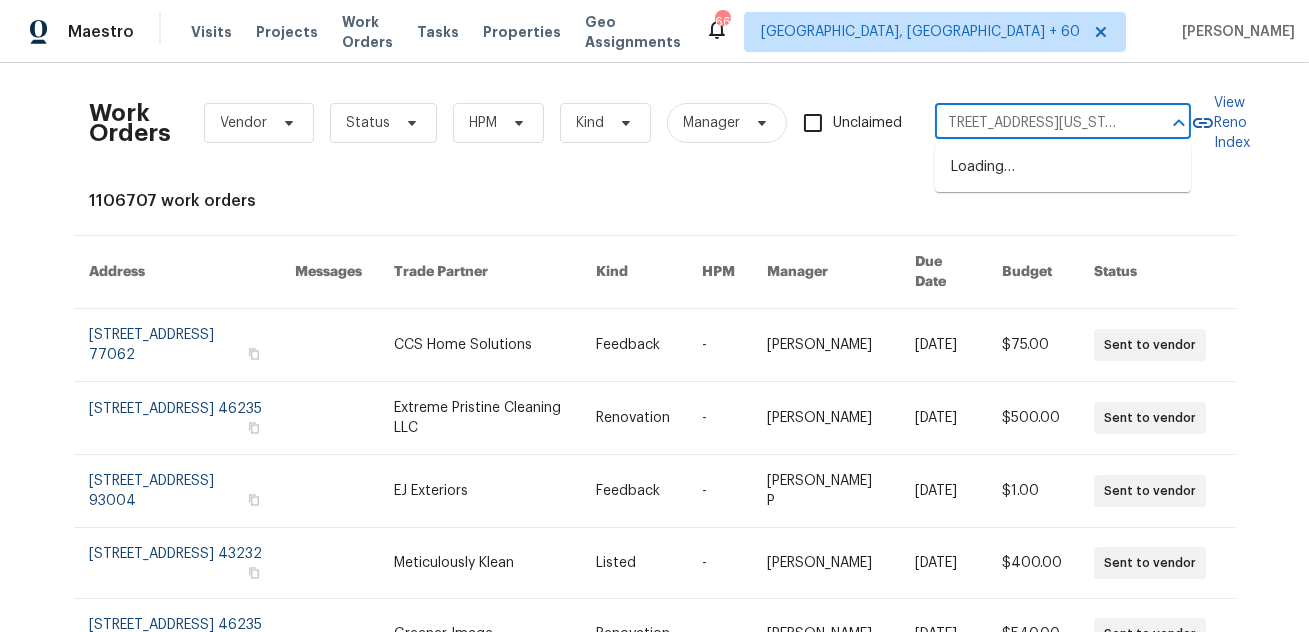 type on "[STREET_ADDRESS][US_STATE]" 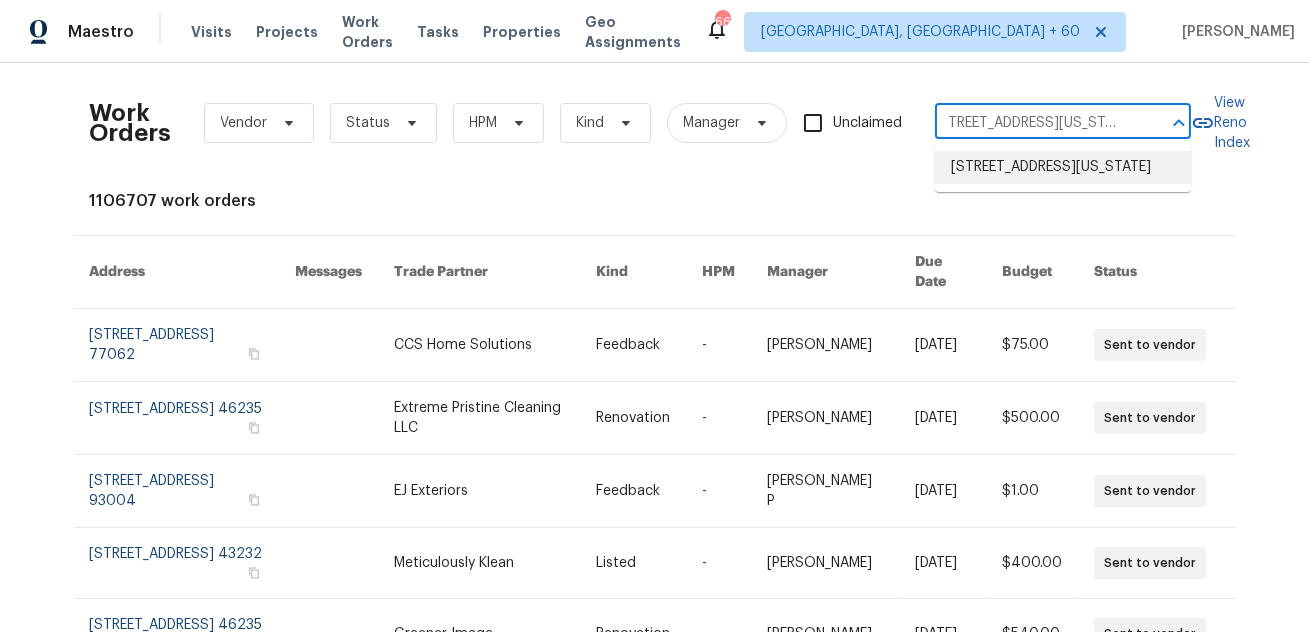 click on "[STREET_ADDRESS][US_STATE]" at bounding box center [1063, 167] 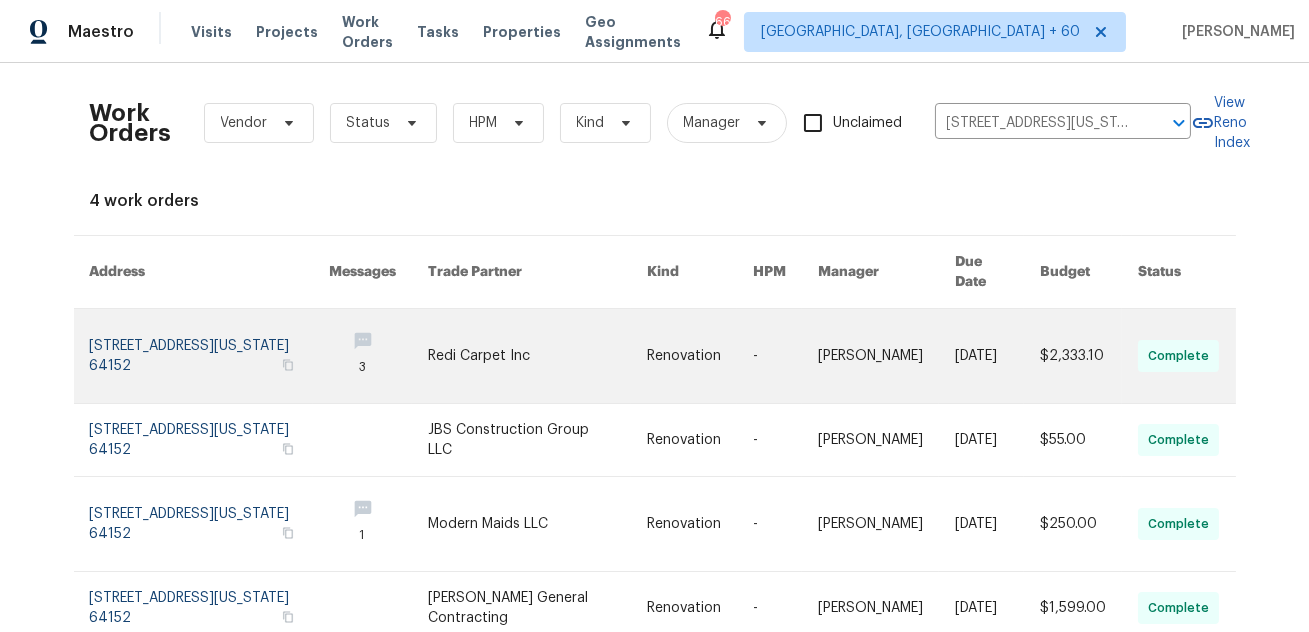 click at bounding box center [209, 356] 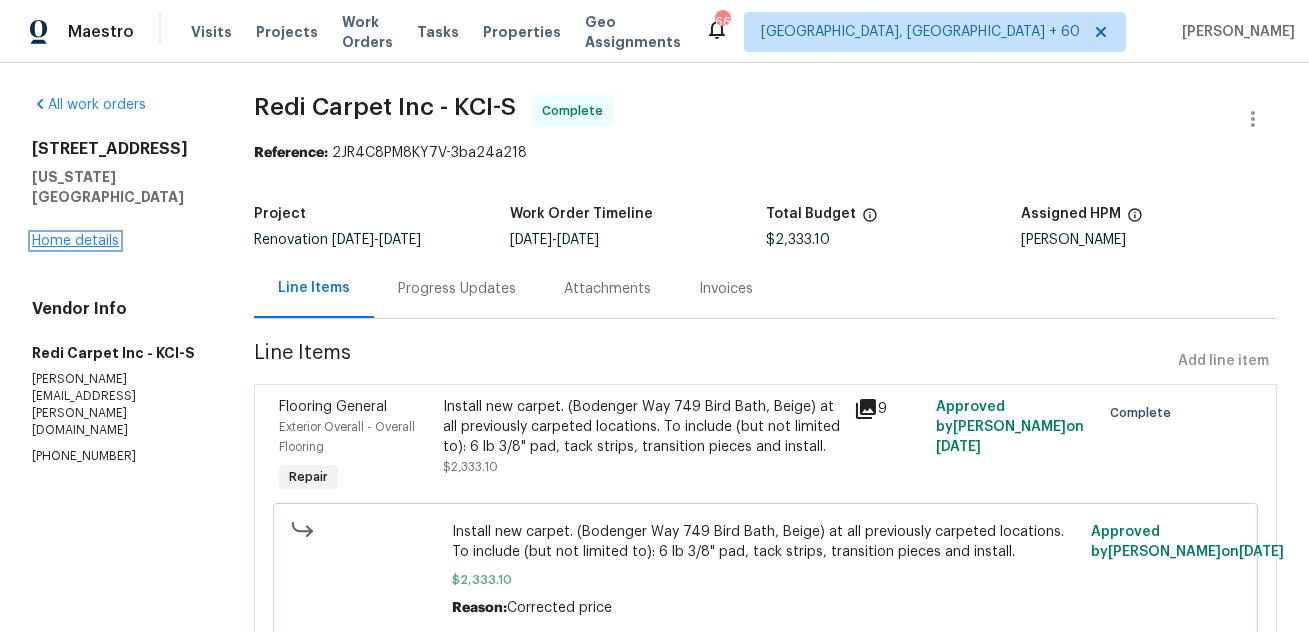 click on "Home details" at bounding box center [75, 241] 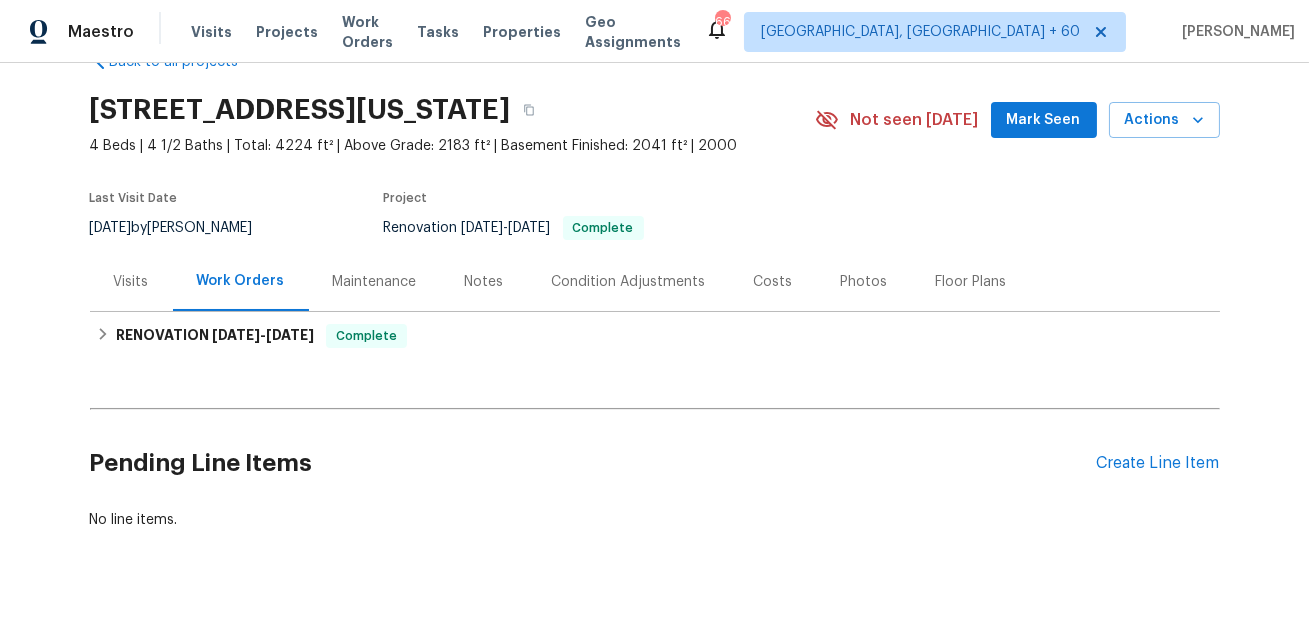 scroll, scrollTop: 84, scrollLeft: 0, axis: vertical 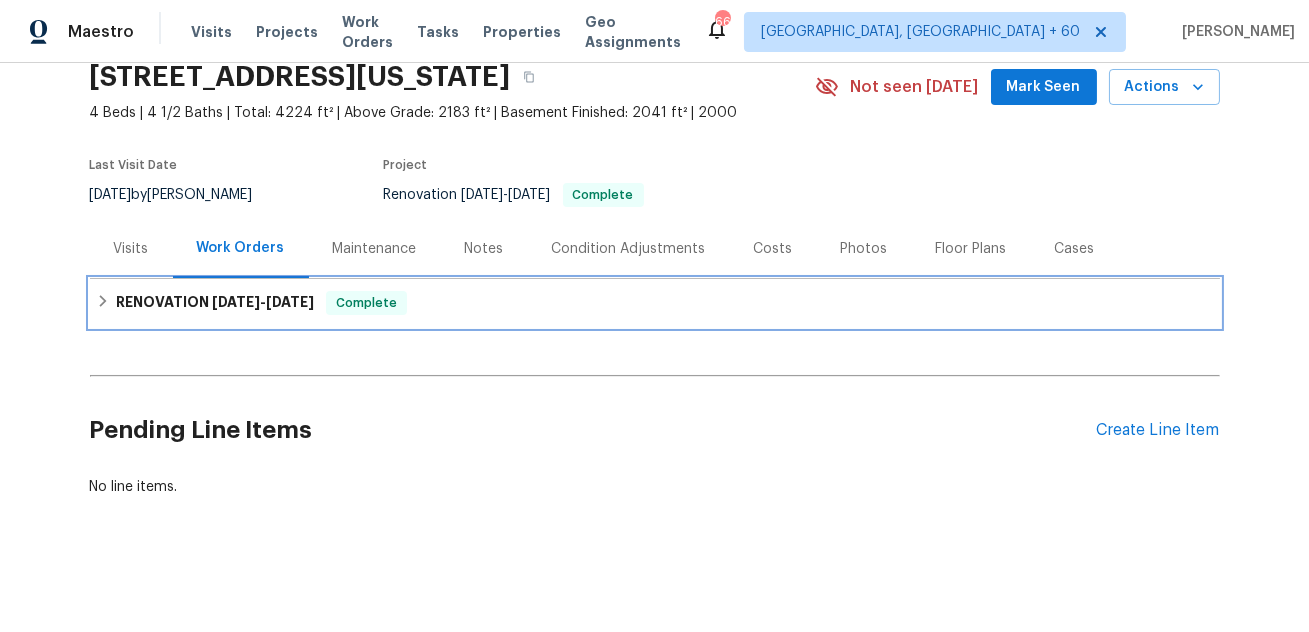 click on "[DATE]" at bounding box center (290, 302) 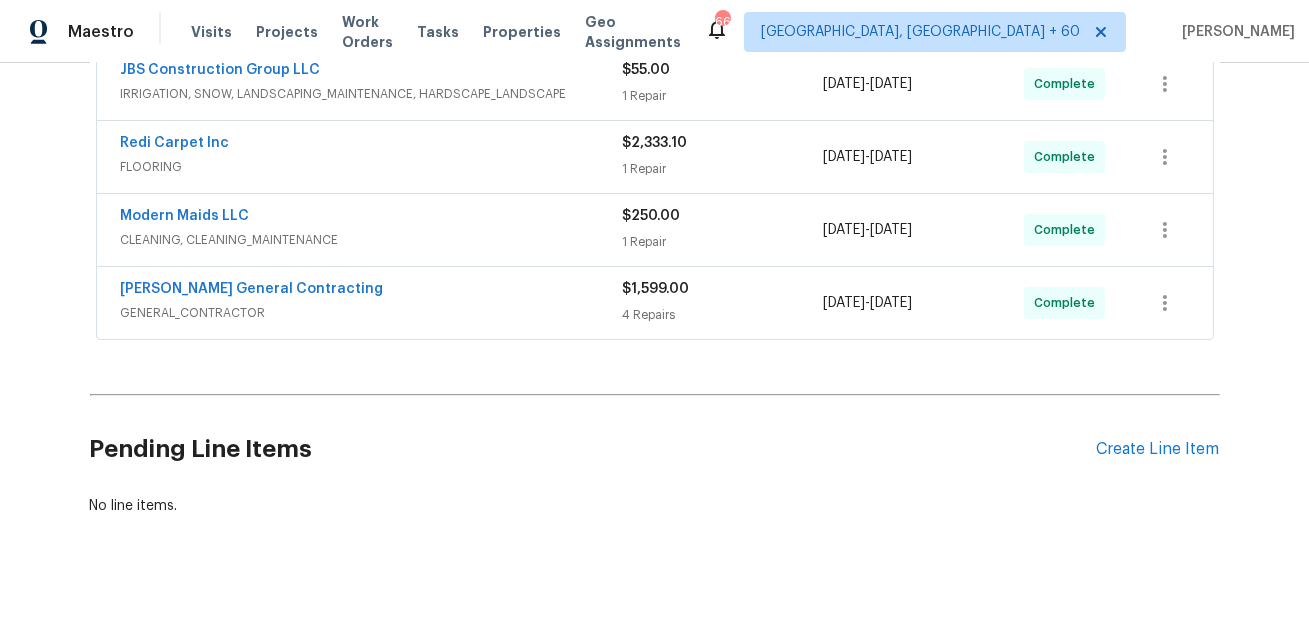 scroll, scrollTop: 417, scrollLeft: 0, axis: vertical 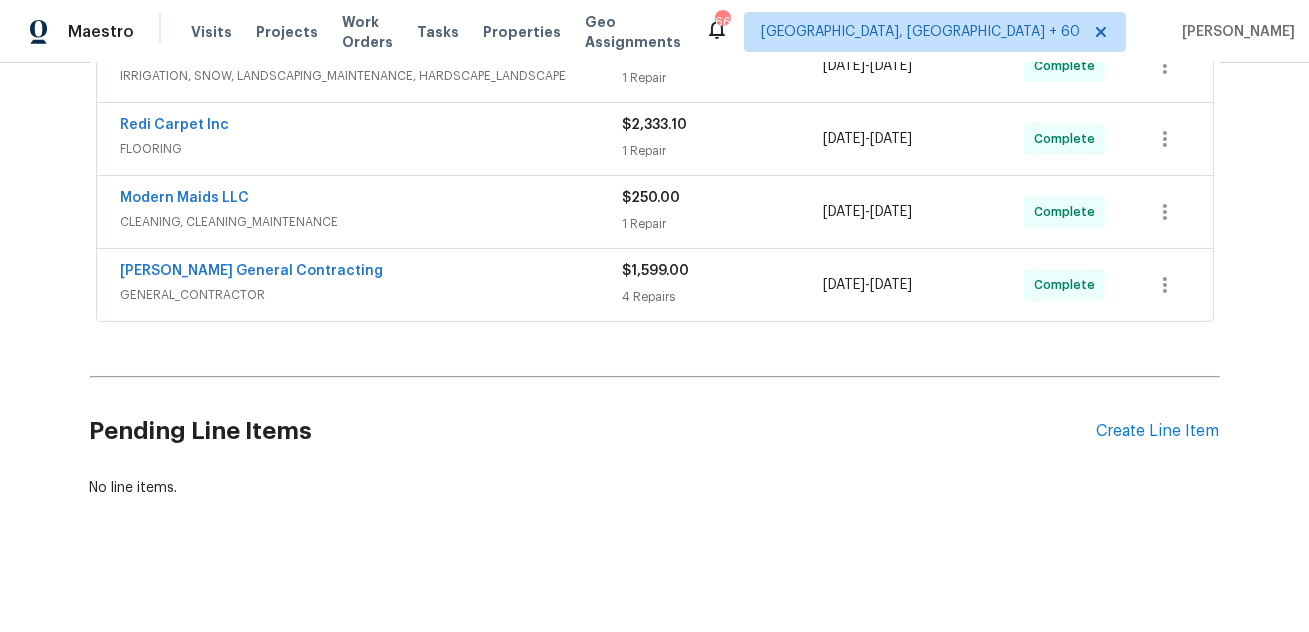 click on "GENERAL_CONTRACTOR" at bounding box center (372, 295) 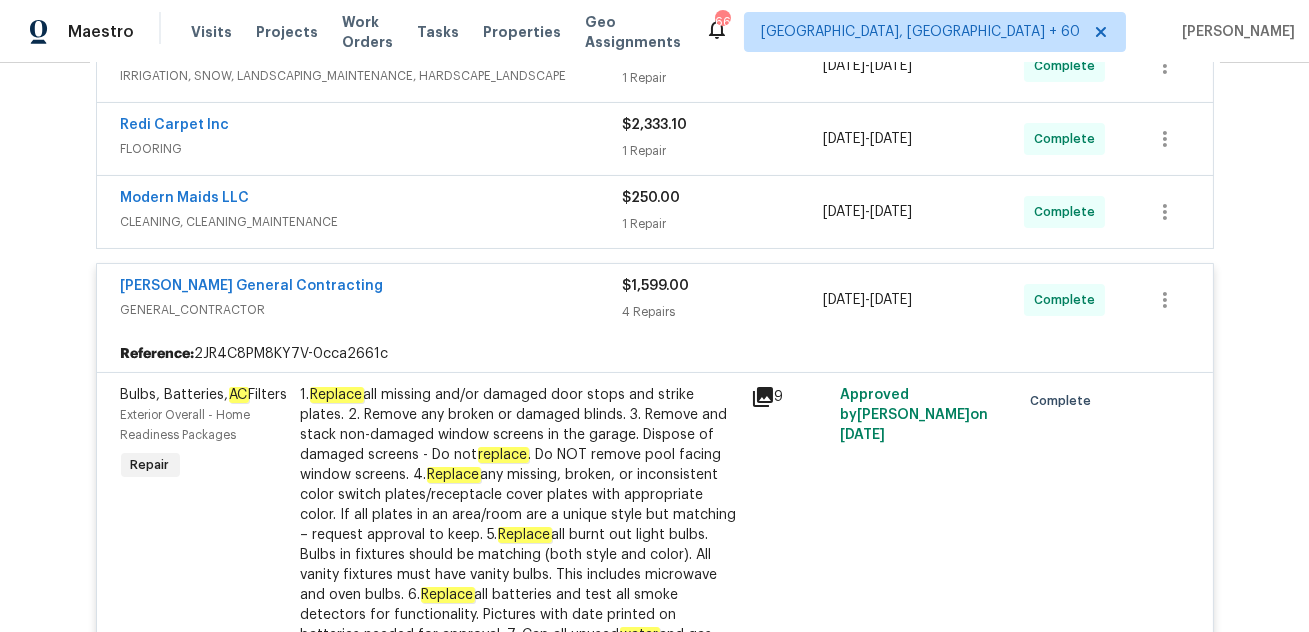 click on "CLEANING, CLEANING_MAINTENANCE" at bounding box center [372, 222] 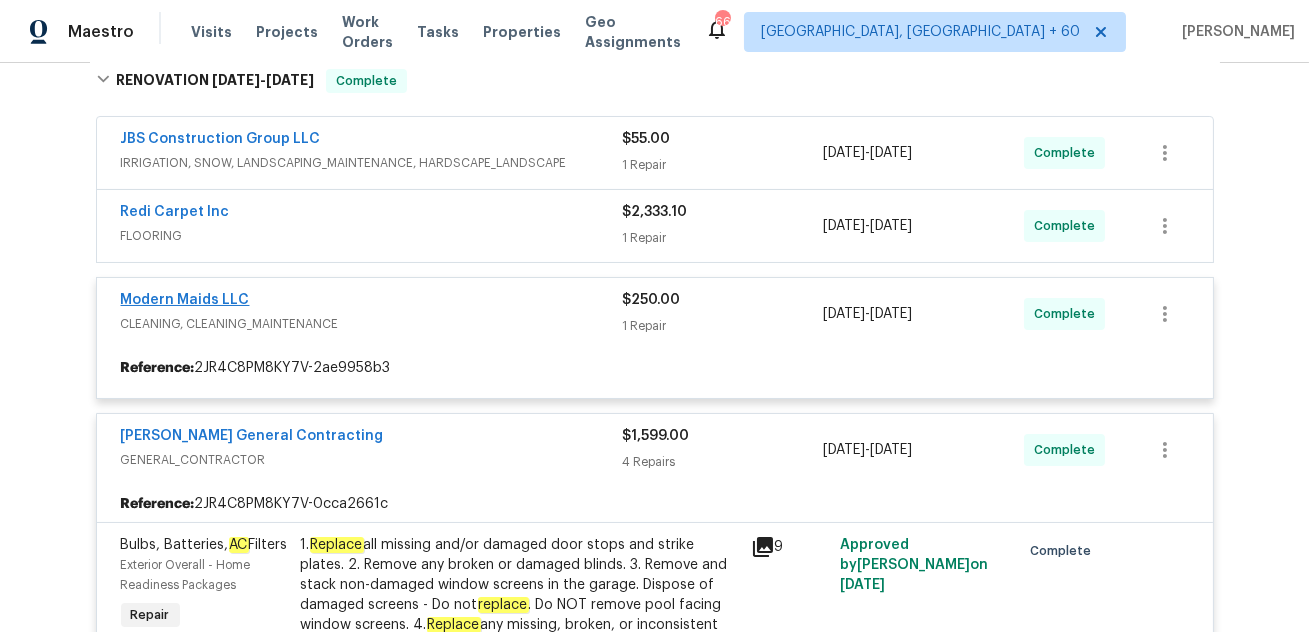 scroll, scrollTop: 312, scrollLeft: 0, axis: vertical 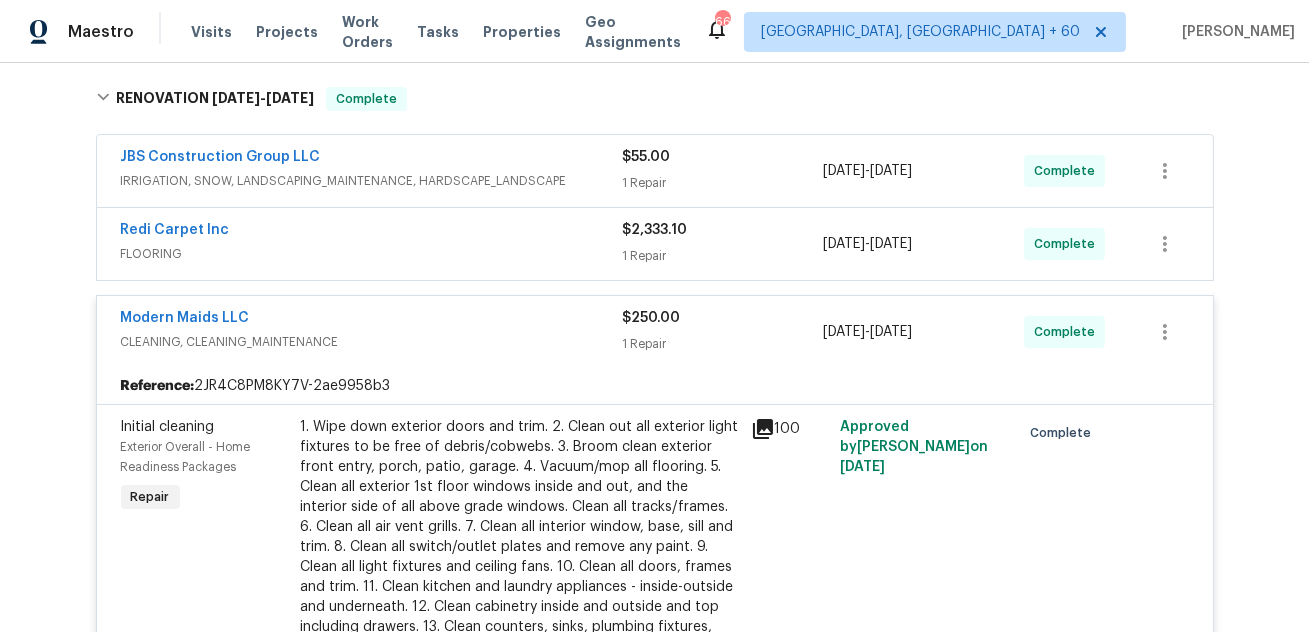 click on "FLOORING" at bounding box center [372, 254] 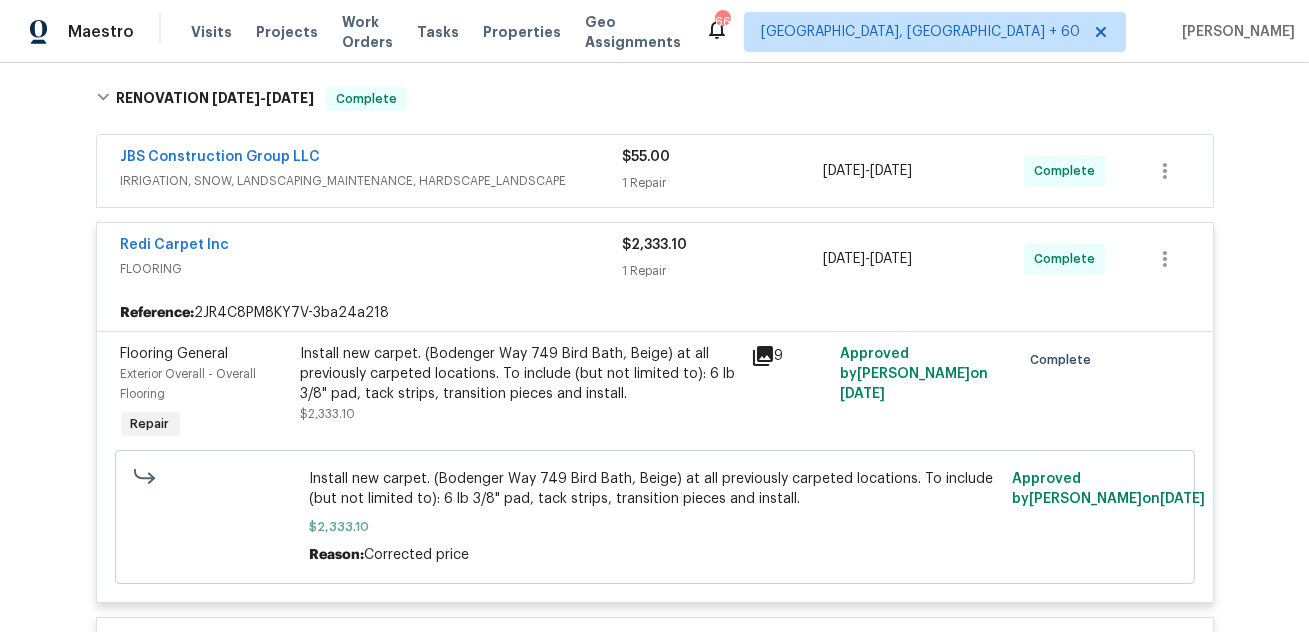 click on "IRRIGATION, SNOW, LANDSCAPING_MAINTENANCE, HARDSCAPE_LANDSCAPE" at bounding box center (372, 181) 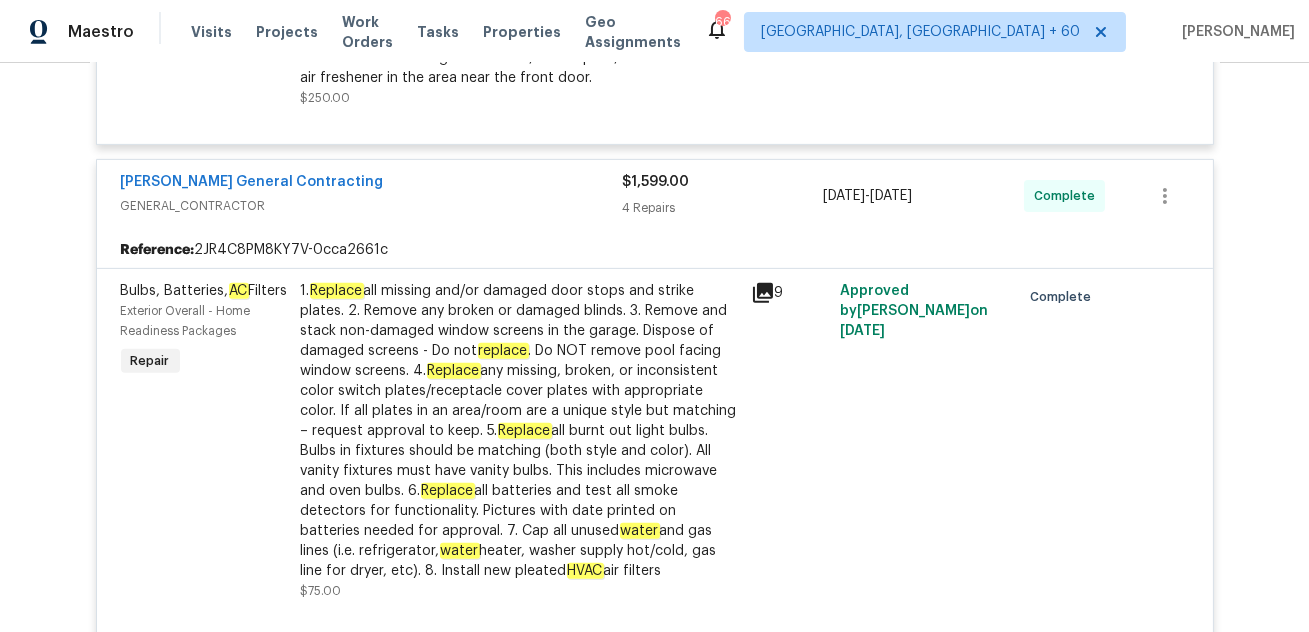 scroll, scrollTop: 1635, scrollLeft: 0, axis: vertical 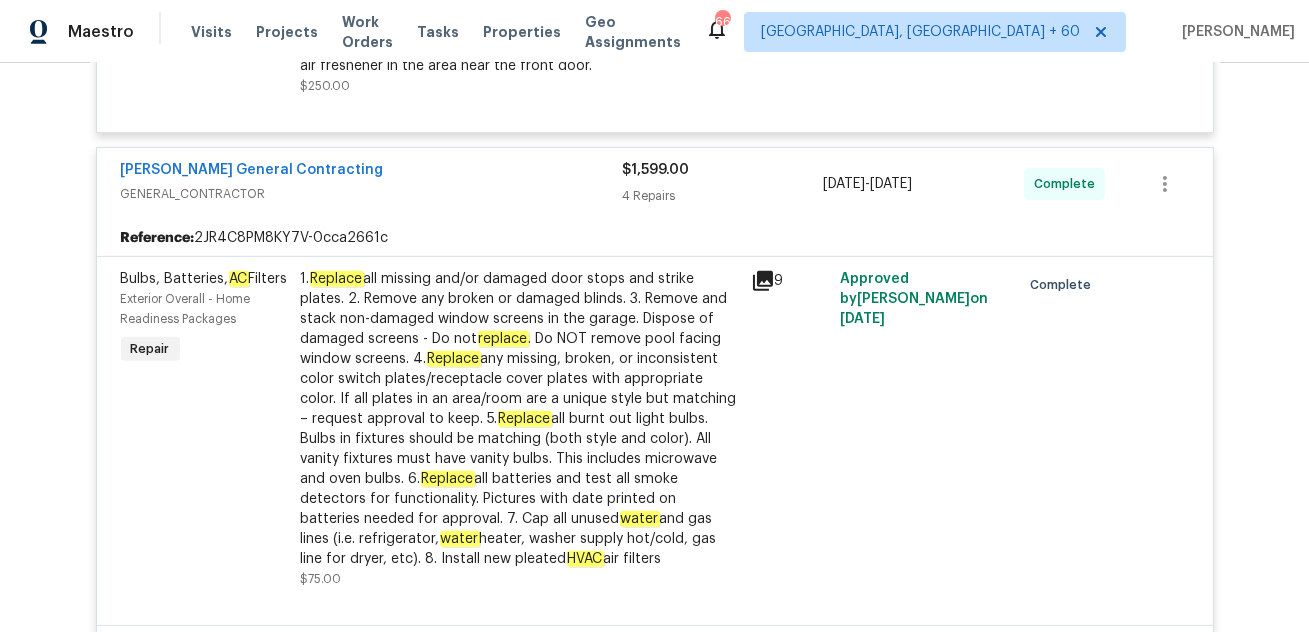 click on "1.  Replace  all missing and/or damaged door stops and strike plates.  2. Remove any broken or damaged blinds.  3. Remove and stack non-damaged window screens in the garage. Dispose of damaged screens - Do not  replace . Do NOT remove pool facing window screens.  4.  Replace  any missing, broken, or inconsistent color switch plates/receptacle cover plates with appropriate color. If all plates in an area/room are a unique style but matching – request approval to keep.  5.  Replace  all burnt out light bulbs. Bulbs in fixtures should be matching (both style and color). All vanity fixtures must have vanity bulbs. This includes microwave and oven bulbs.  6.  Replace  all batteries and test all smoke detectors for functionality. Pictures with date printed on batteries needed for approval.  7. Cap all unused  water  and gas lines (i.e. refrigerator,  water  heater, washer supply hot/cold, gas line for dryer, etc).  8. Install new pleated  HVAC  air filters" at bounding box center (520, 419) 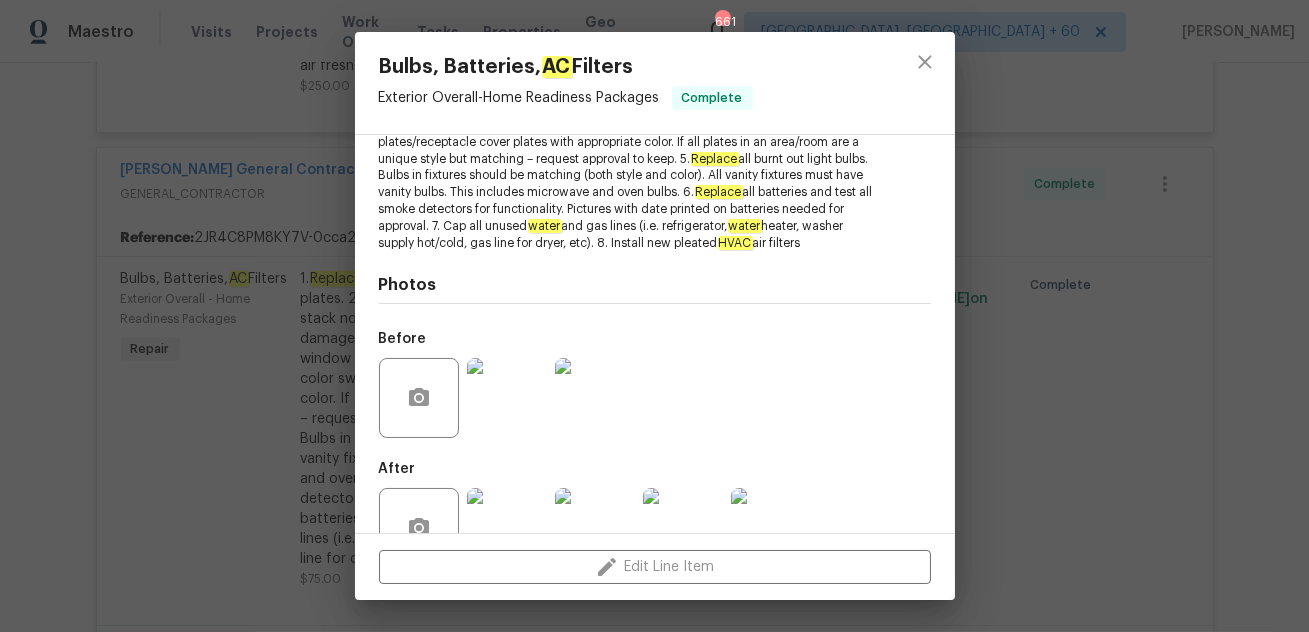 scroll, scrollTop: 375, scrollLeft: 0, axis: vertical 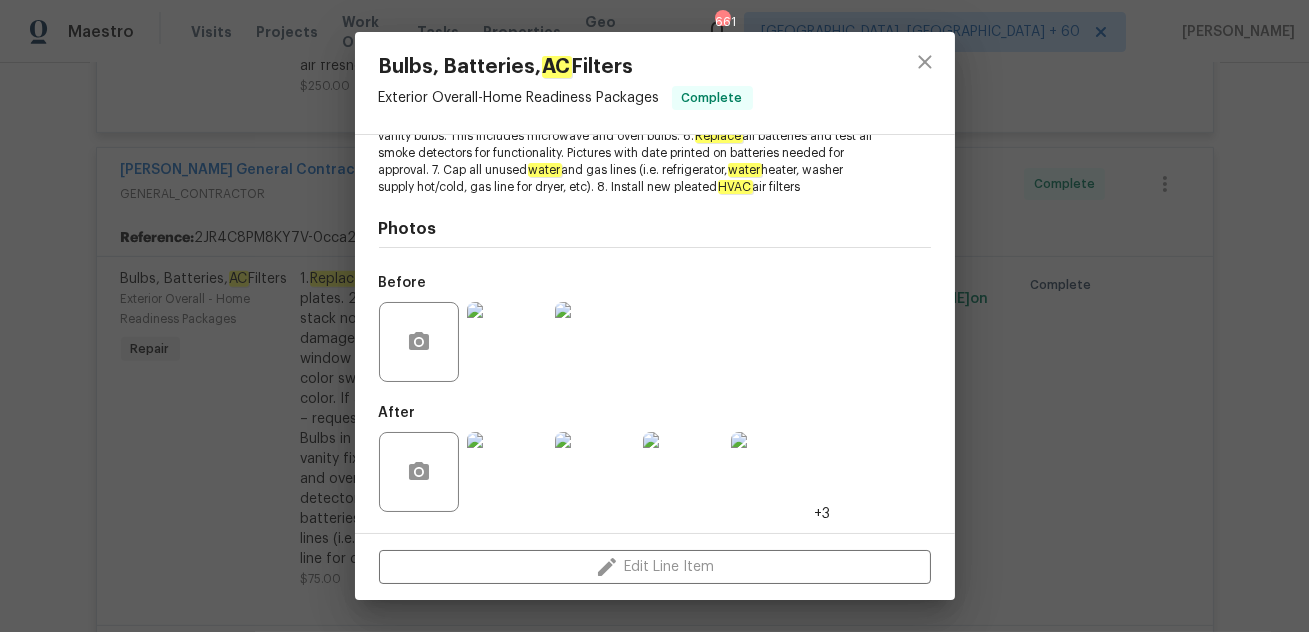 click at bounding box center (507, 472) 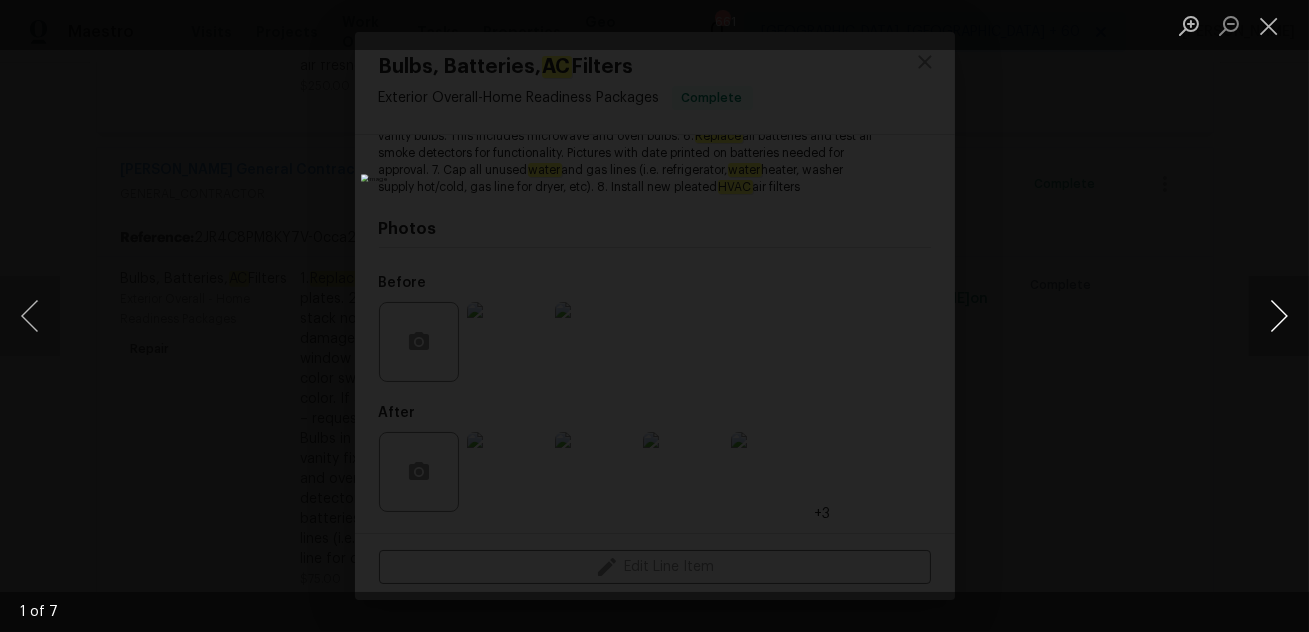 click at bounding box center [1279, 316] 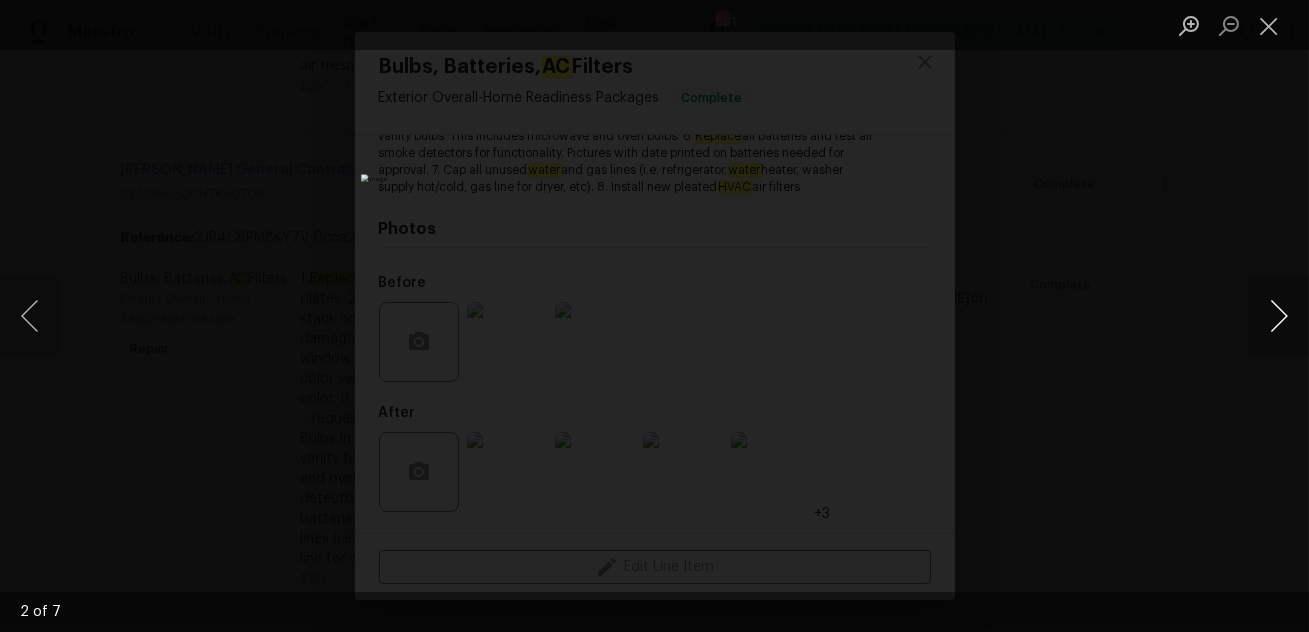 click at bounding box center (1279, 316) 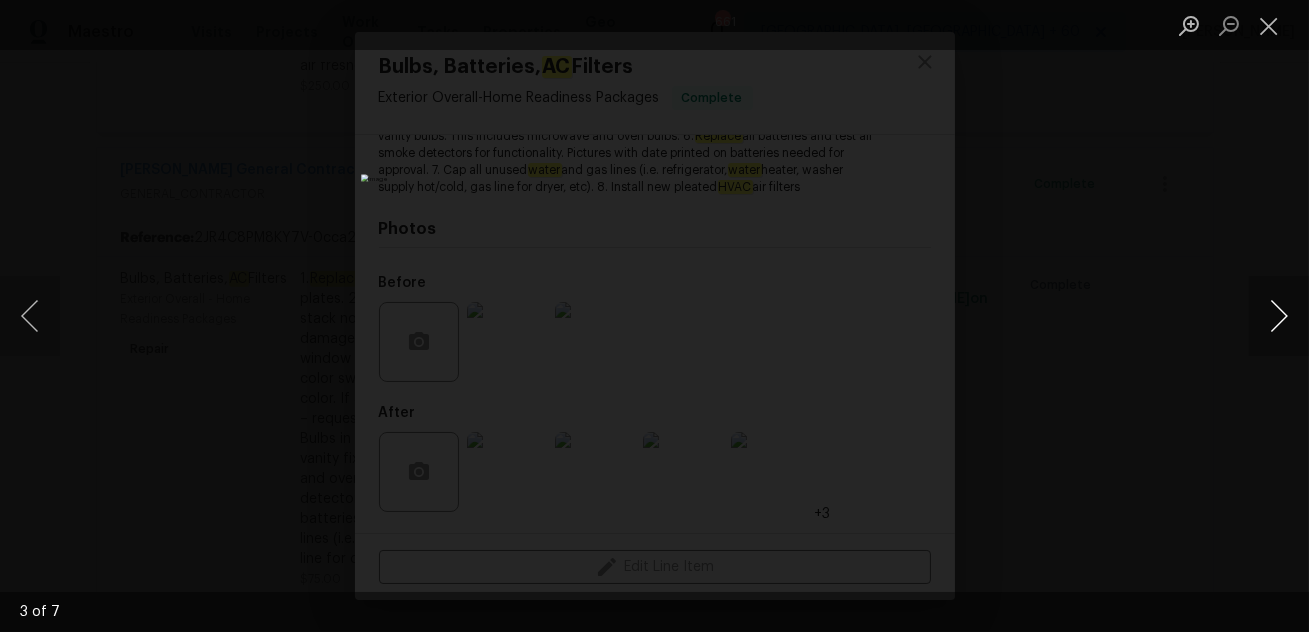 click at bounding box center [1279, 316] 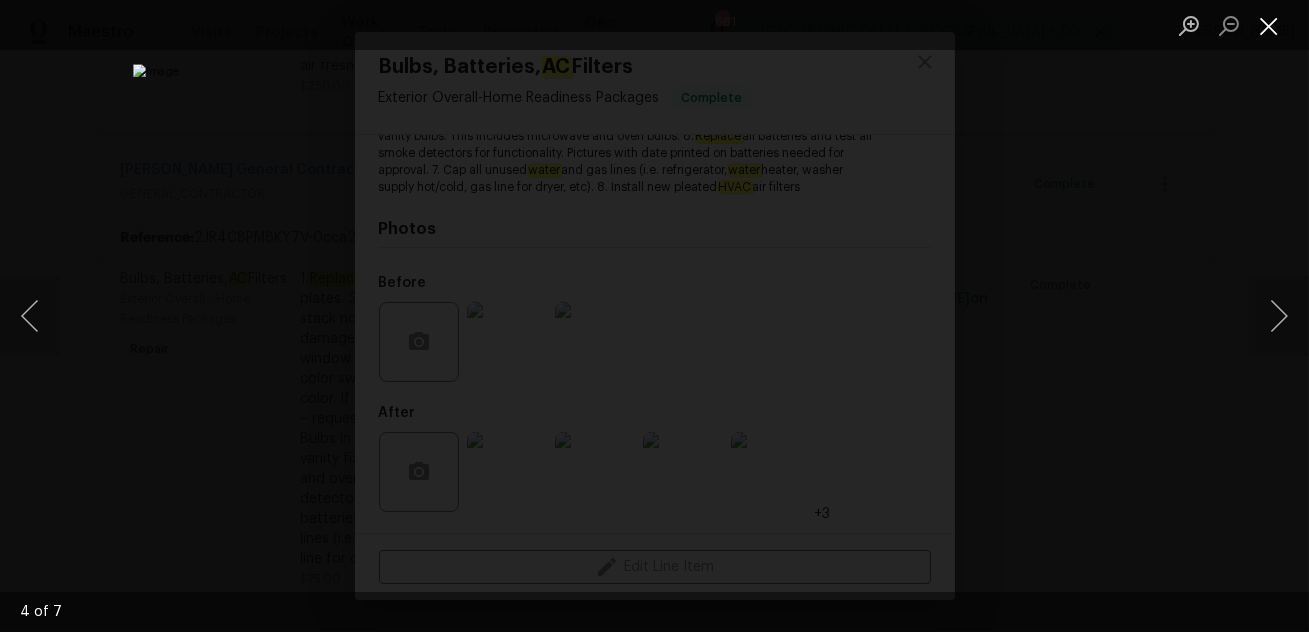click at bounding box center (1269, 25) 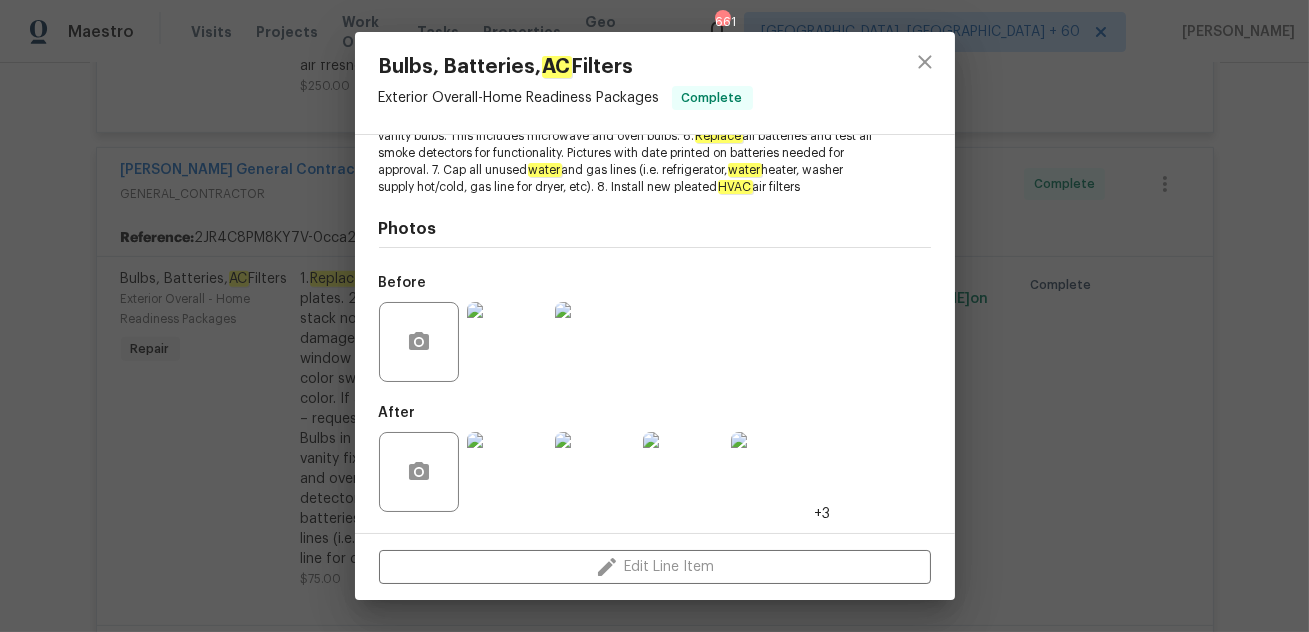 click on "Bulbs, Batteries,  AC  Filters Exterior Overall  -  Home Readiness Packages Complete [PERSON_NAME] General Contracting Account Category Repairs Cost $75 x 1 count $75 Labor $0 Total $75 Repairs needed 1.  Replace  all missing and/or damaged door stops and strike plates.  2. Remove any broken or damaged blinds.  3. Remove and stack non-damaged window screens in the garage. Dispose of damaged screens - Do not  replace . Do NOT remove pool facing window screens.  4.  Replace  any missing, broken, or inconsistent color switch plates/receptacle cover plates with appropriate color. If all plates in an area/room are a unique style but matching – request approval to keep.  5.  Replace  all burnt out light bulbs. Bulbs in fixtures should be matching (both style and color). All vanity fixtures must have vanity bulbs. This includes microwave and oven bulbs.  6.  Replace  all batteries and test all smoke detectors for functionality. Pictures with date printed on batteries needed for approval.  7. Cap all unused   +3" at bounding box center (654, 316) 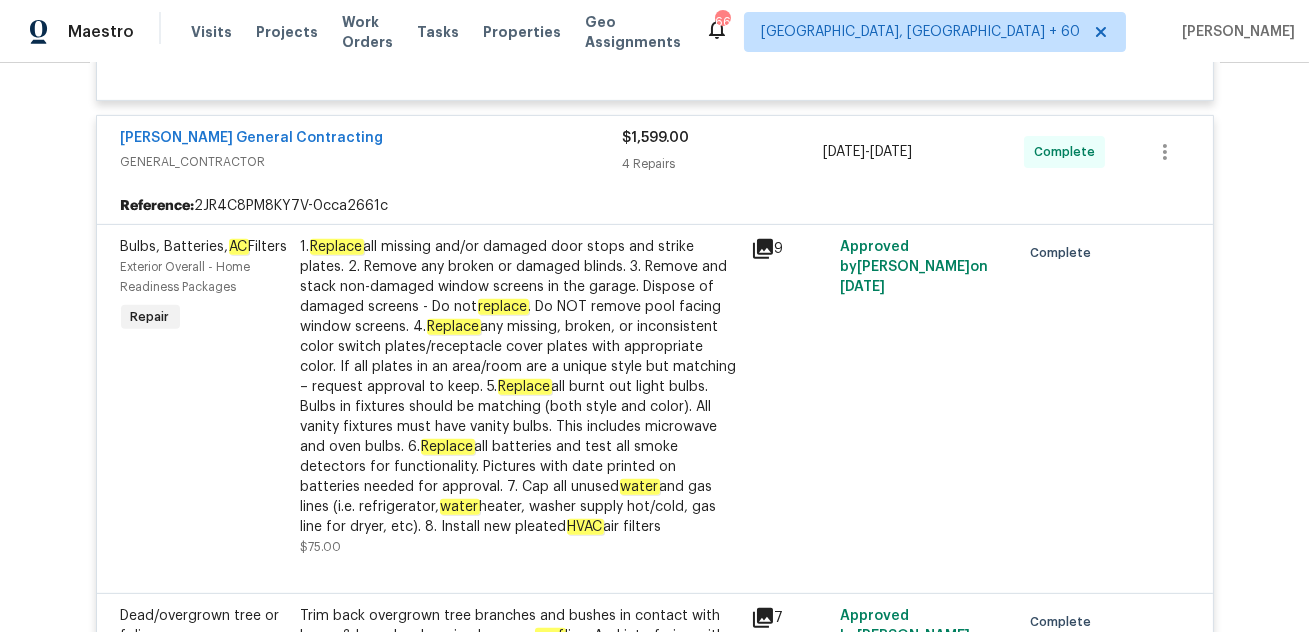 scroll, scrollTop: 1670, scrollLeft: 0, axis: vertical 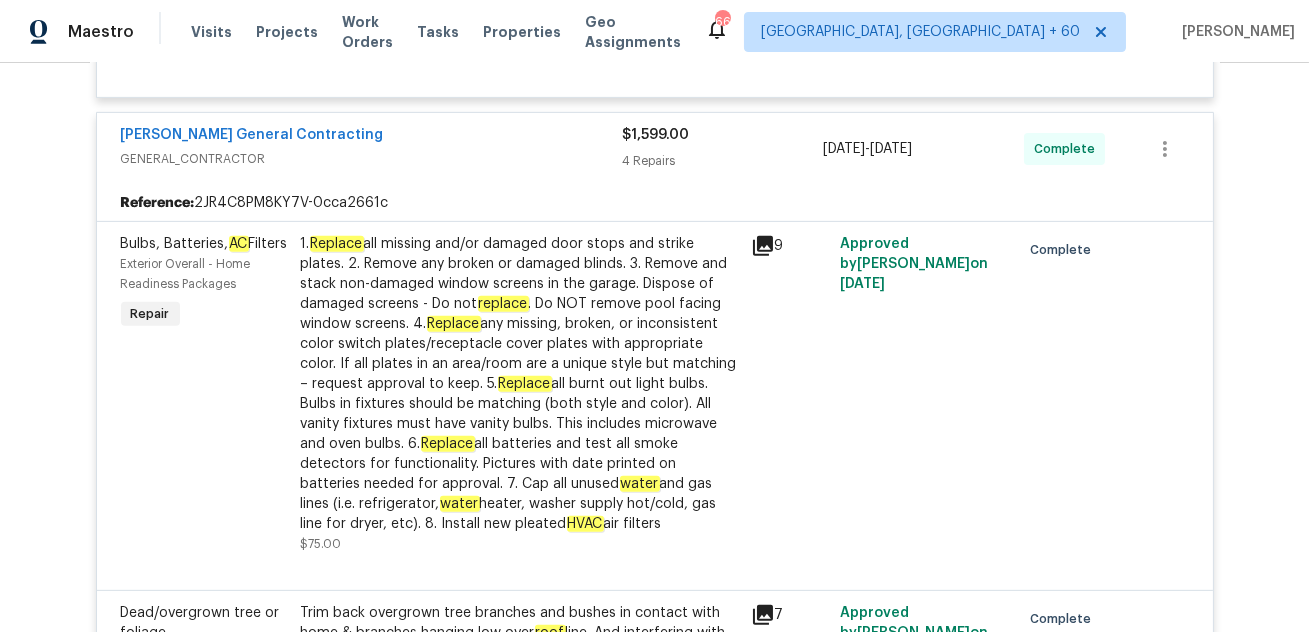 click on "1.  Replace  all missing and/or damaged door stops and strike plates.  2. Remove any broken or damaged blinds.  3. Remove and stack non-damaged window screens in the garage. Dispose of damaged screens - Do not  replace . Do NOT remove pool facing window screens.  4.  Replace  any missing, broken, or inconsistent color switch plates/receptacle cover plates with appropriate color. If all plates in an area/room are a unique style but matching – request approval to keep.  5.  Replace  all burnt out light bulbs. Bulbs in fixtures should be matching (both style and color). All vanity fixtures must have vanity bulbs. This includes microwave and oven bulbs.  6.  Replace  all batteries and test all smoke detectors for functionality. Pictures with date printed on batteries needed for approval.  7. Cap all unused  water  and gas lines (i.e. refrigerator,  water  heater, washer supply hot/cold, gas line for dryer, etc).  8. Install new pleated  HVAC  air filters" at bounding box center (520, 384) 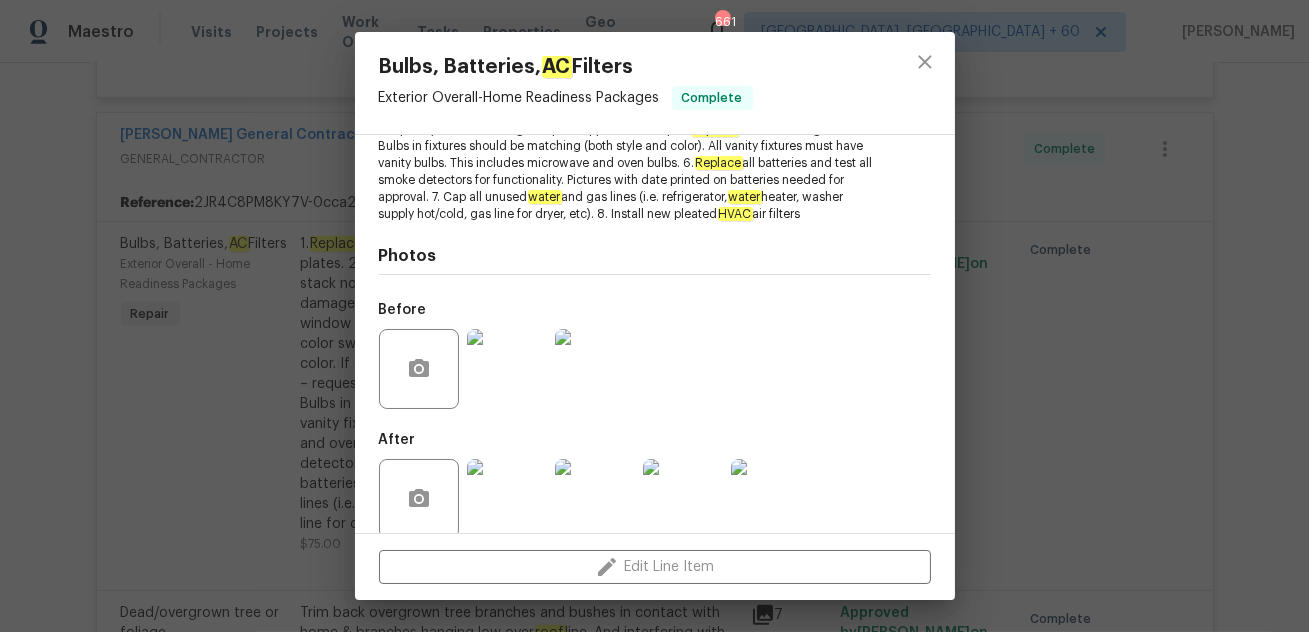 scroll, scrollTop: 375, scrollLeft: 0, axis: vertical 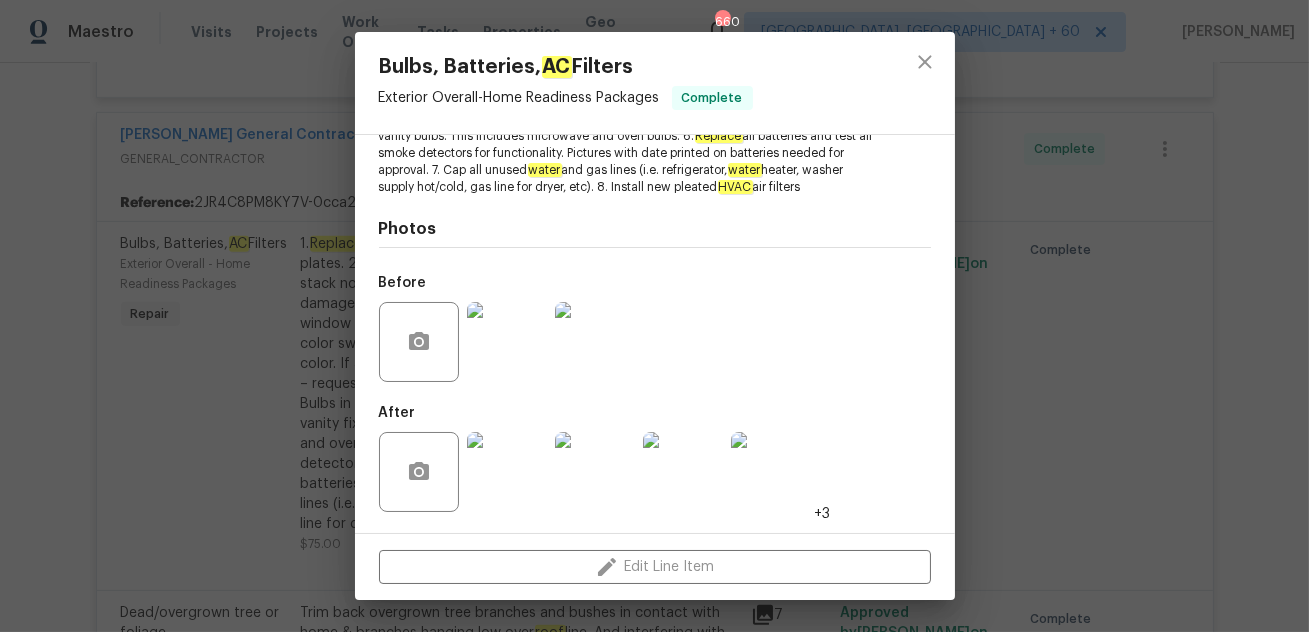 click on "Bulbs, Batteries,  AC  Filters Exterior Overall  -  Home Readiness Packages Complete [PERSON_NAME] General Contracting Account Category Repairs Cost $75 x 1 count $75 Labor $0 Total $75 Repairs needed 1.  Replace  all missing and/or damaged door stops and strike plates.  2. Remove any broken or damaged blinds.  3. Remove and stack non-damaged window screens in the garage. Dispose of damaged screens - Do not  replace . Do NOT remove pool facing window screens.  4.  Replace  any missing, broken, or inconsistent color switch plates/receptacle cover plates with appropriate color. If all plates in an area/room are a unique style but matching – request approval to keep.  5.  Replace  all burnt out light bulbs. Bulbs in fixtures should be matching (both style and color). All vanity fixtures must have vanity bulbs. This includes microwave and oven bulbs.  6.  Replace  all batteries and test all smoke detectors for functionality. Pictures with date printed on batteries needed for approval.  7. Cap all unused   +3" at bounding box center (654, 316) 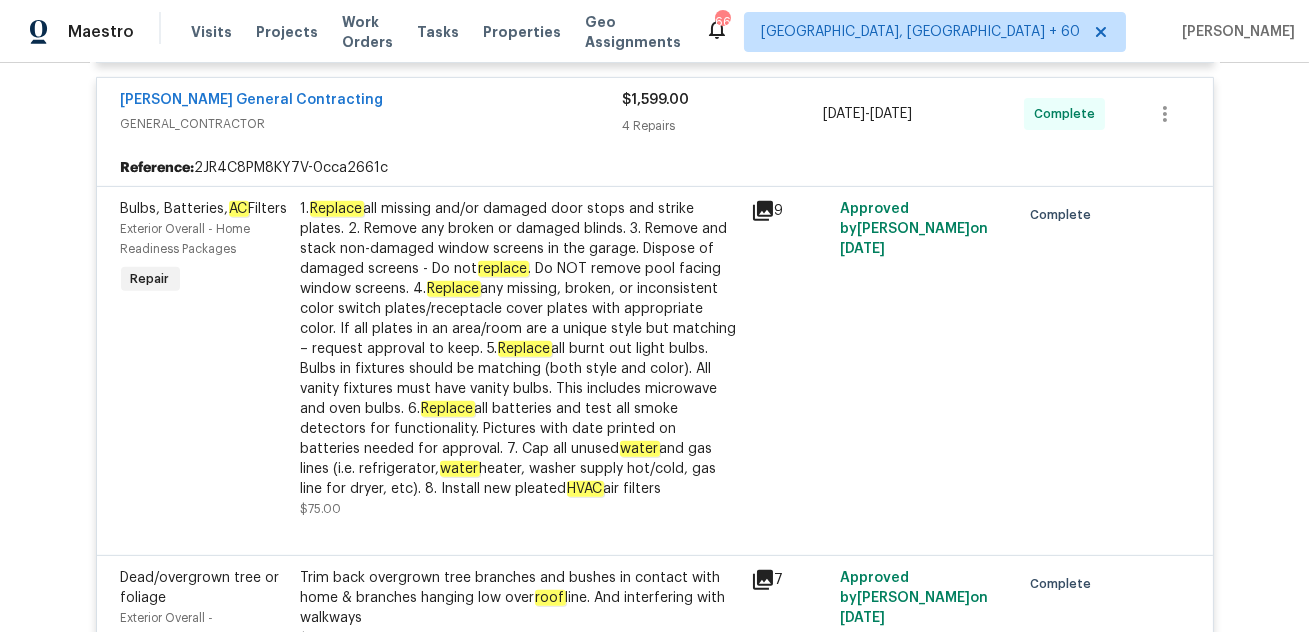 scroll, scrollTop: 1711, scrollLeft: 0, axis: vertical 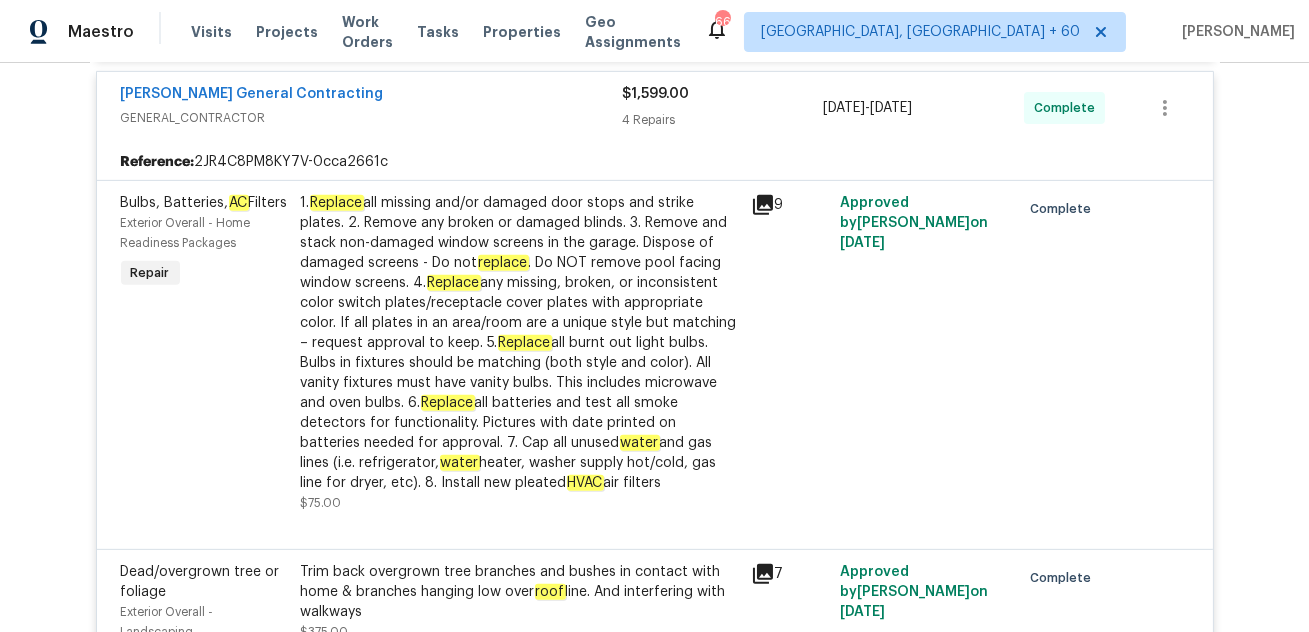 click on "1.  Replace  all missing and/or damaged door stops and strike plates.  2. Remove any broken or damaged blinds.  3. Remove and stack non-damaged window screens in the garage. Dispose of damaged screens - Do not  replace . Do NOT remove pool facing window screens.  4.  Replace  any missing, broken, or inconsistent color switch plates/receptacle cover plates with appropriate color. If all plates in an area/room are a unique style but matching – request approval to keep.  5.  Replace  all burnt out light bulbs. Bulbs in fixtures should be matching (both style and color). All vanity fixtures must have vanity bulbs. This includes microwave and oven bulbs.  6.  Replace  all batteries and test all smoke detectors for functionality. Pictures with date printed on batteries needed for approval.  7. Cap all unused  water  and gas lines (i.e. refrigerator,  water  heater, washer supply hot/cold, gas line for dryer, etc).  8. Install new pleated  HVAC  air filters" at bounding box center (520, 343) 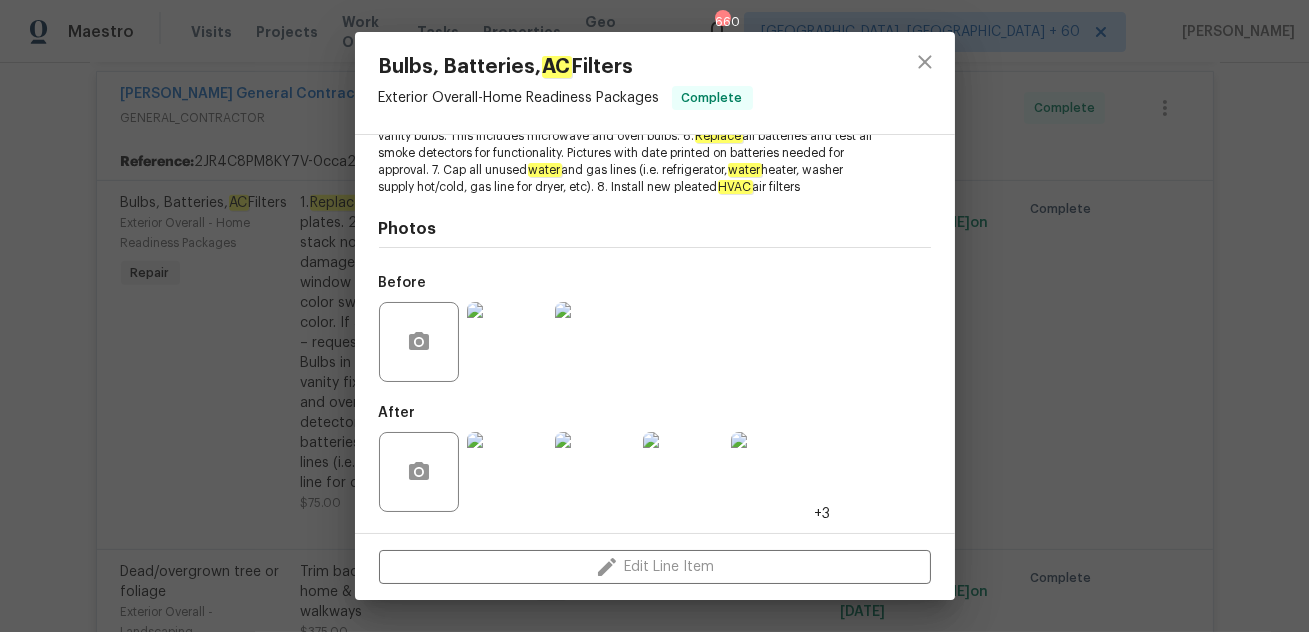 scroll, scrollTop: 375, scrollLeft: 0, axis: vertical 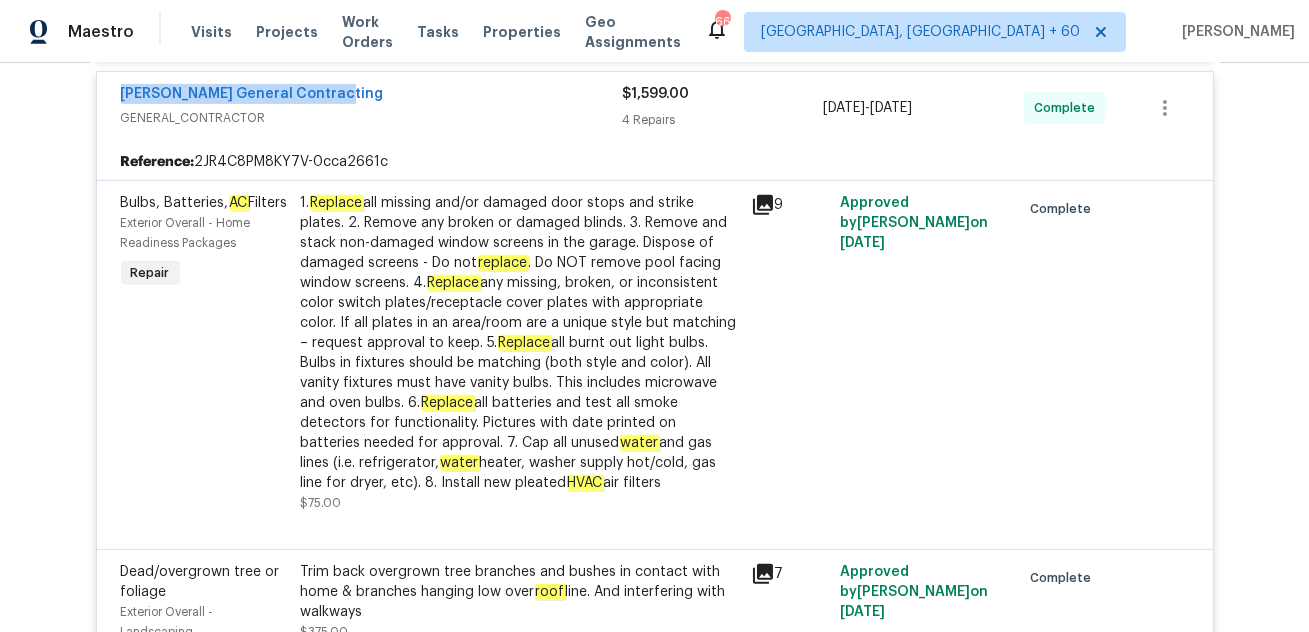 drag, startPoint x: 353, startPoint y: 96, endPoint x: 106, endPoint y: 76, distance: 247.8084 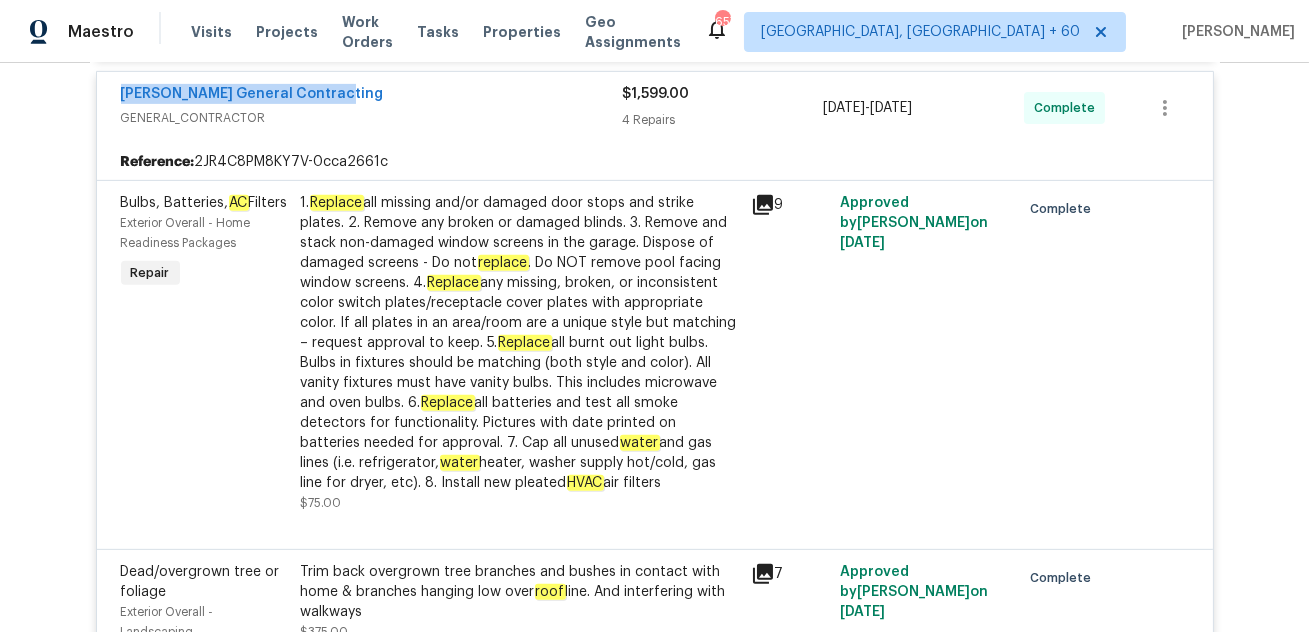 scroll, scrollTop: 0, scrollLeft: 0, axis: both 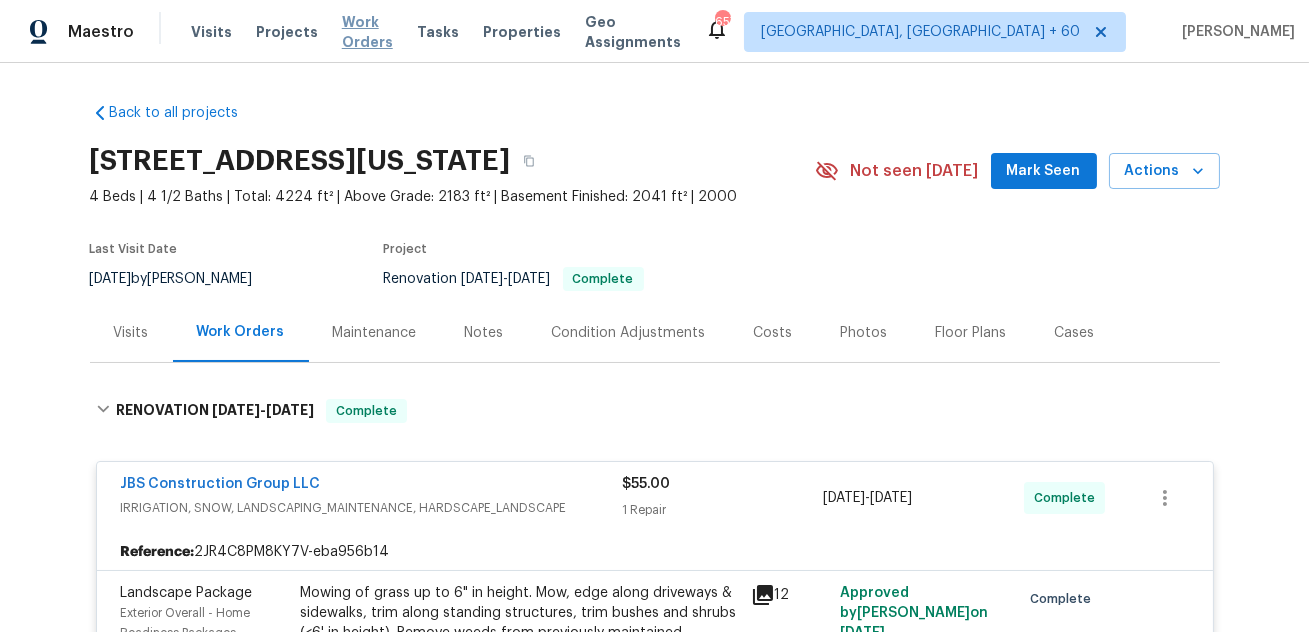 click on "Work Orders" at bounding box center [367, 32] 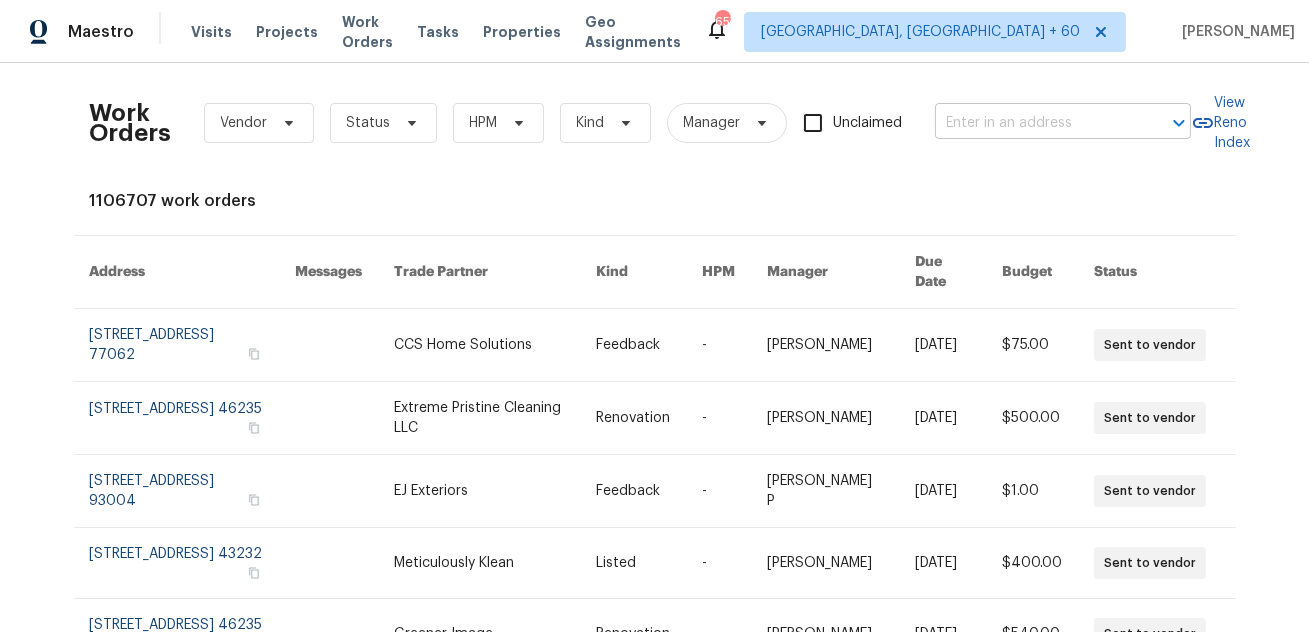 click at bounding box center (1035, 123) 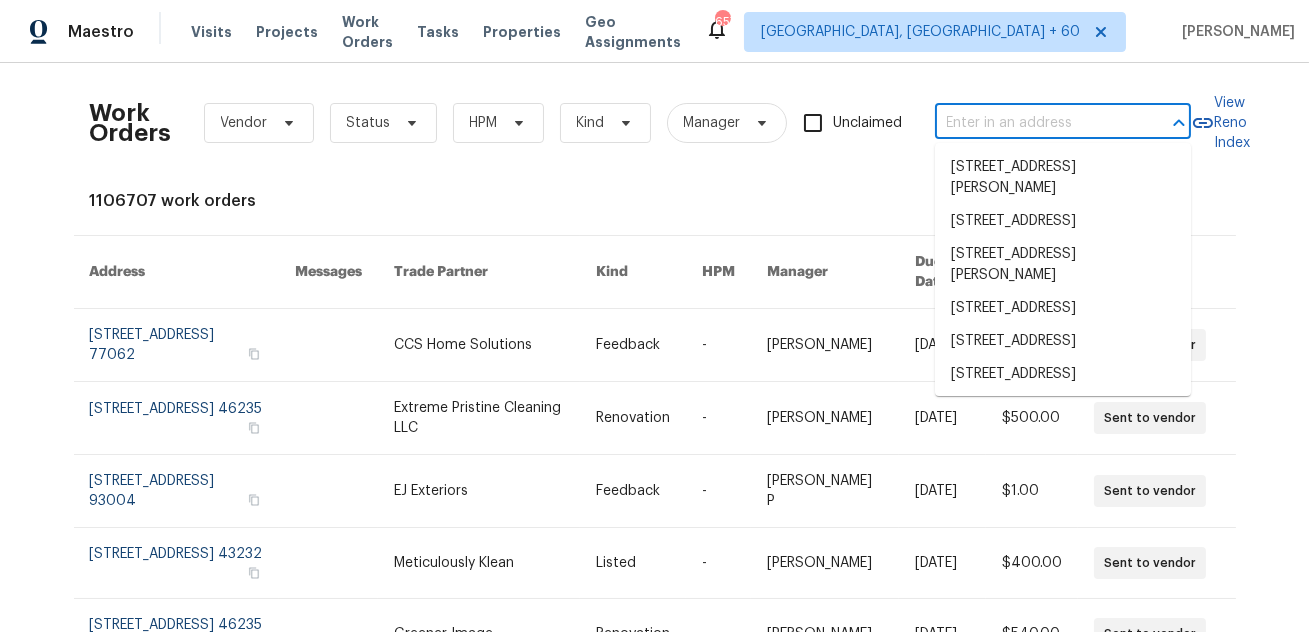 paste on "[STREET_ADDRESS][PERSON_NAME]" 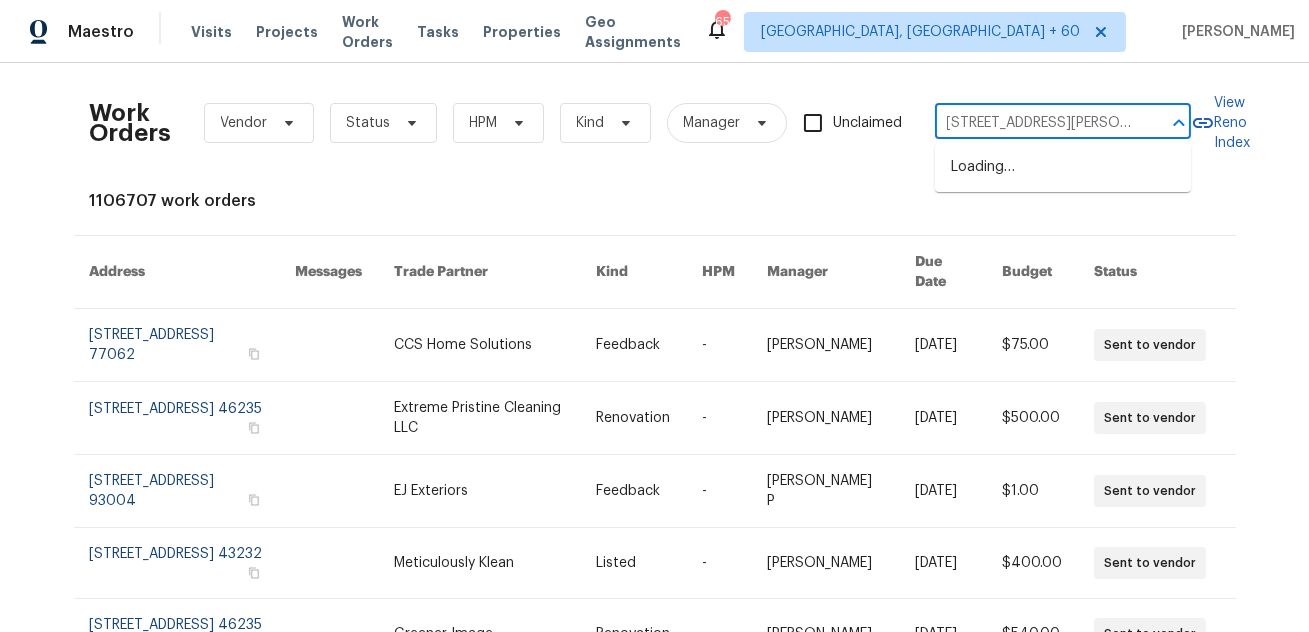 scroll, scrollTop: 0, scrollLeft: 152, axis: horizontal 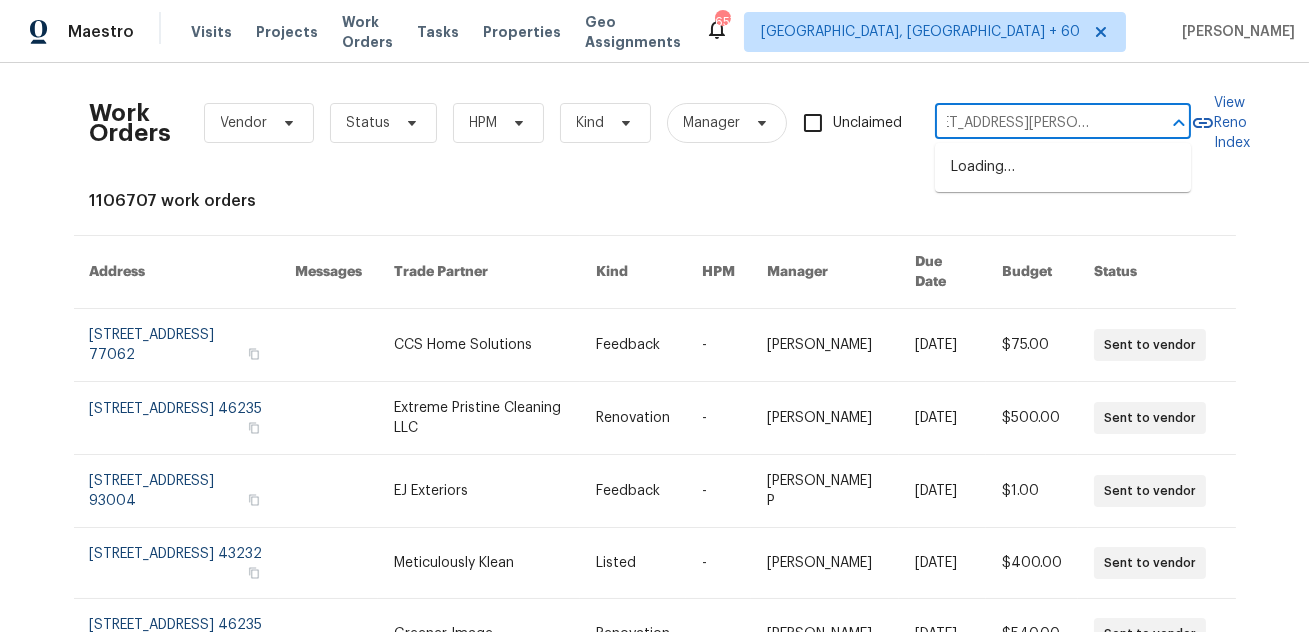 type on "[STREET_ADDRESS][PERSON_NAME]" 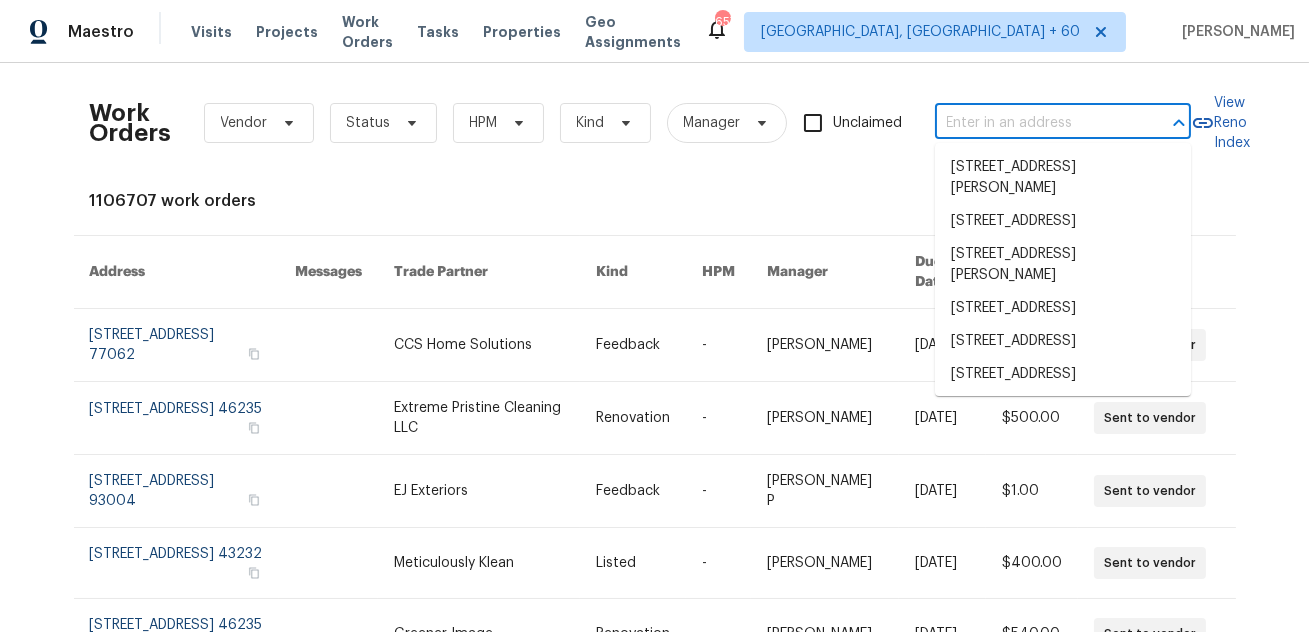 scroll, scrollTop: 0, scrollLeft: 0, axis: both 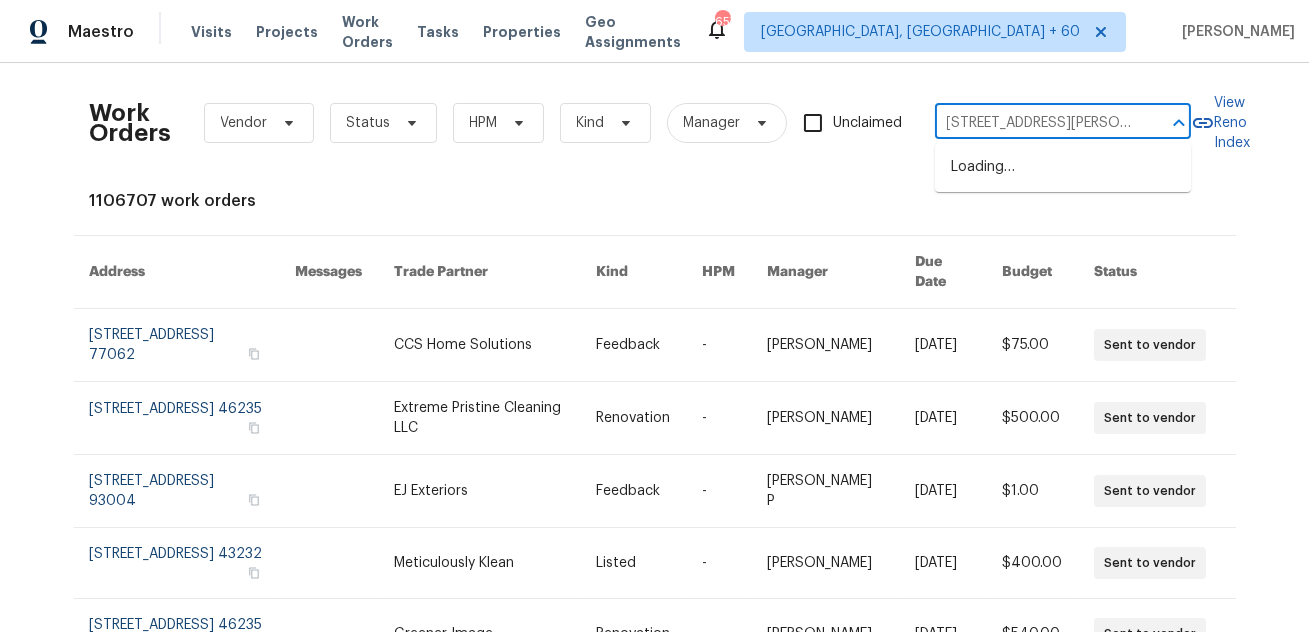 type on "[STREET_ADDRESS][PERSON_NAME]" 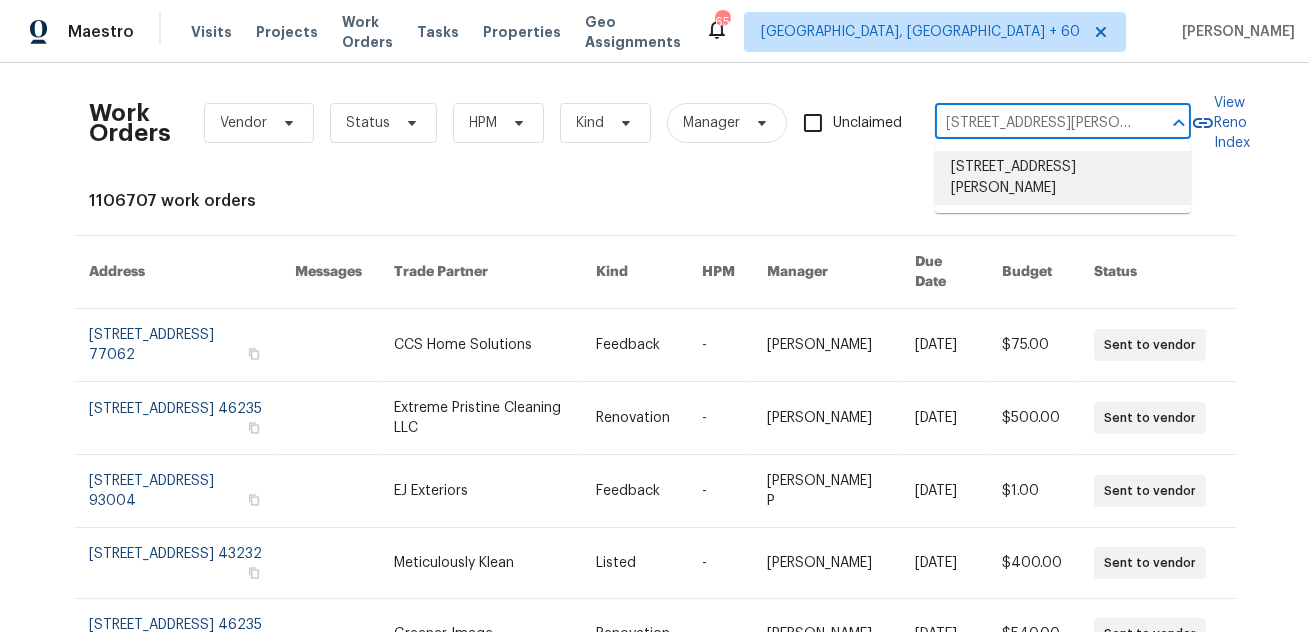click on "[STREET_ADDRESS][PERSON_NAME]" at bounding box center [1063, 178] 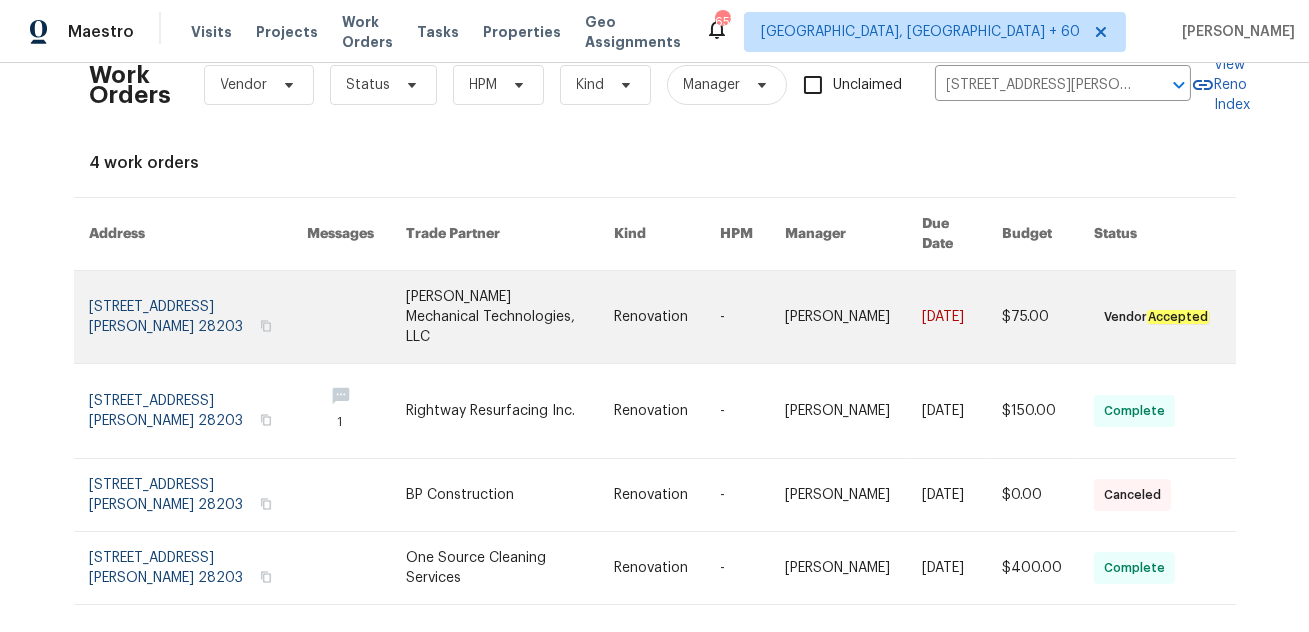 scroll, scrollTop: 0, scrollLeft: 0, axis: both 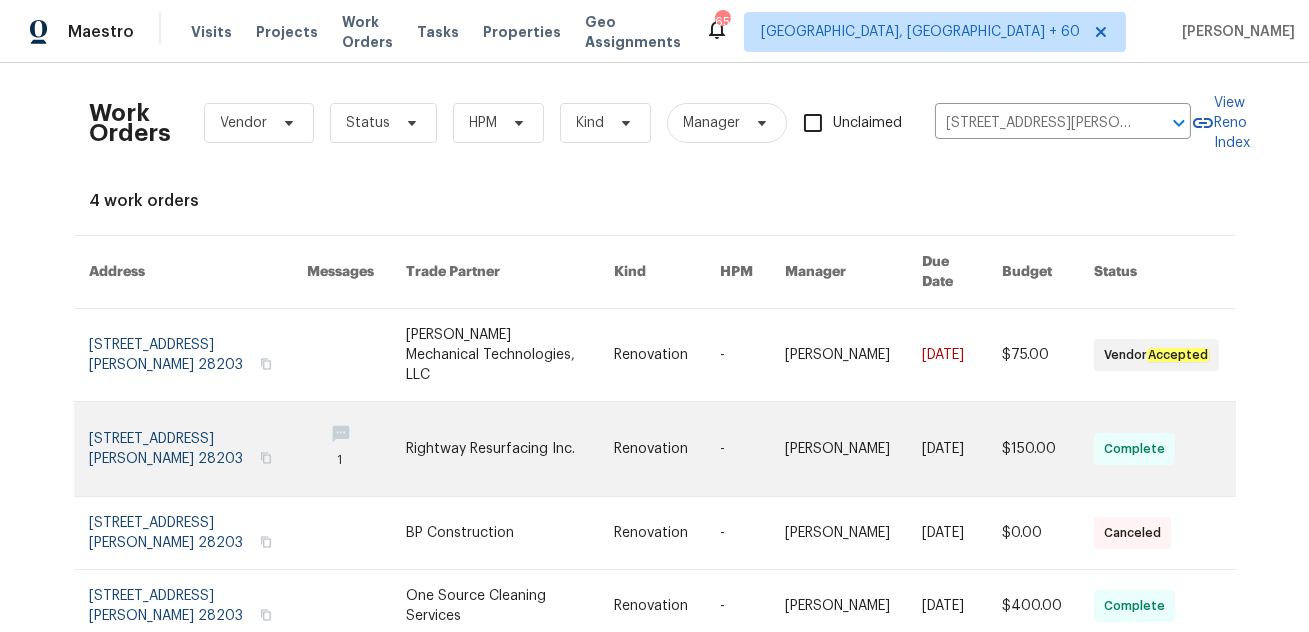 click on "1" at bounding box center [340, 449] 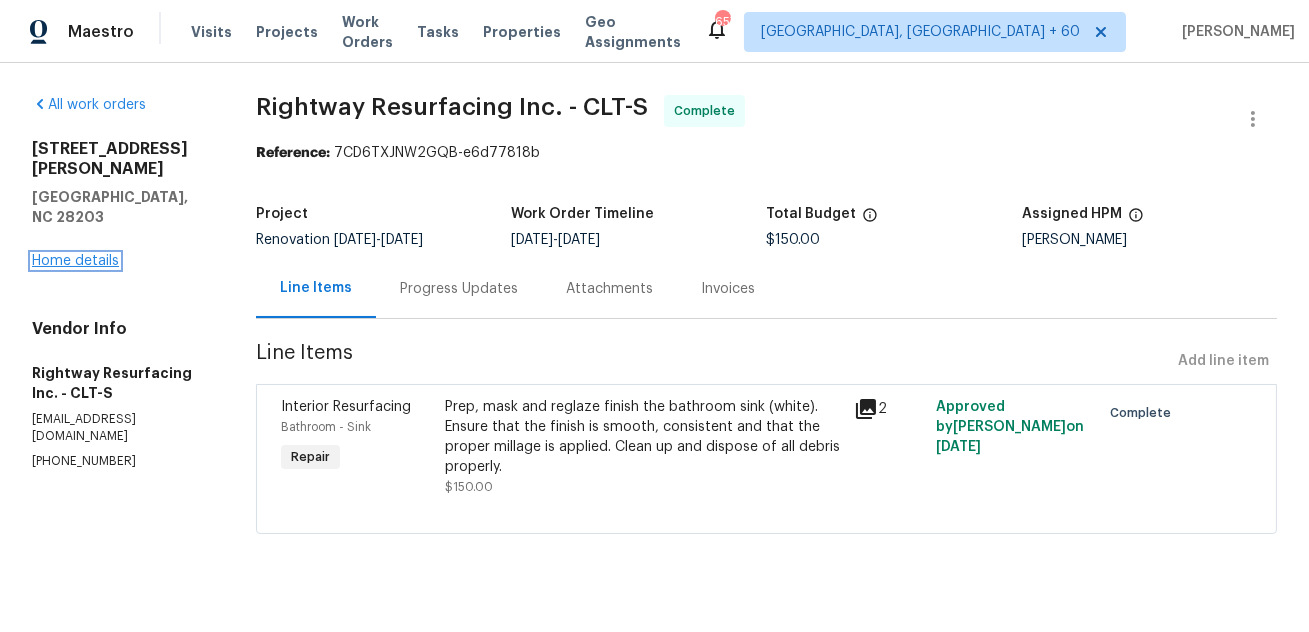 click on "Home details" at bounding box center (75, 261) 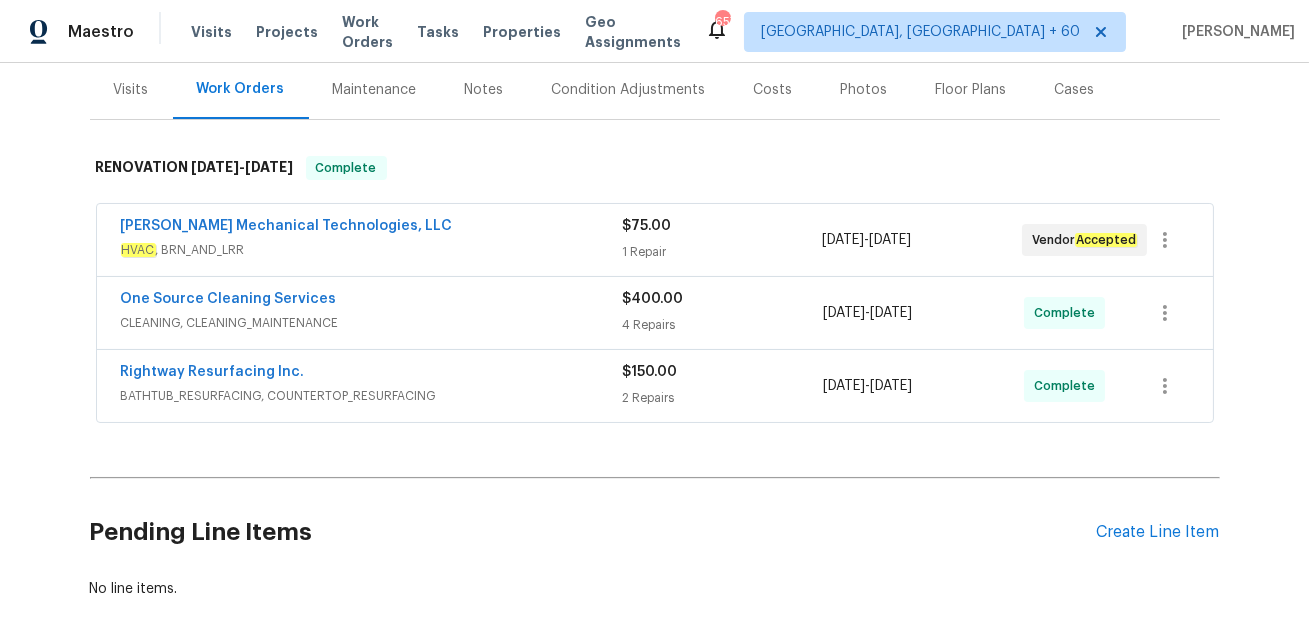 scroll, scrollTop: 0, scrollLeft: 0, axis: both 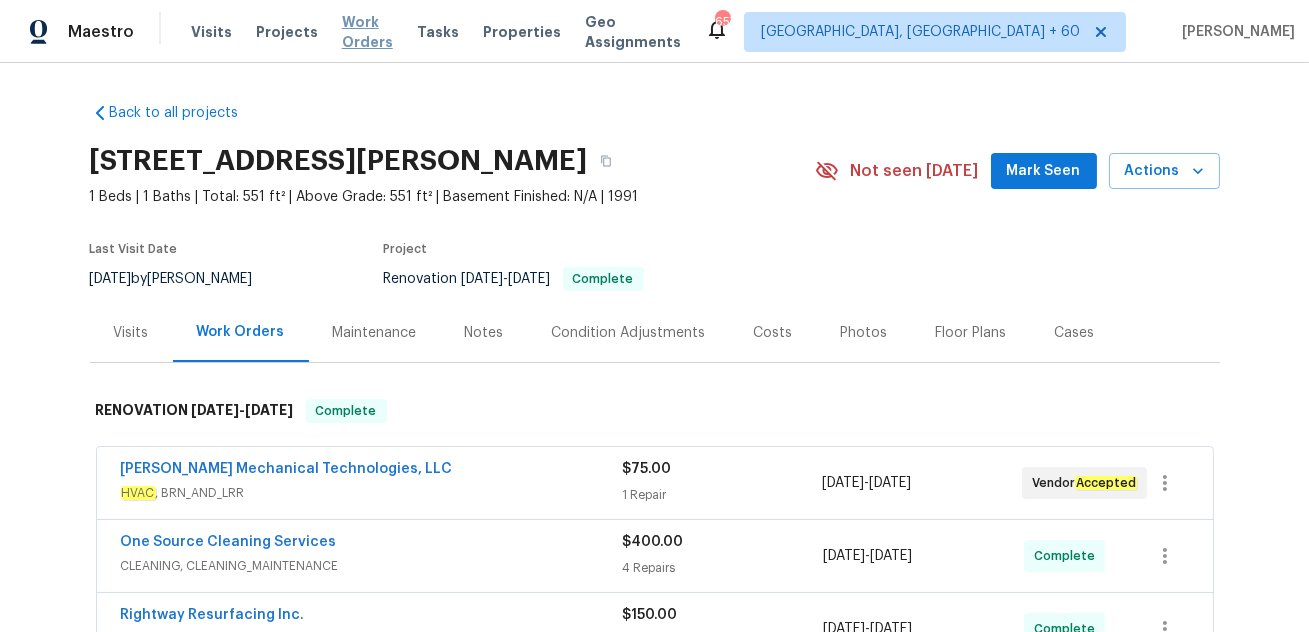 click on "Work Orders" at bounding box center [367, 32] 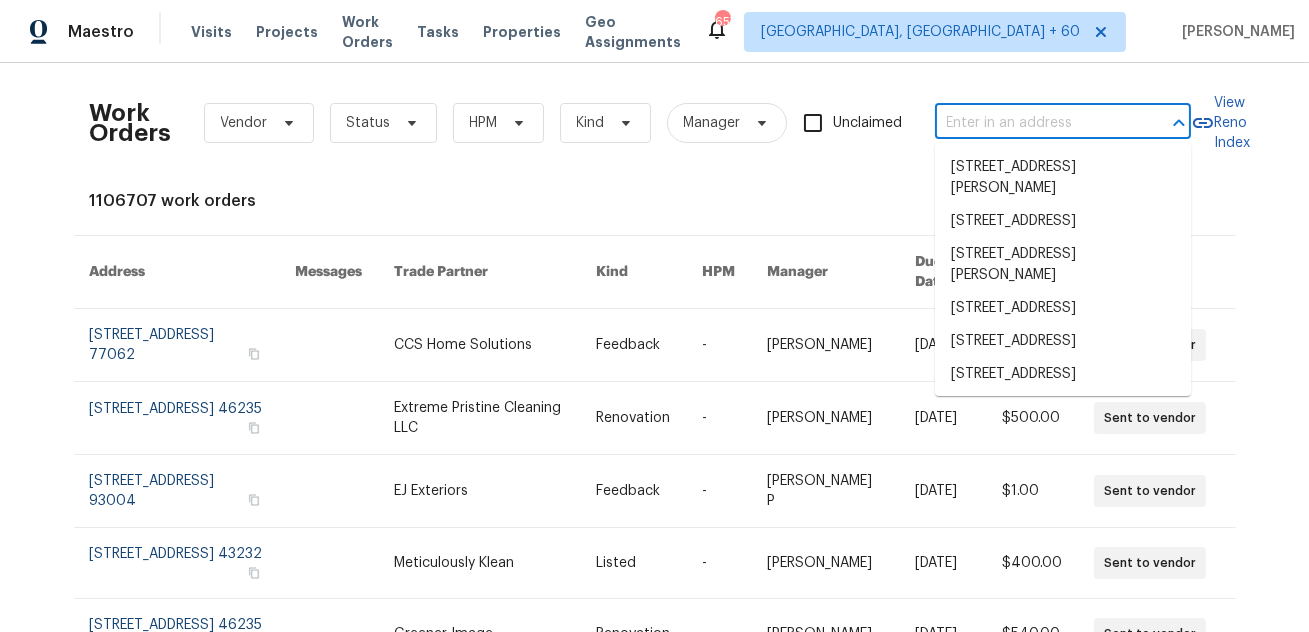 click at bounding box center (1035, 123) 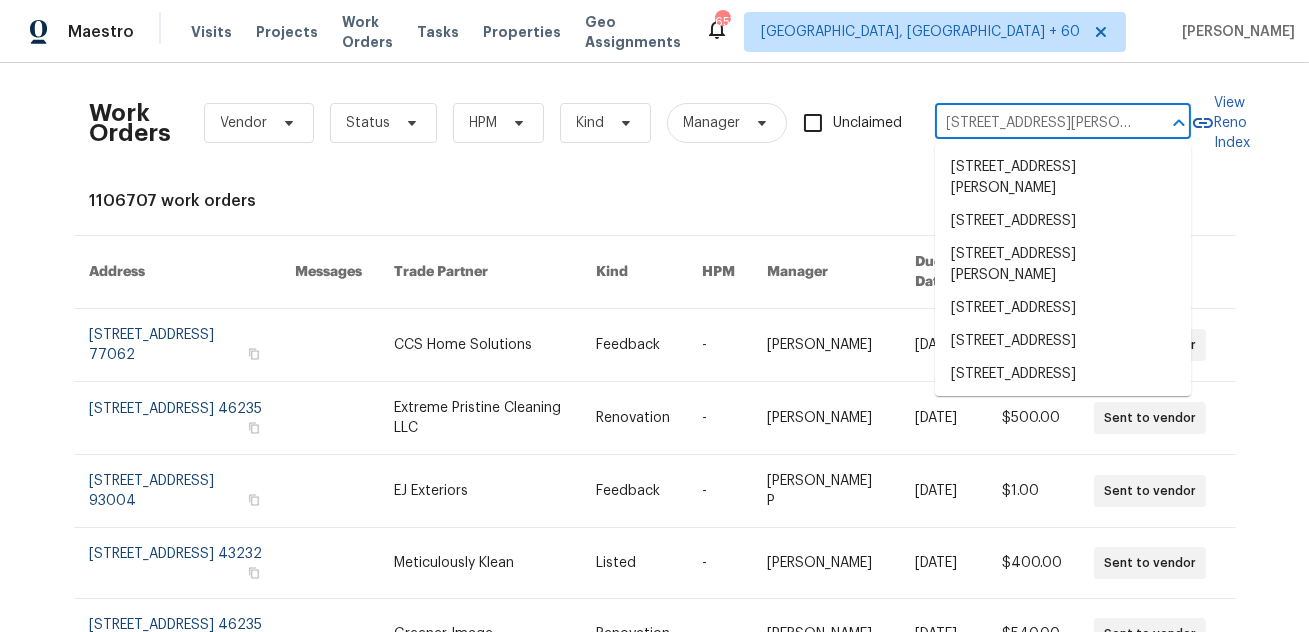 scroll, scrollTop: 0, scrollLeft: 42, axis: horizontal 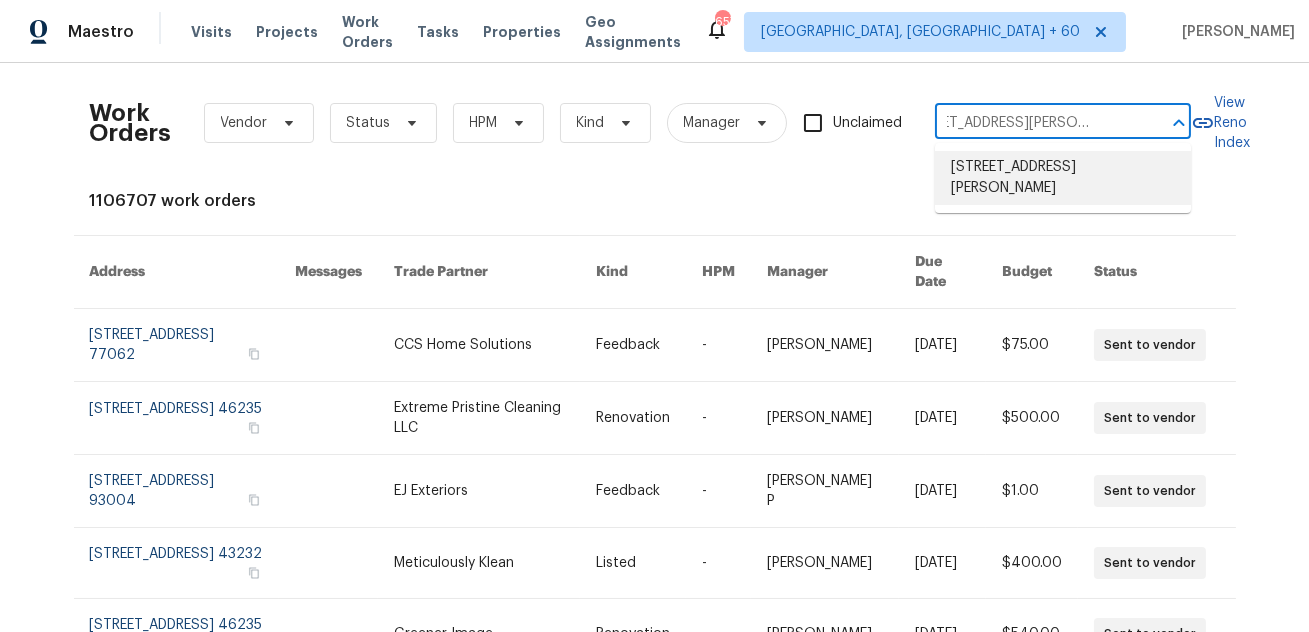 click on "[STREET_ADDRESS][PERSON_NAME]" at bounding box center [1063, 178] 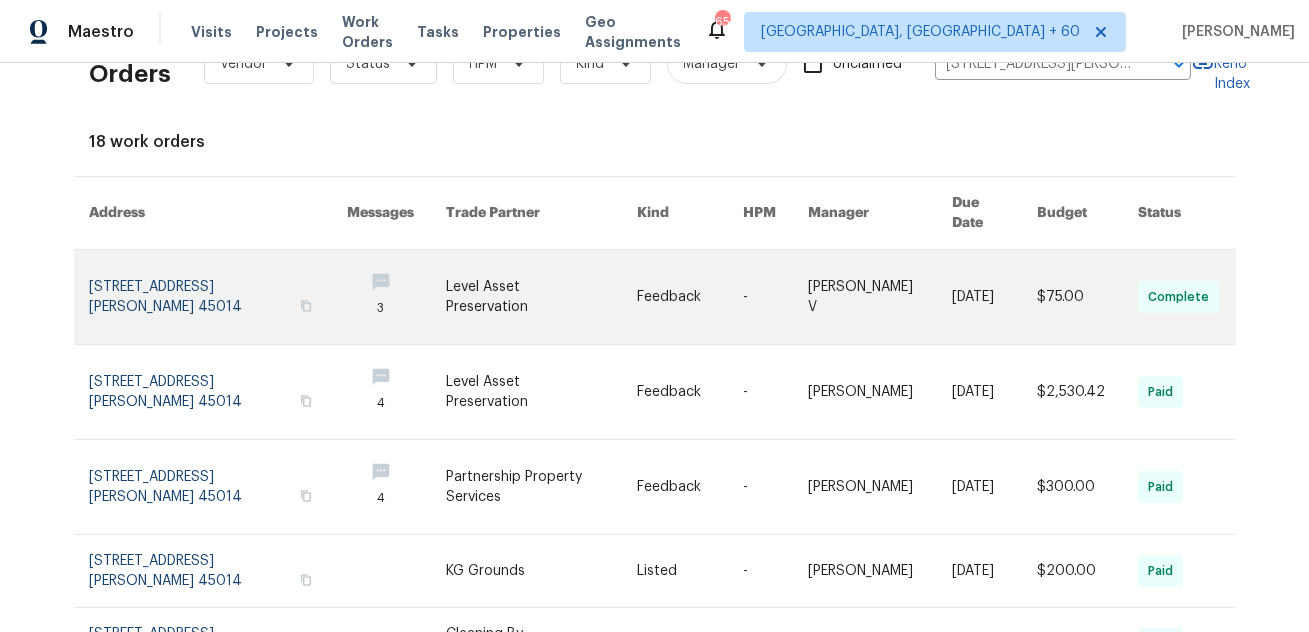 scroll, scrollTop: 0, scrollLeft: 0, axis: both 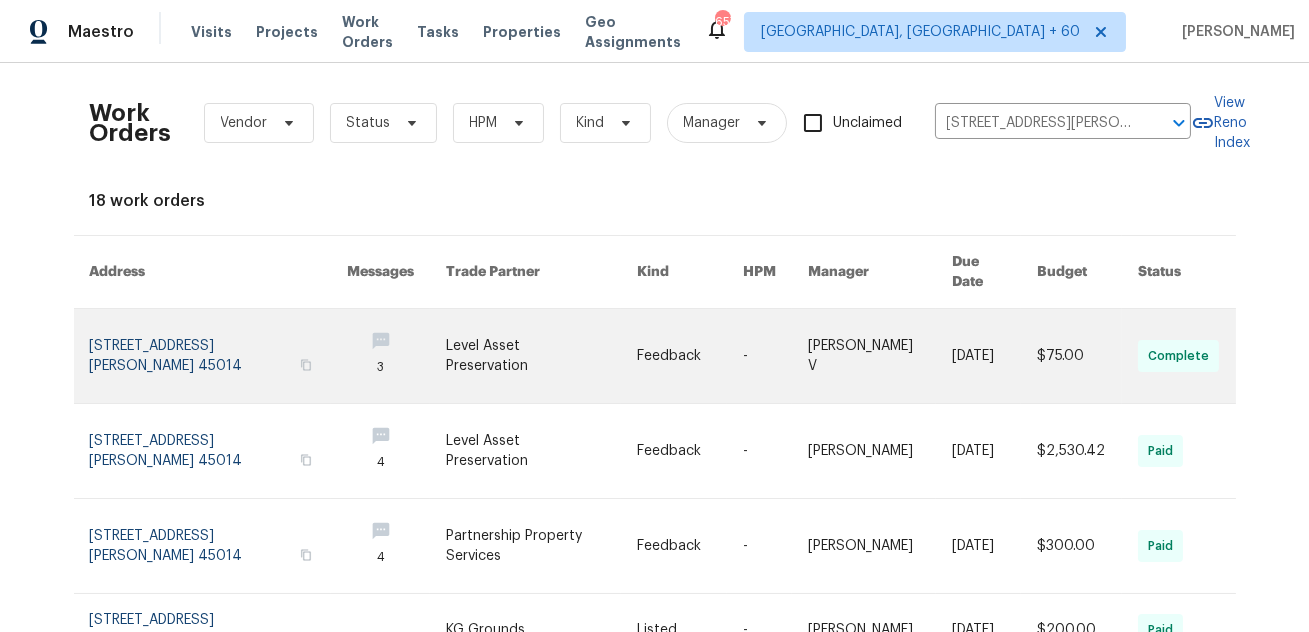 click at bounding box center (994, 356) 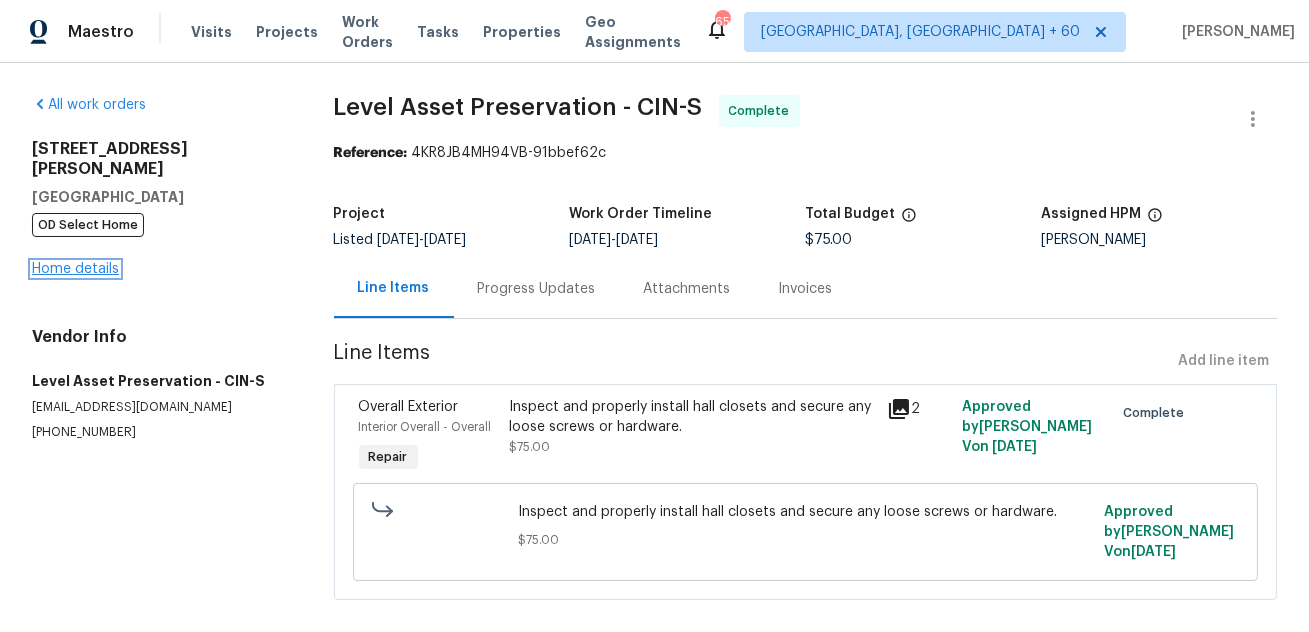 click on "Home details" at bounding box center (75, 269) 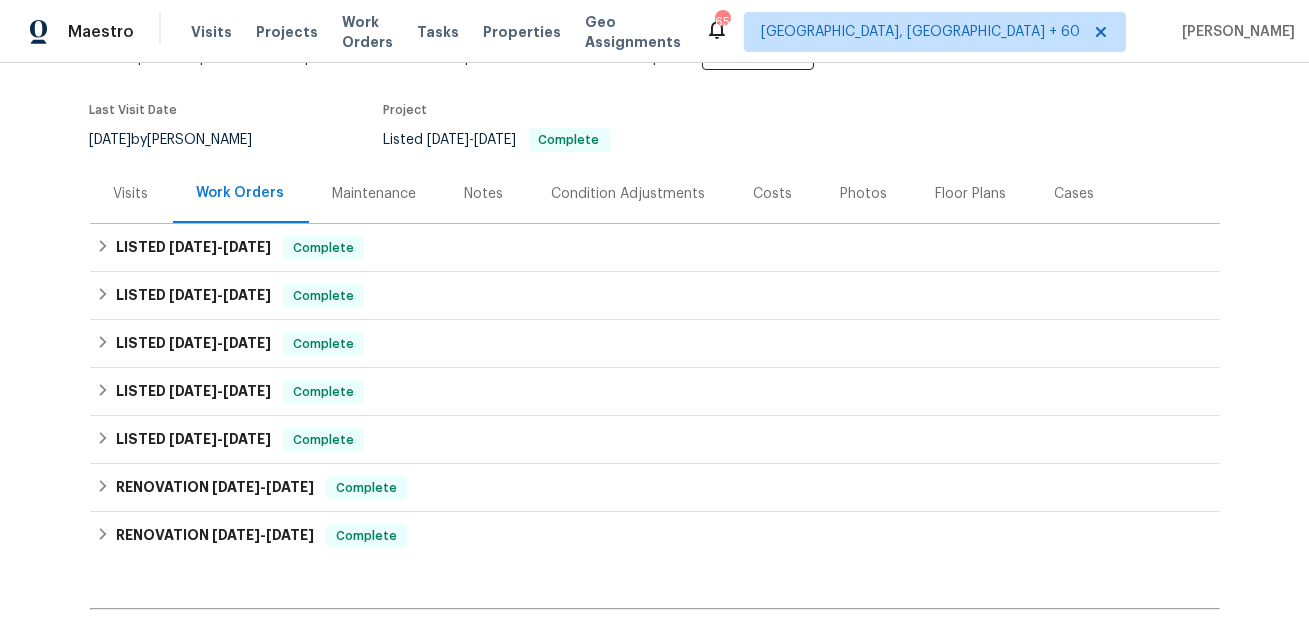 scroll, scrollTop: 140, scrollLeft: 0, axis: vertical 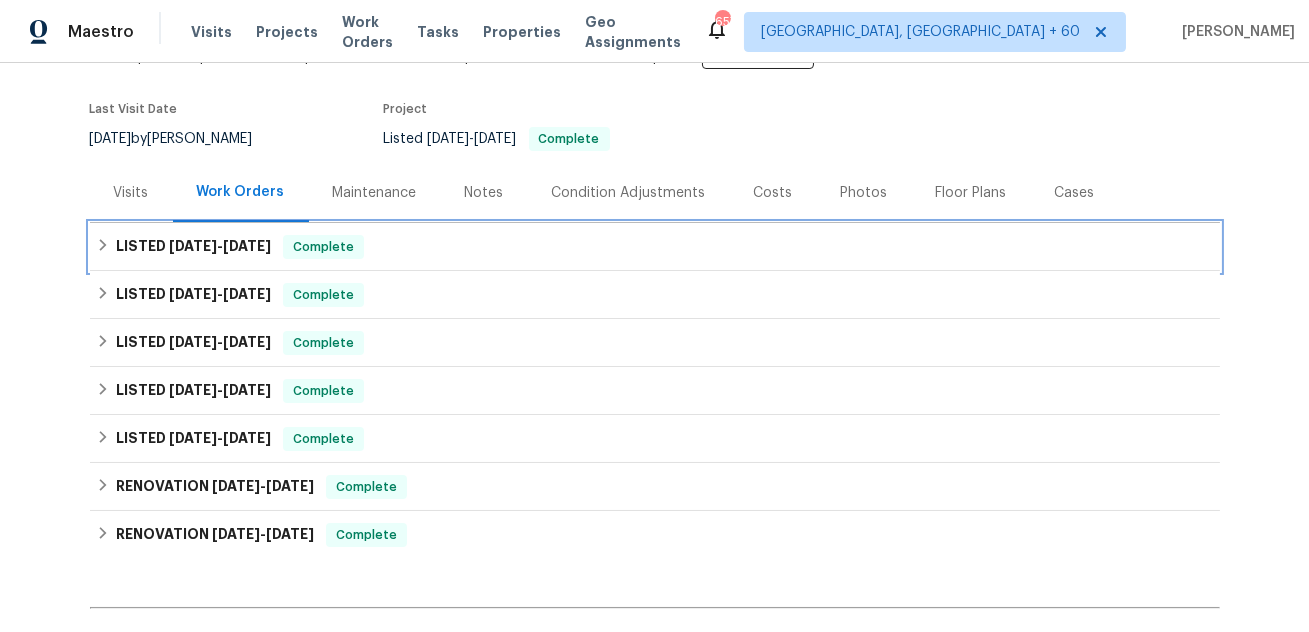 click on "LISTED   [DATE]  -  [DATE]" at bounding box center [193, 247] 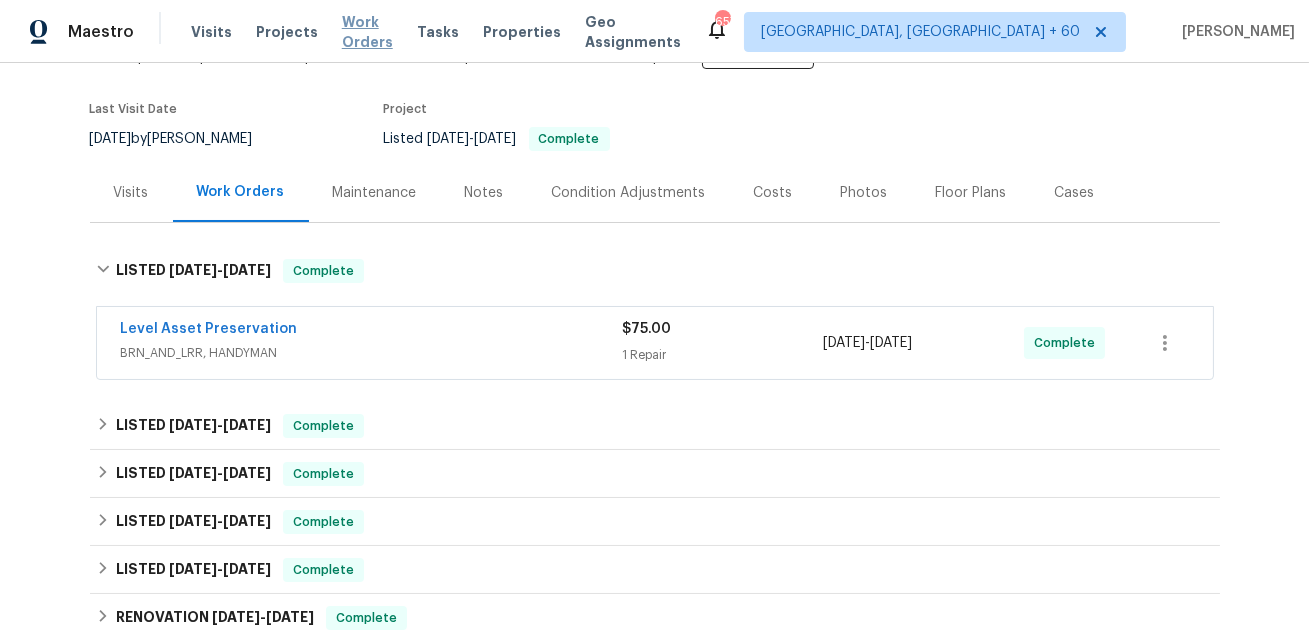 click on "Work Orders" at bounding box center [367, 32] 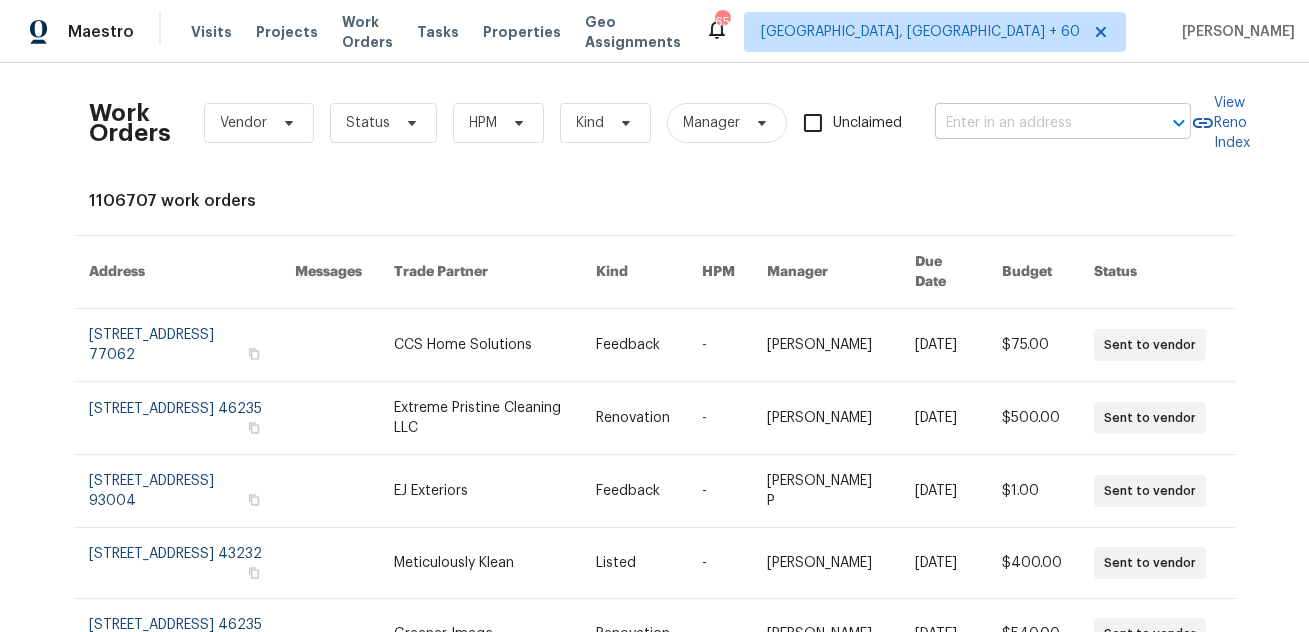 click at bounding box center [1035, 123] 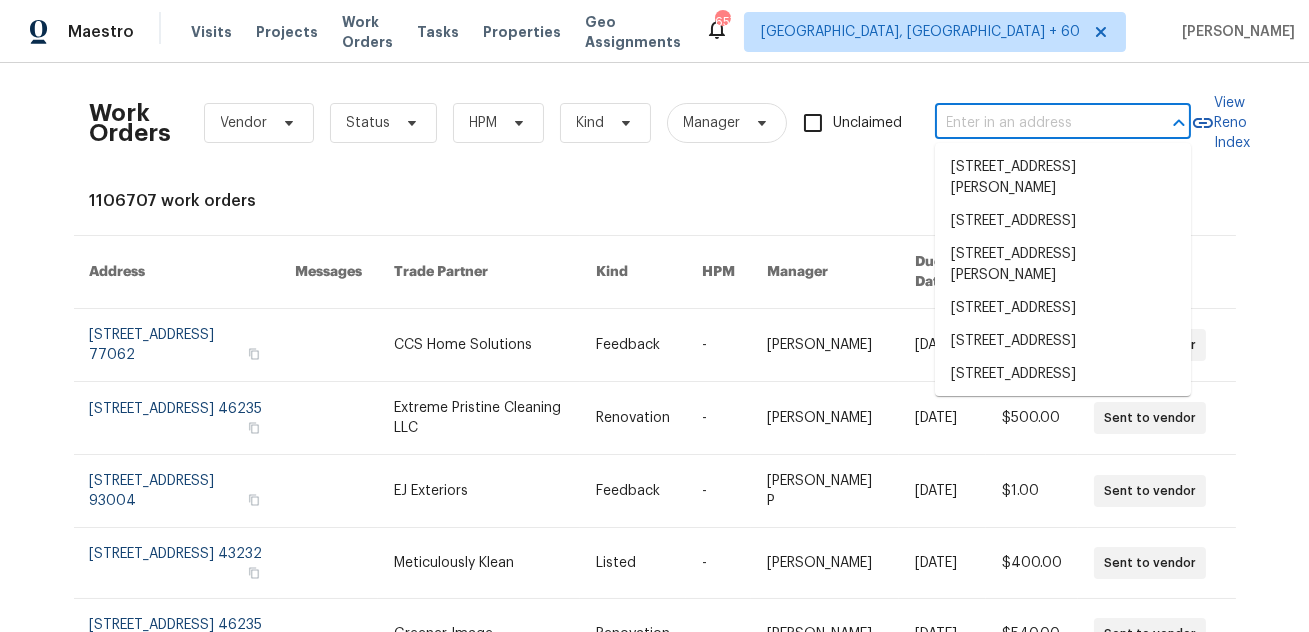 paste on "[STREET_ADDRESS]" 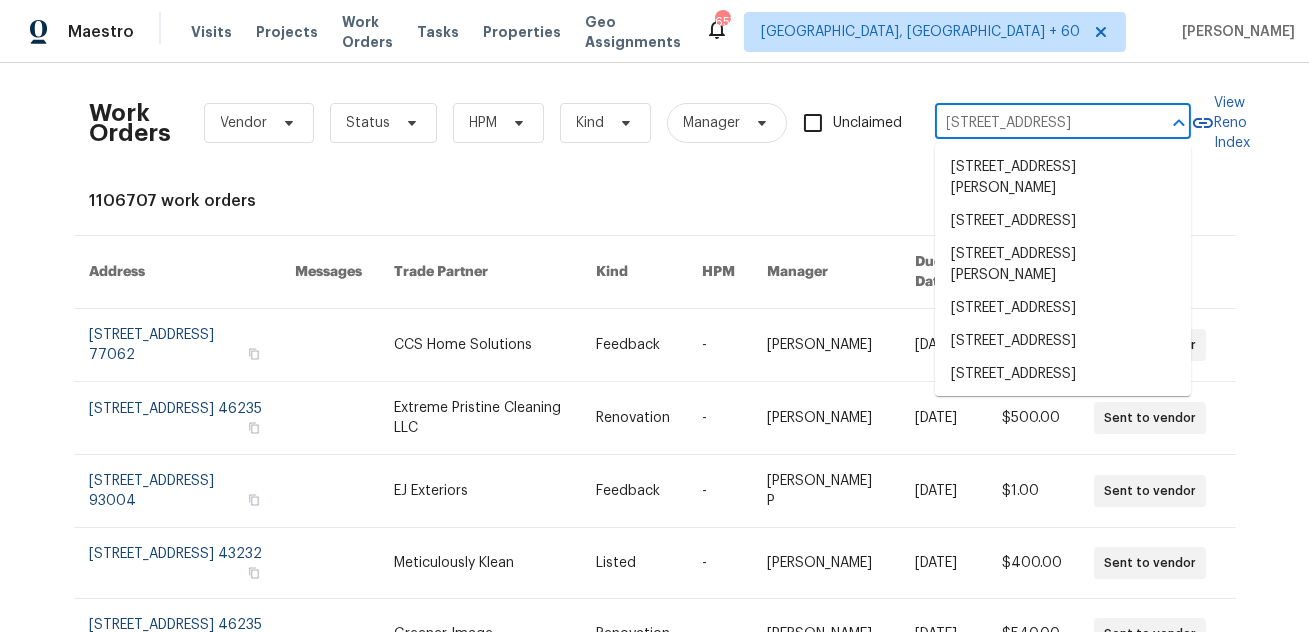 scroll, scrollTop: 0, scrollLeft: 92, axis: horizontal 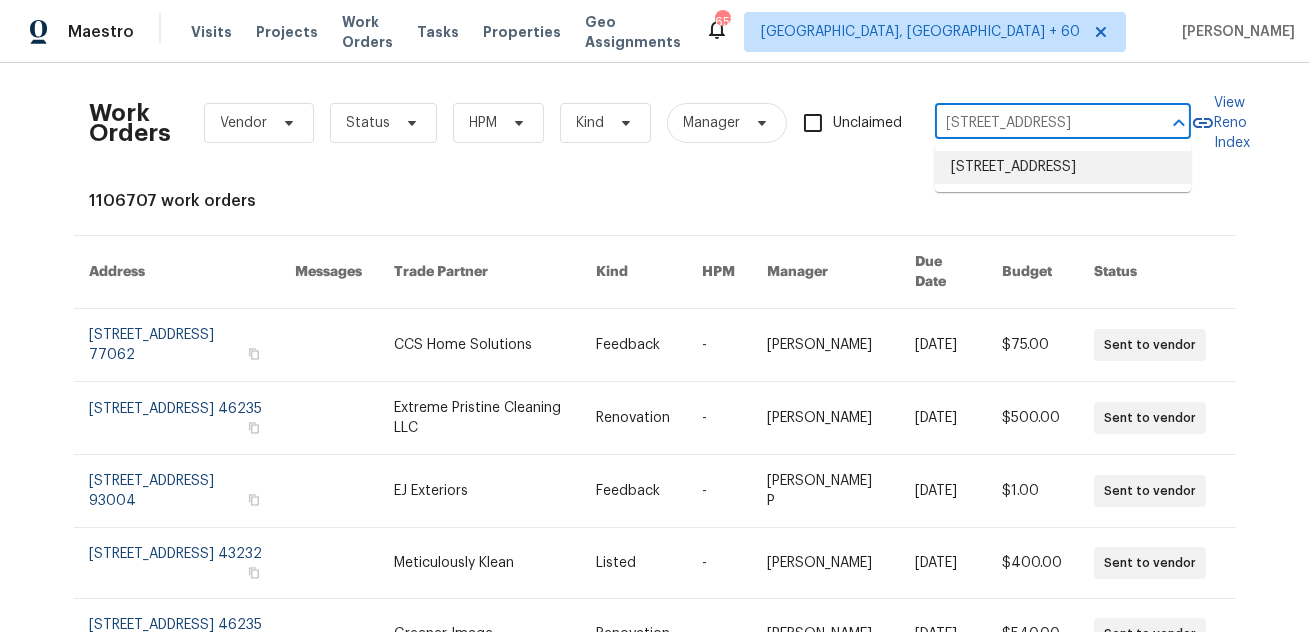 click on "[STREET_ADDRESS]" at bounding box center (1063, 167) 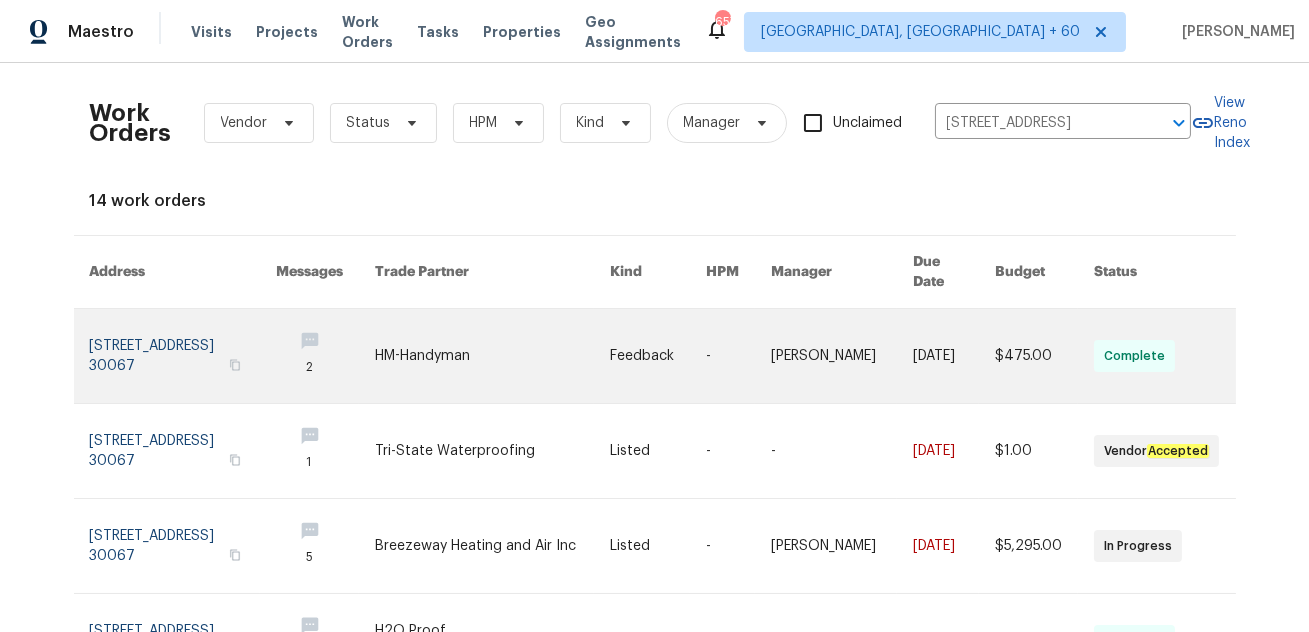 click at bounding box center (183, 356) 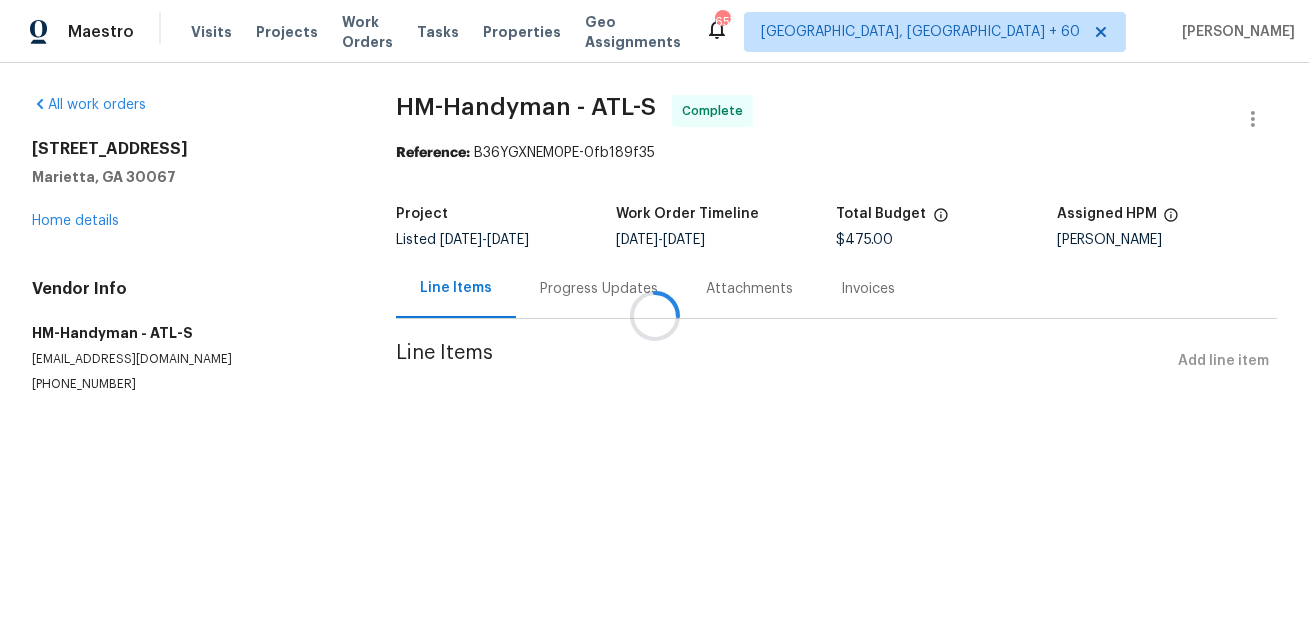 click at bounding box center [654, 316] 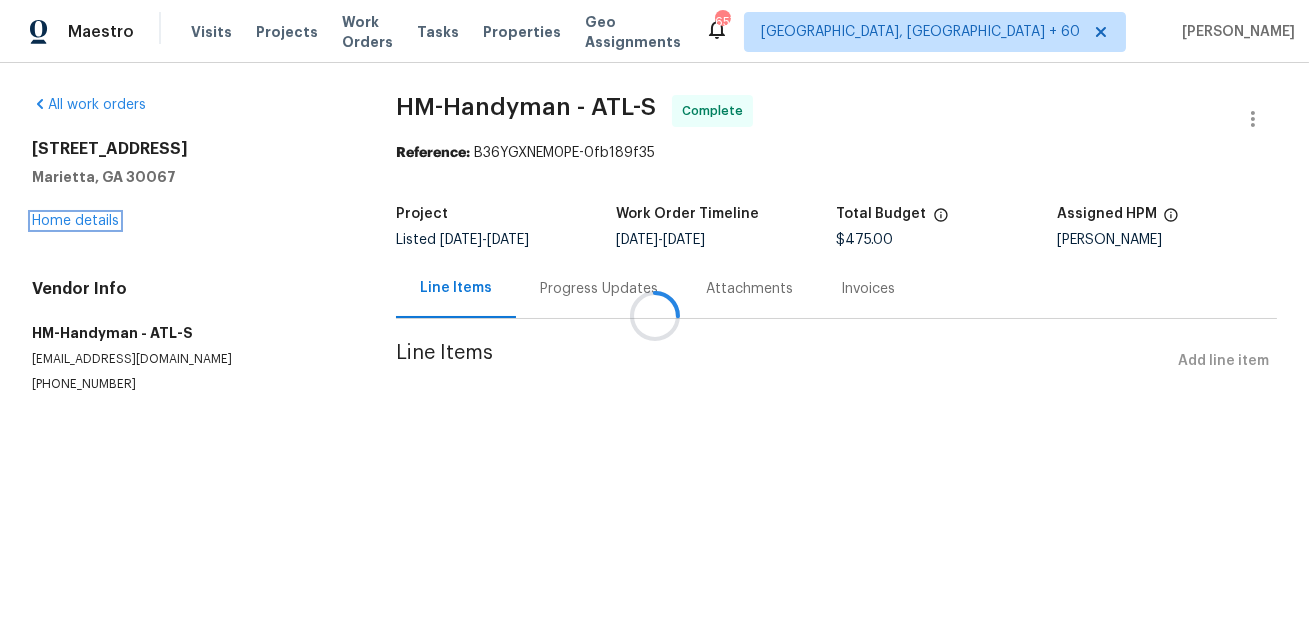 click on "Home details" at bounding box center [75, 221] 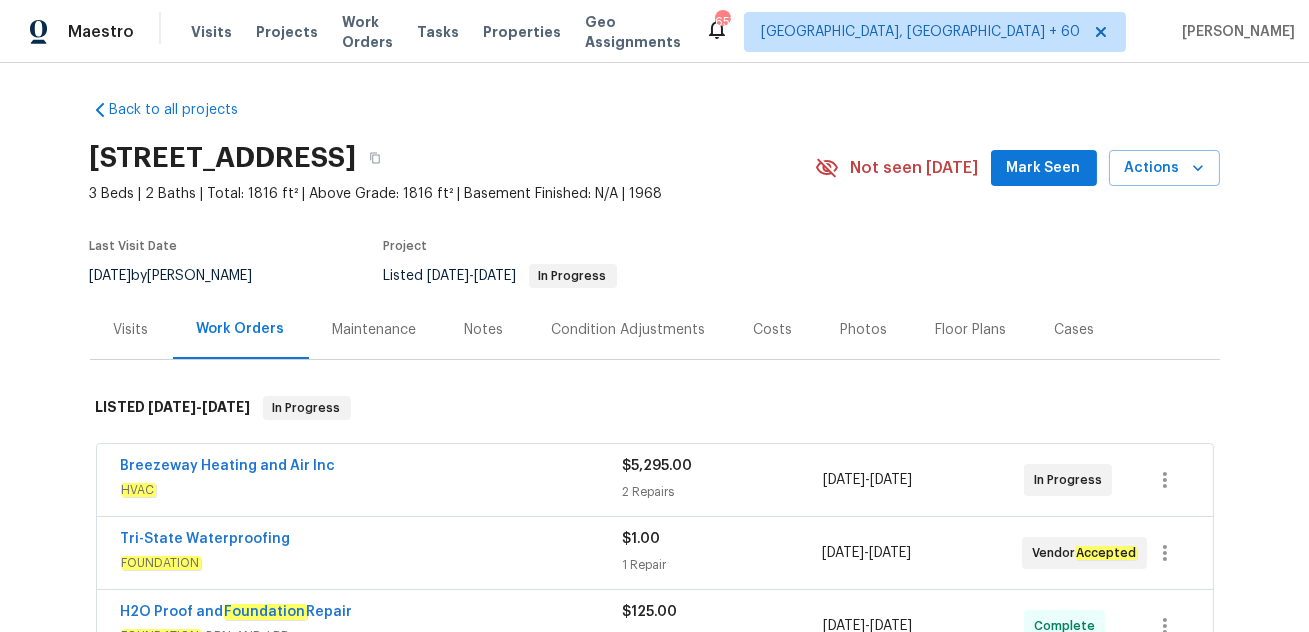 scroll, scrollTop: 0, scrollLeft: 0, axis: both 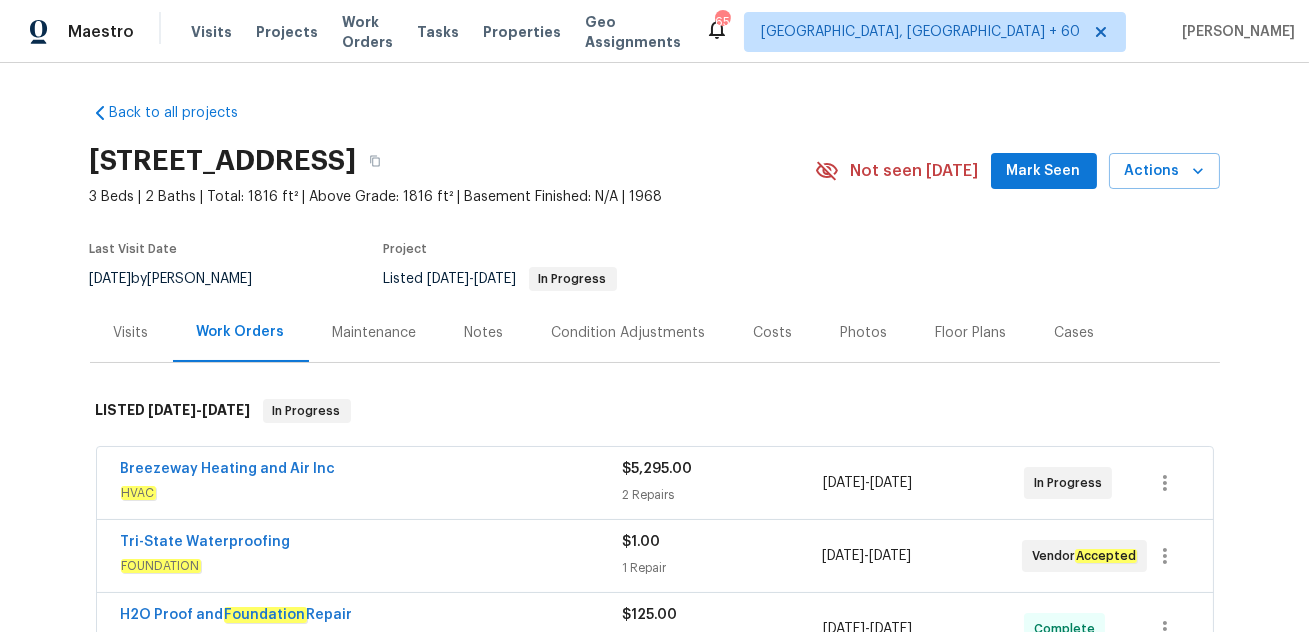 drag, startPoint x: 369, startPoint y: 30, endPoint x: 622, endPoint y: 42, distance: 253.28442 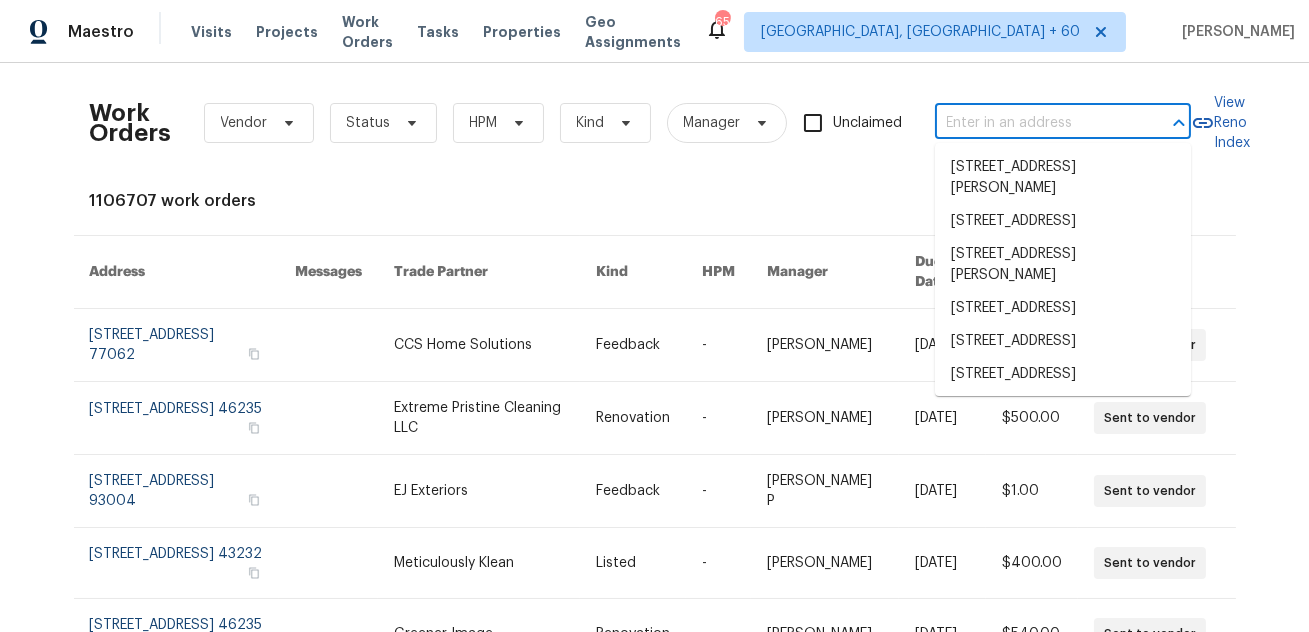 click at bounding box center (1035, 123) 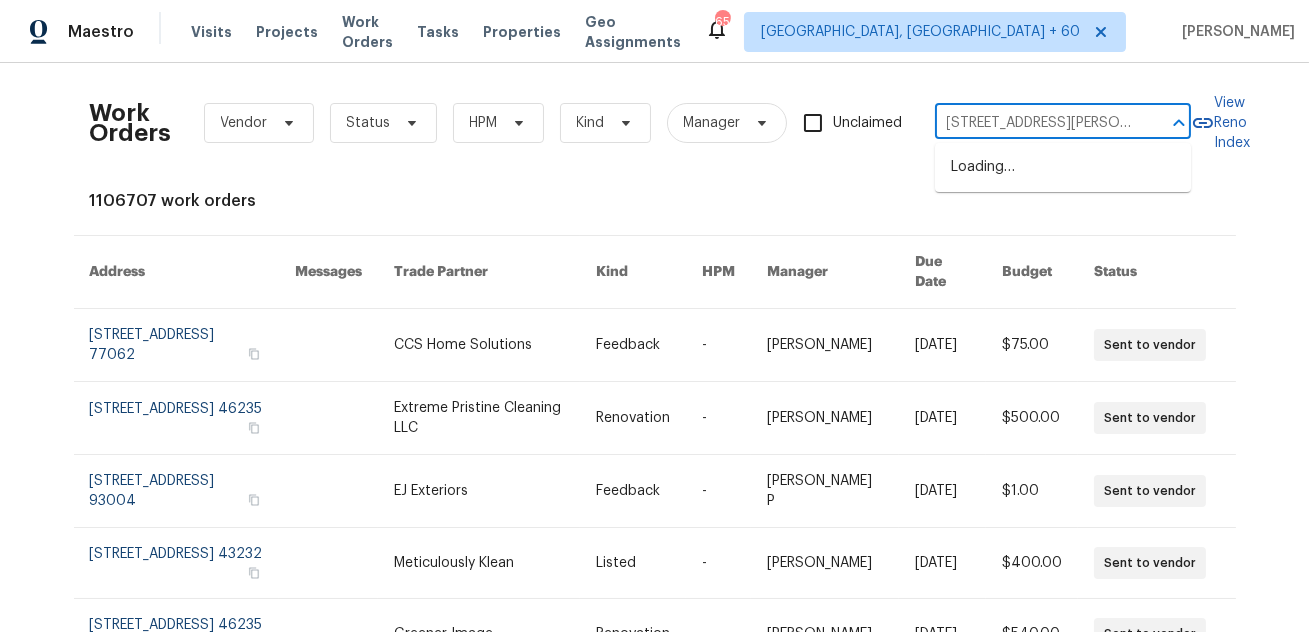 scroll, scrollTop: 0, scrollLeft: 82, axis: horizontal 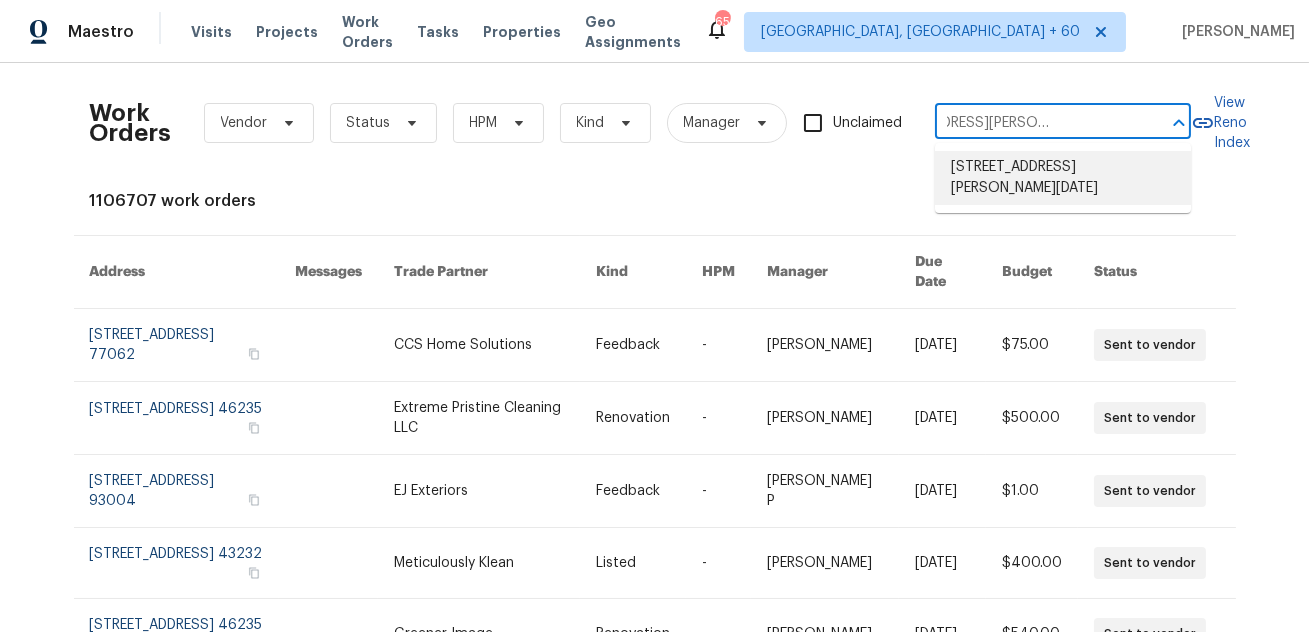 click on "[STREET_ADDRESS][PERSON_NAME][DATE]" at bounding box center (1063, 178) 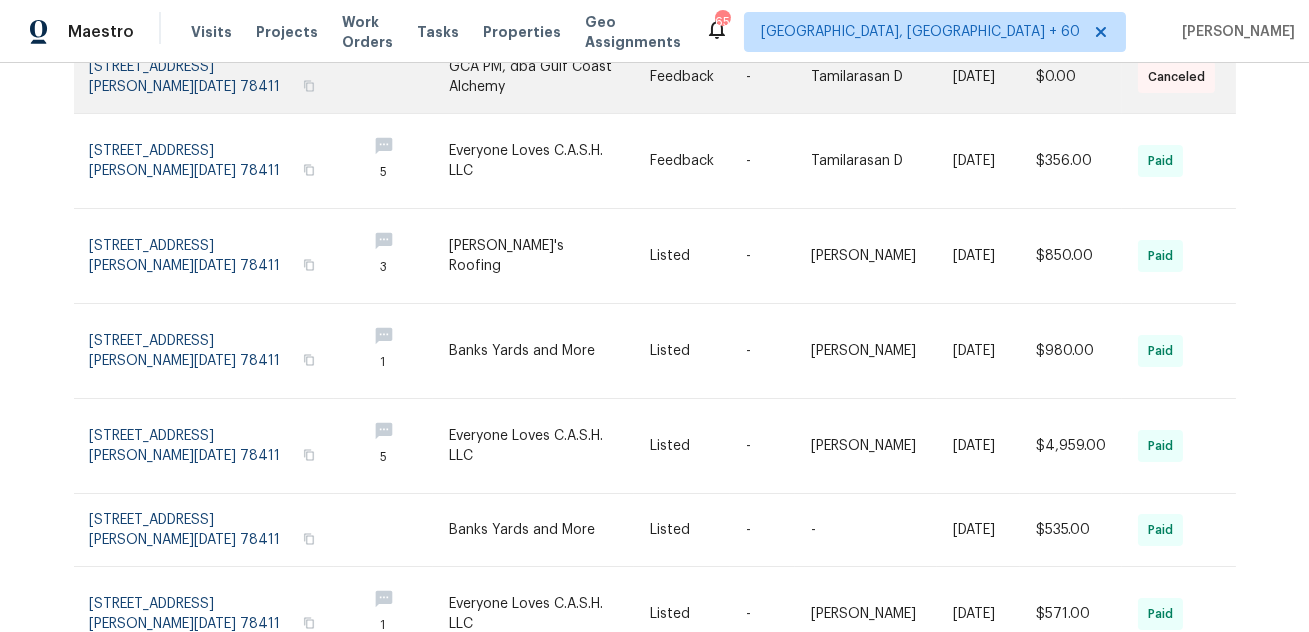 scroll, scrollTop: 294, scrollLeft: 0, axis: vertical 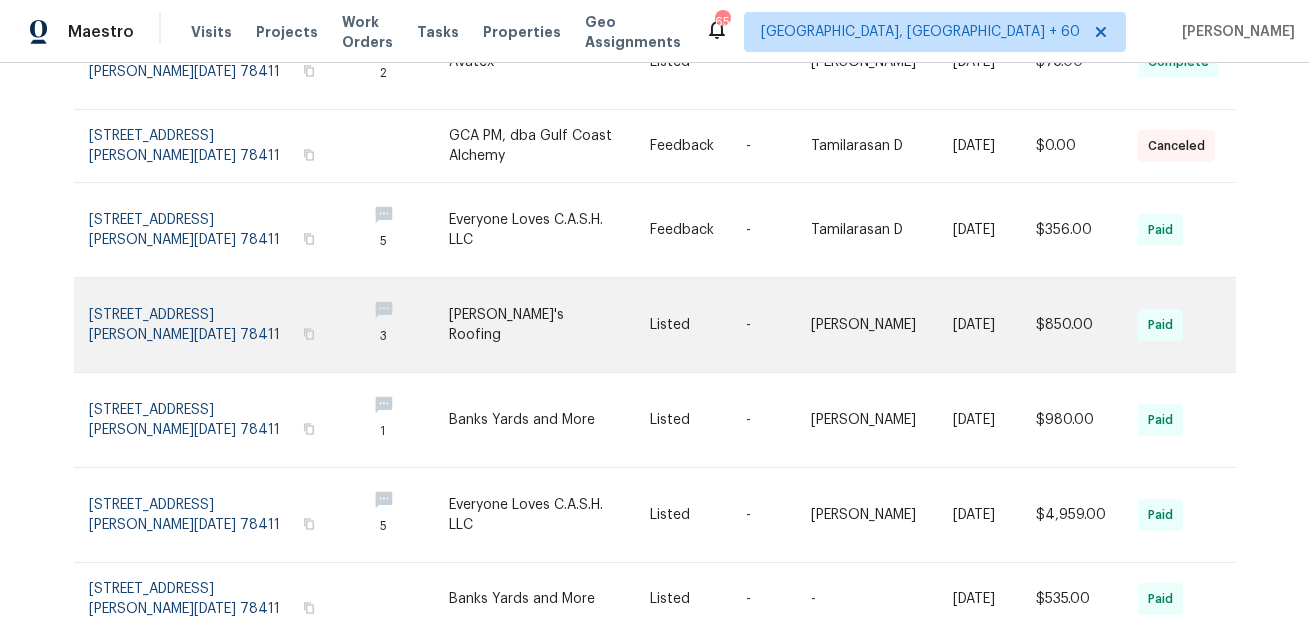 click at bounding box center (220, 325) 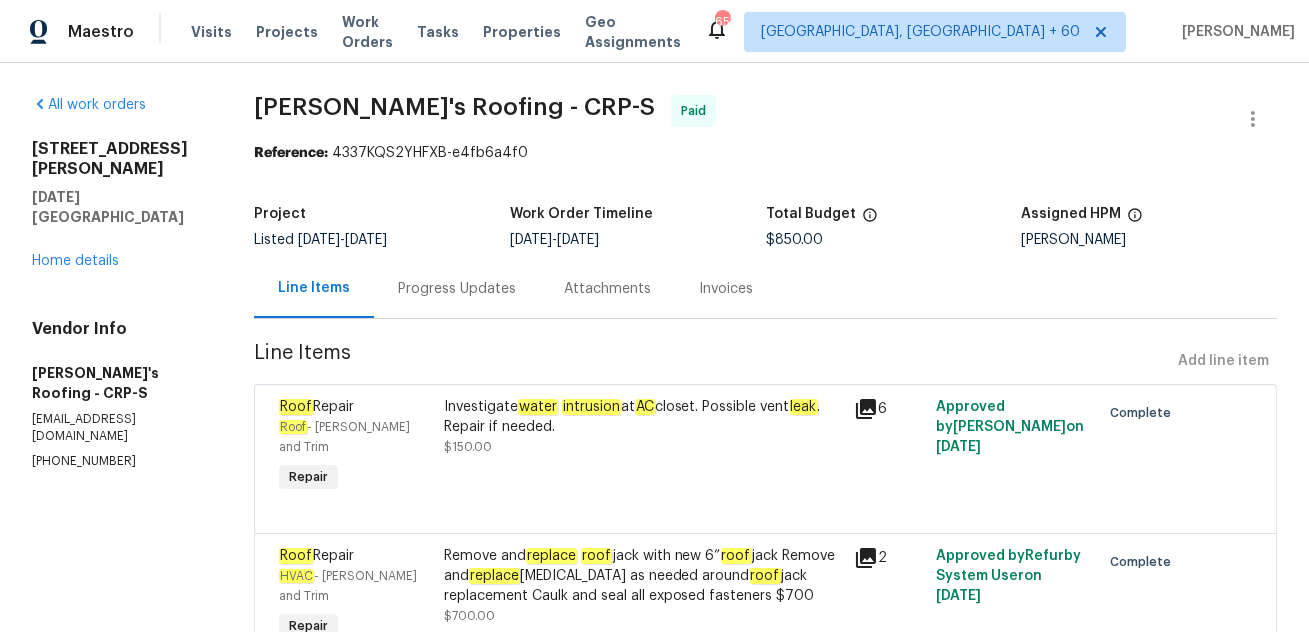 scroll, scrollTop: 67, scrollLeft: 0, axis: vertical 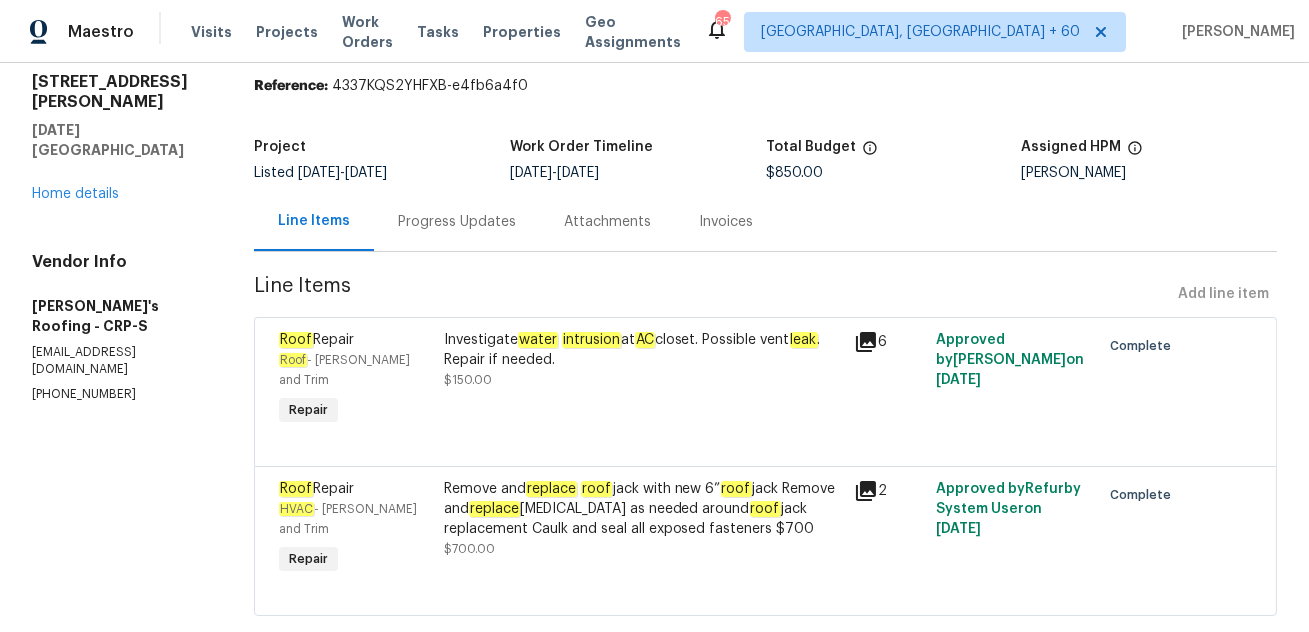 click on "Remove and  replace   roof  jack with new 6”  roof  jack Remove and  replace  [MEDICAL_DATA] as needed around  roof  jack replacement Caulk and seal all exposed fasteners $700" at bounding box center [643, 509] 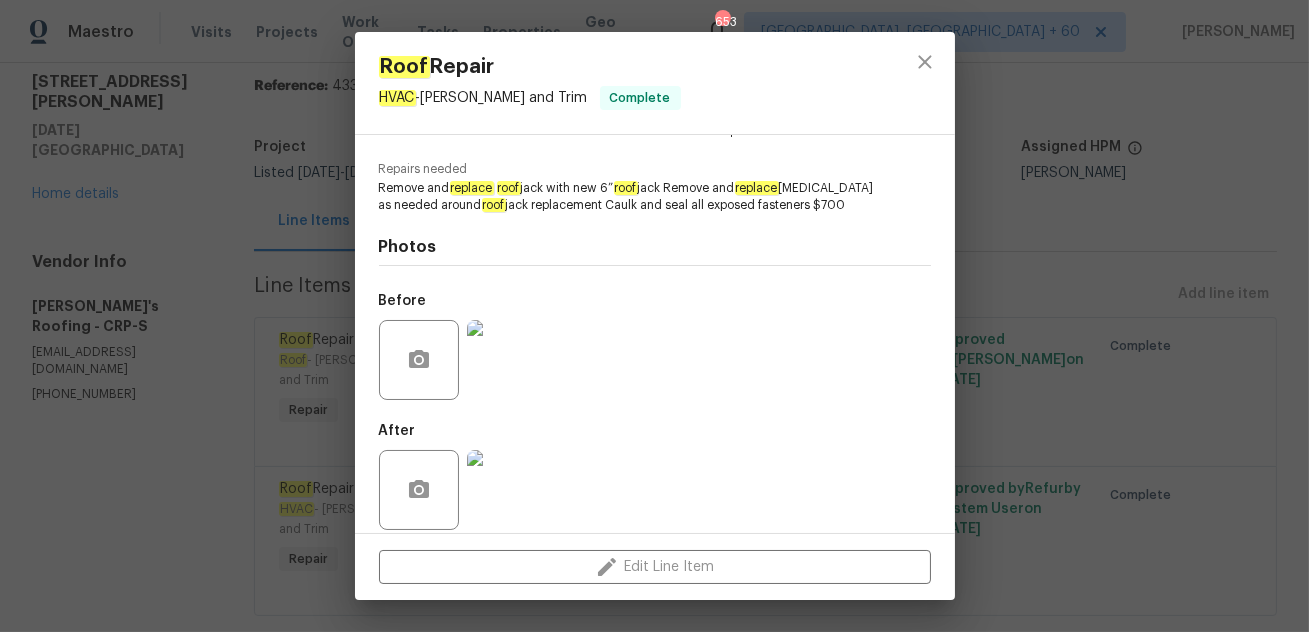 scroll, scrollTop: 206, scrollLeft: 0, axis: vertical 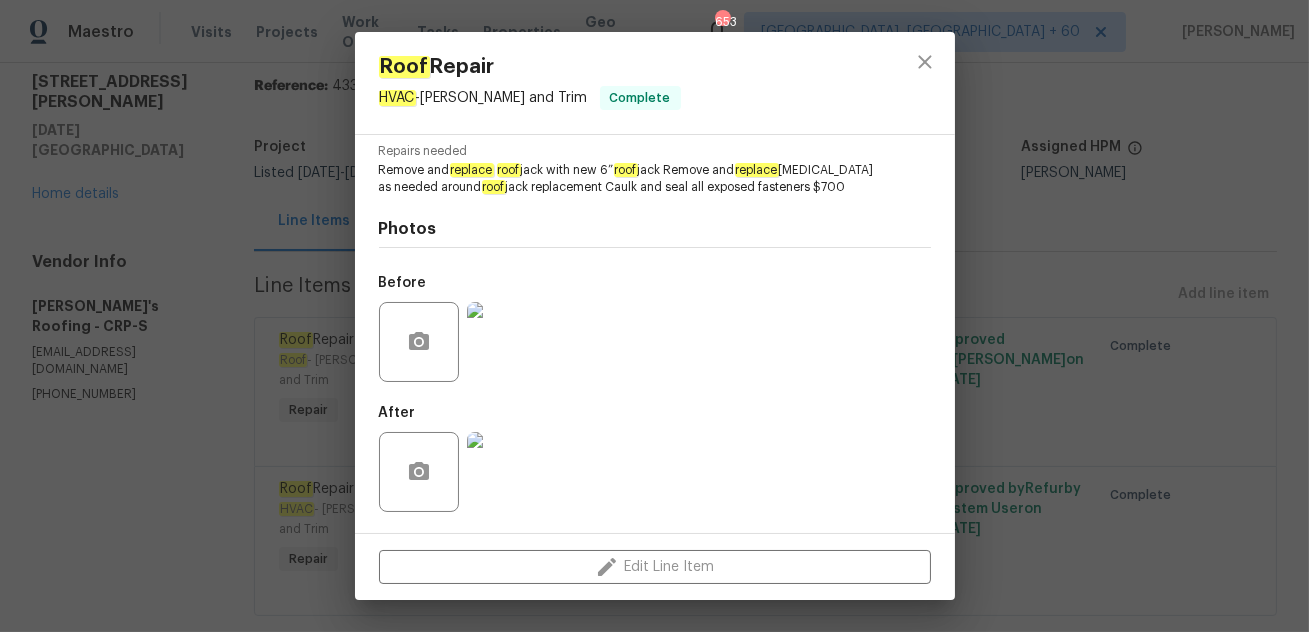 click at bounding box center (507, 342) 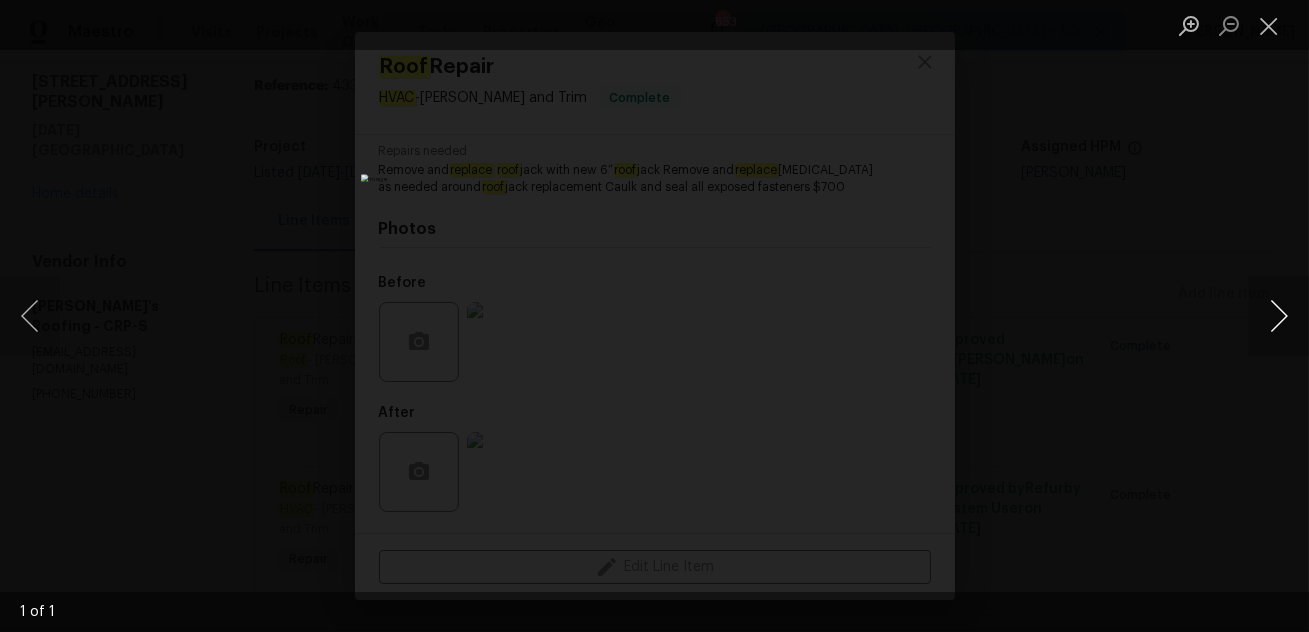 click at bounding box center [1279, 316] 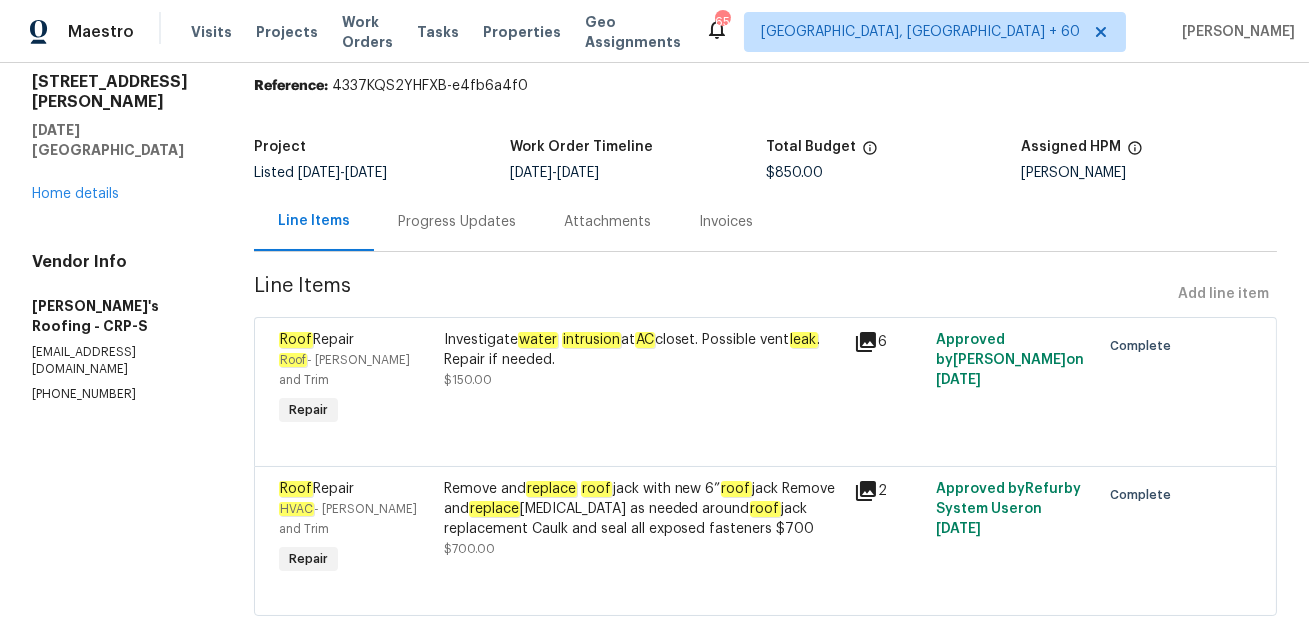click on "Remove and  replace   roof  jack with new 6”  roof  jack Remove and  replace  [MEDICAL_DATA] as needed around  roof  jack replacement Caulk and seal all exposed fasteners $700" at bounding box center (643, 509) 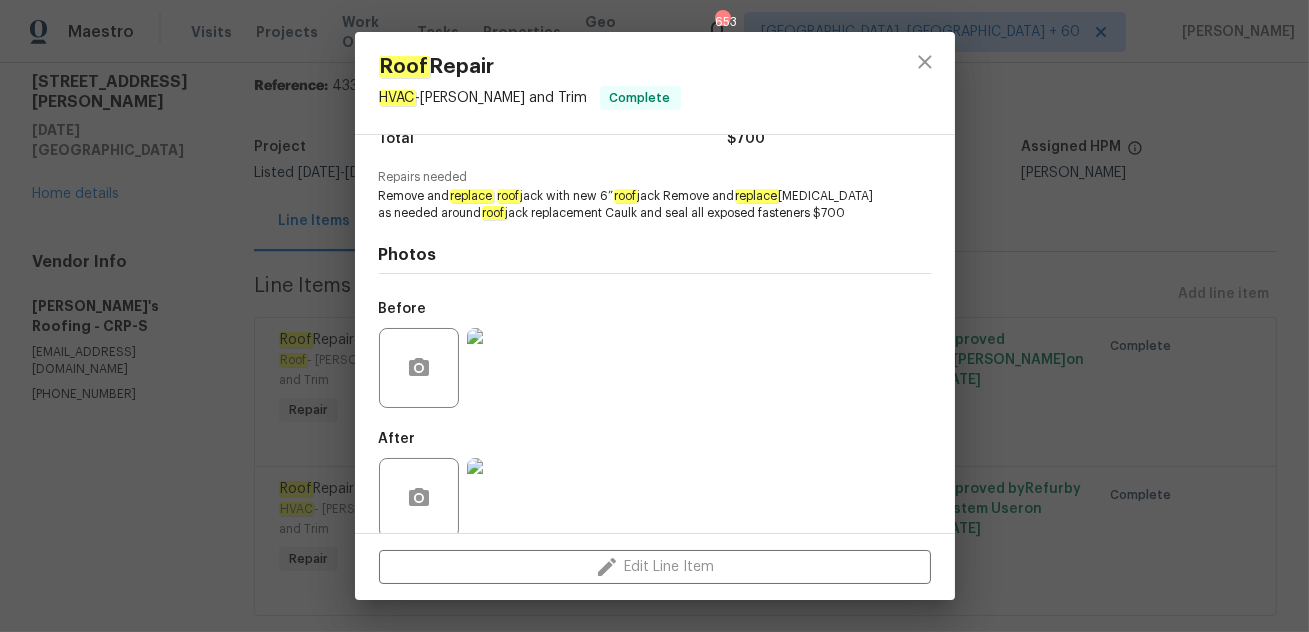scroll, scrollTop: 206, scrollLeft: 0, axis: vertical 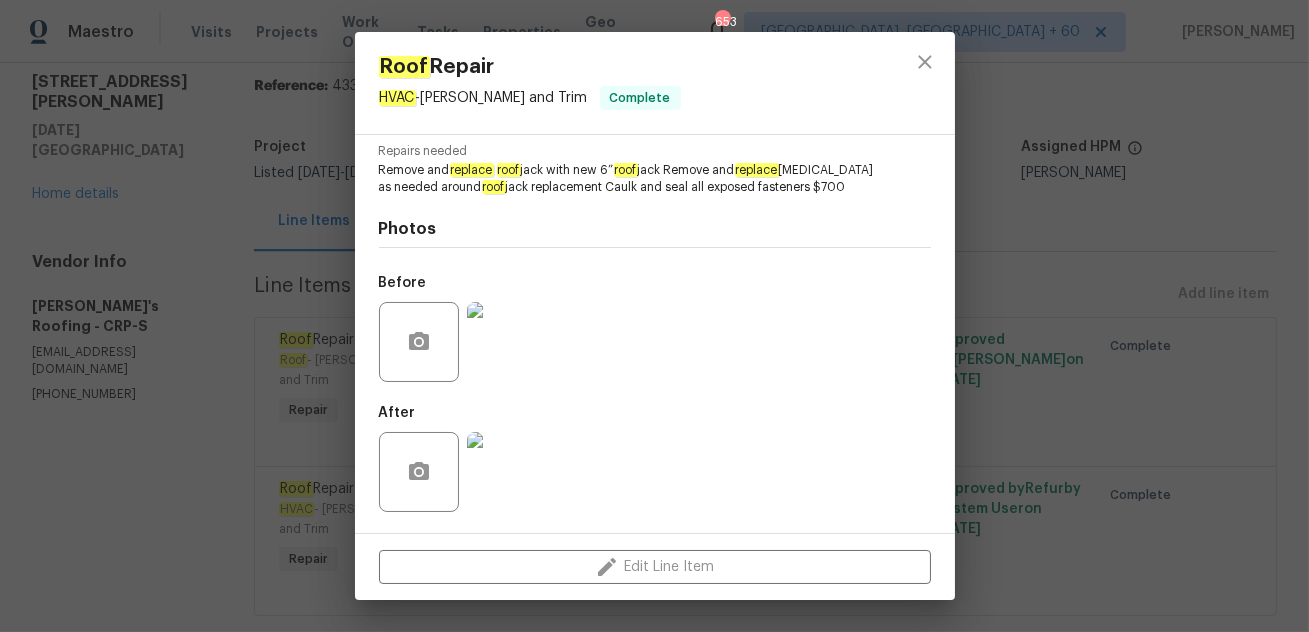 click on "Roof  Repair HVAC  -  [PERSON_NAME] and Trim Complete Vendor [PERSON_NAME]'s Roofing Account Category Repairs Cost $700 x 1 count $700 Labor $0 Total $700 Repairs needed Remove and  replace   roof  jack with new 6”  roof  jack Remove and  replace  [MEDICAL_DATA] as needed around  roof  jack replacement Caulk and seal all exposed fasteners $700 Photos Before After  Edit Line Item" at bounding box center [654, 316] 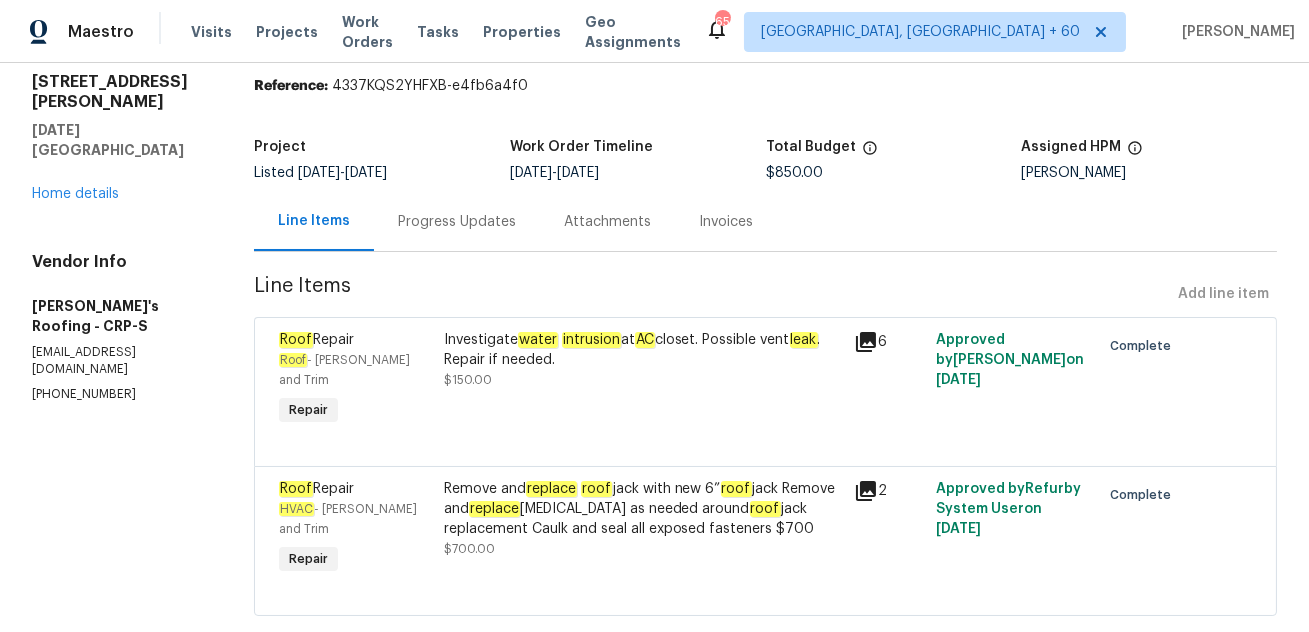 click on "leak" at bounding box center (804, 340) 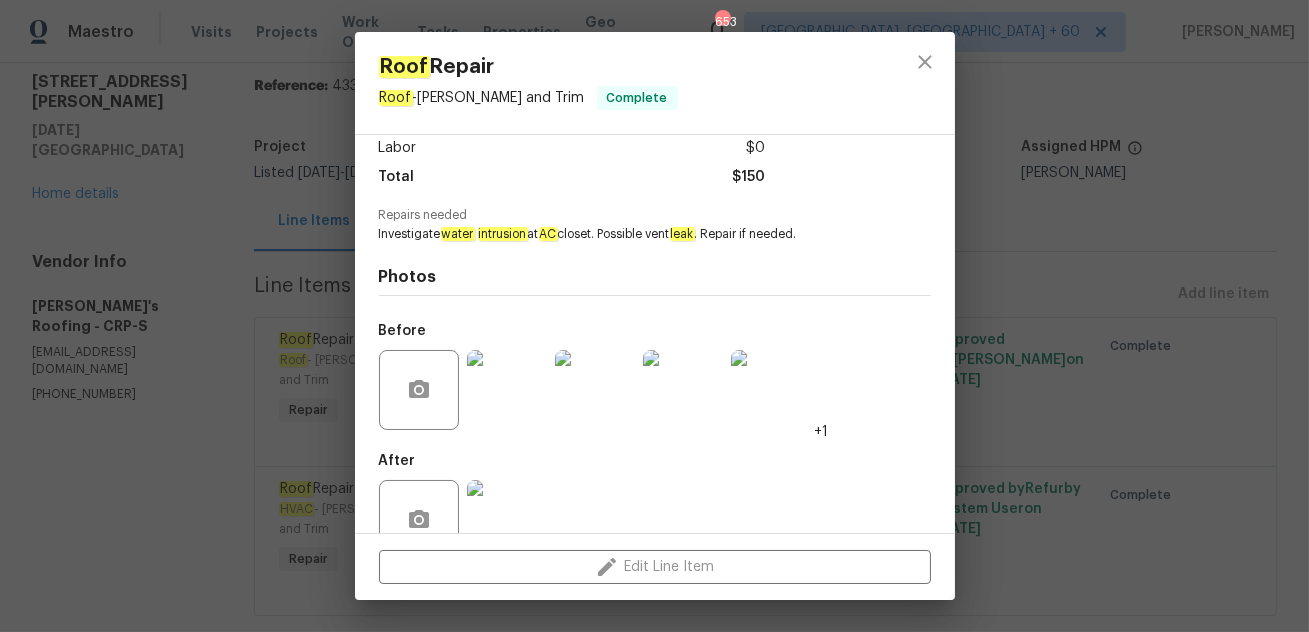 scroll, scrollTop: 190, scrollLeft: 0, axis: vertical 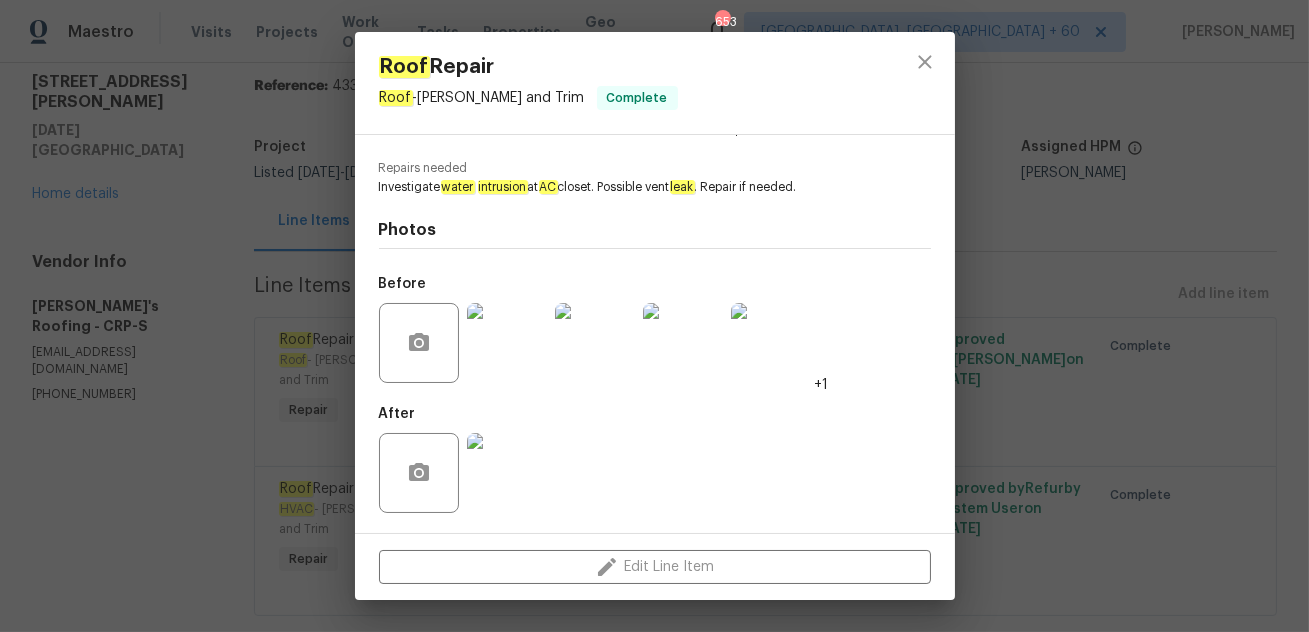 click on "Roof  Repair Roof  -  [PERSON_NAME] and Trim Complete Vendor [PERSON_NAME]'s Roofing Account Category Repairs Cost $150 x 1 count $150 Labor $0 Total $150 Repairs needed Investigate  water   intrusion  at  AC  closet. Possible vent  leak . Repair if needed. Photos Before  +1 After  Edit Line Item" at bounding box center [654, 316] 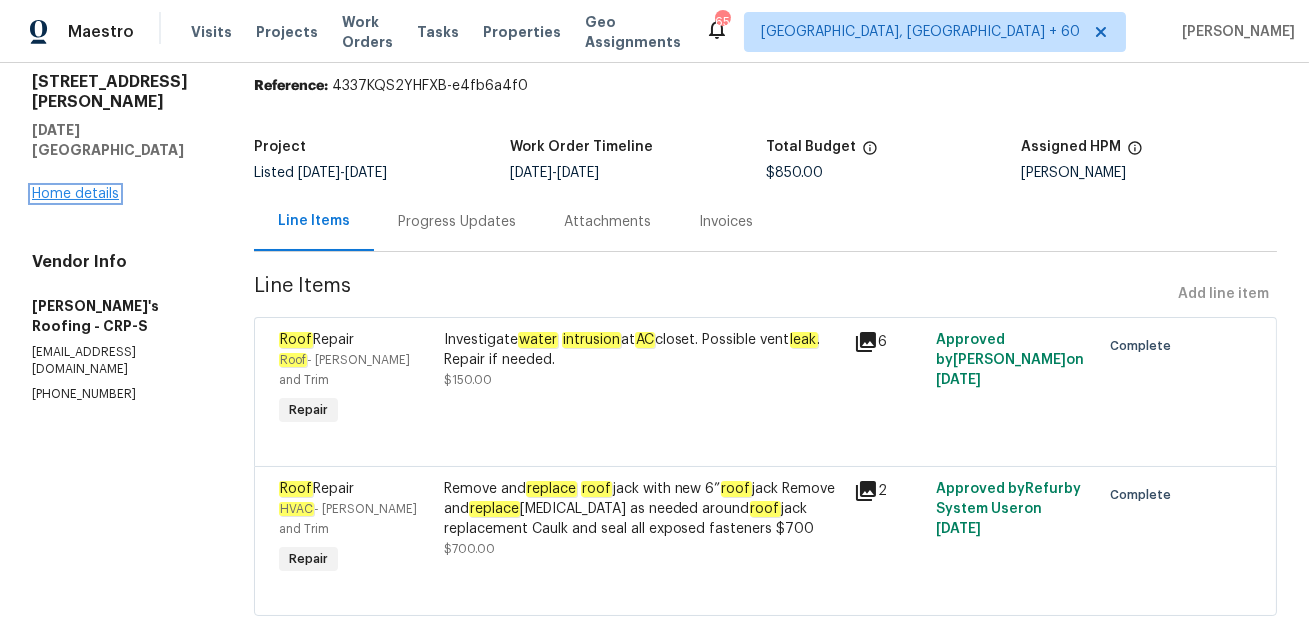 click on "Home details" at bounding box center (75, 194) 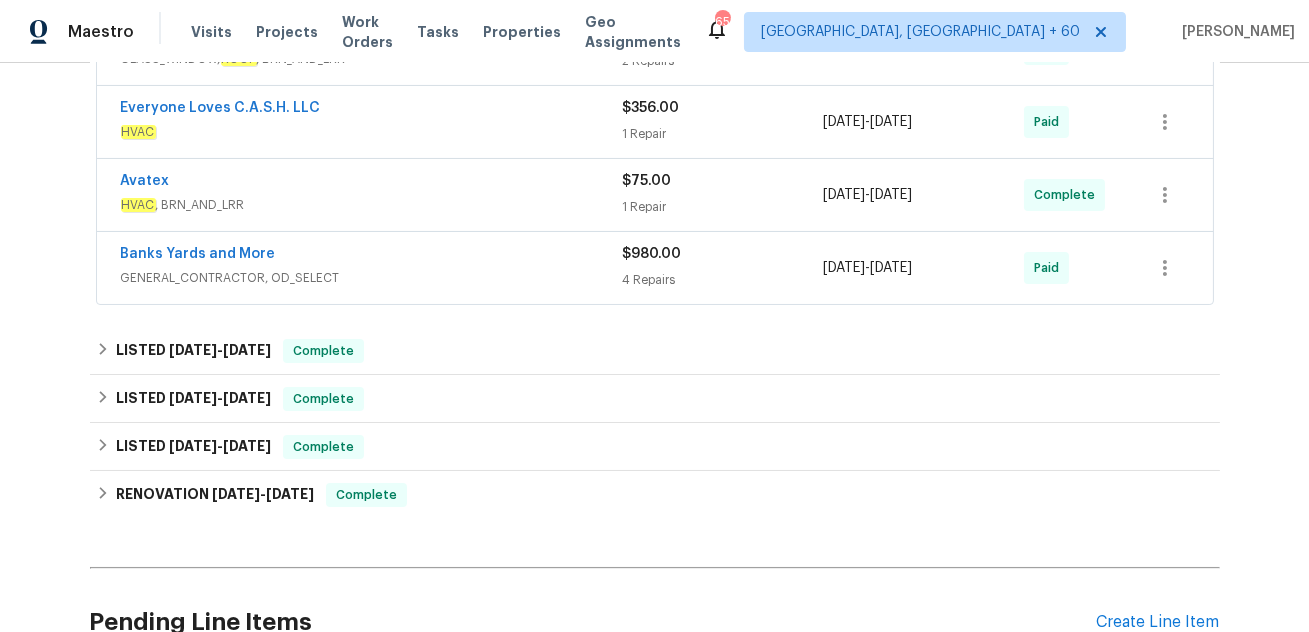 scroll, scrollTop: 438, scrollLeft: 0, axis: vertical 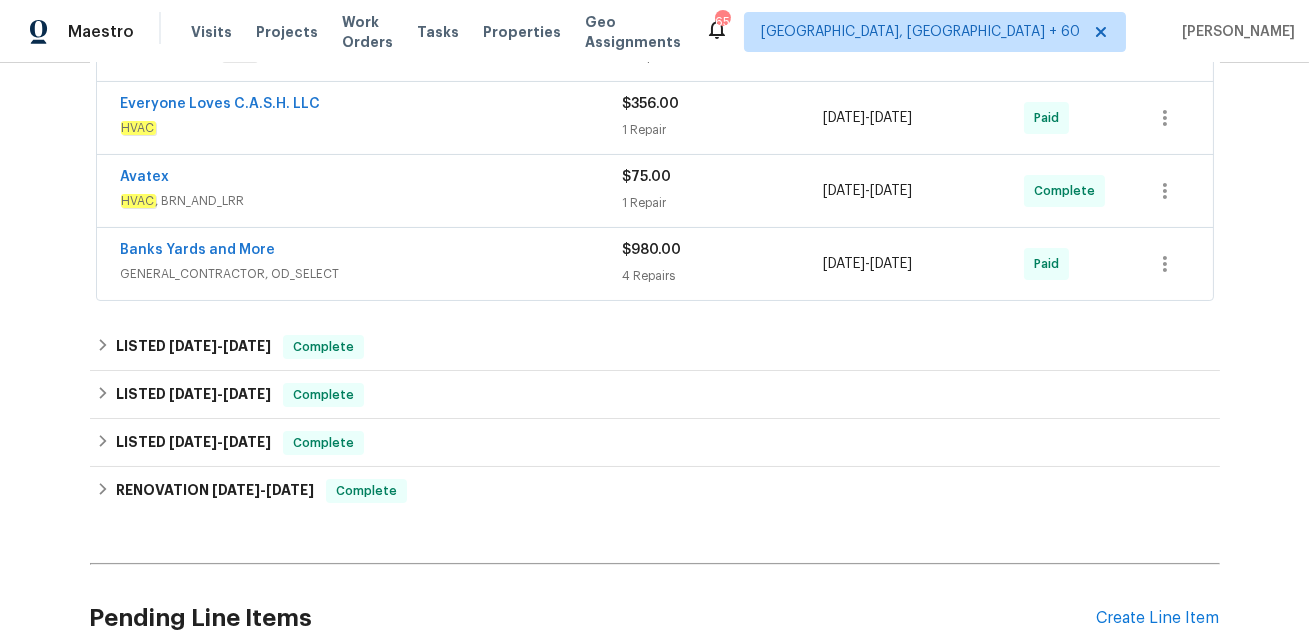 click on "Banks Yards and More GENERAL_CONTRACTOR, OD_SELECT $980.00 4 Repairs [DATE]  -  [DATE] Paid" at bounding box center (655, 264) 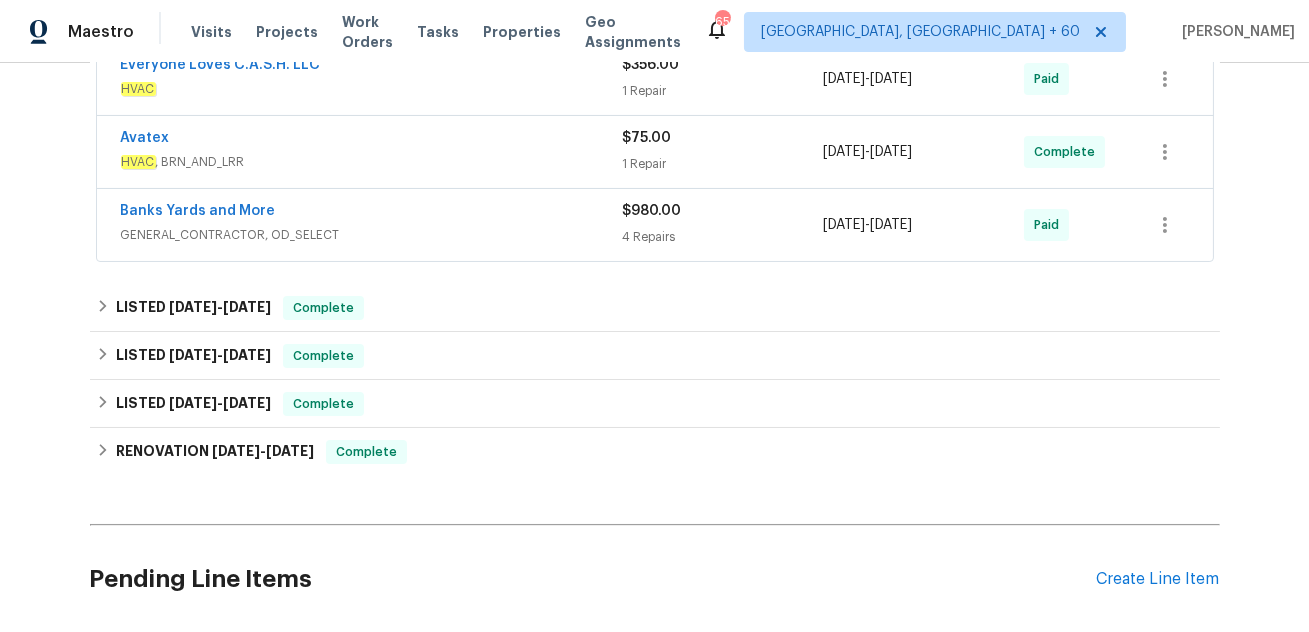 scroll, scrollTop: 477, scrollLeft: 0, axis: vertical 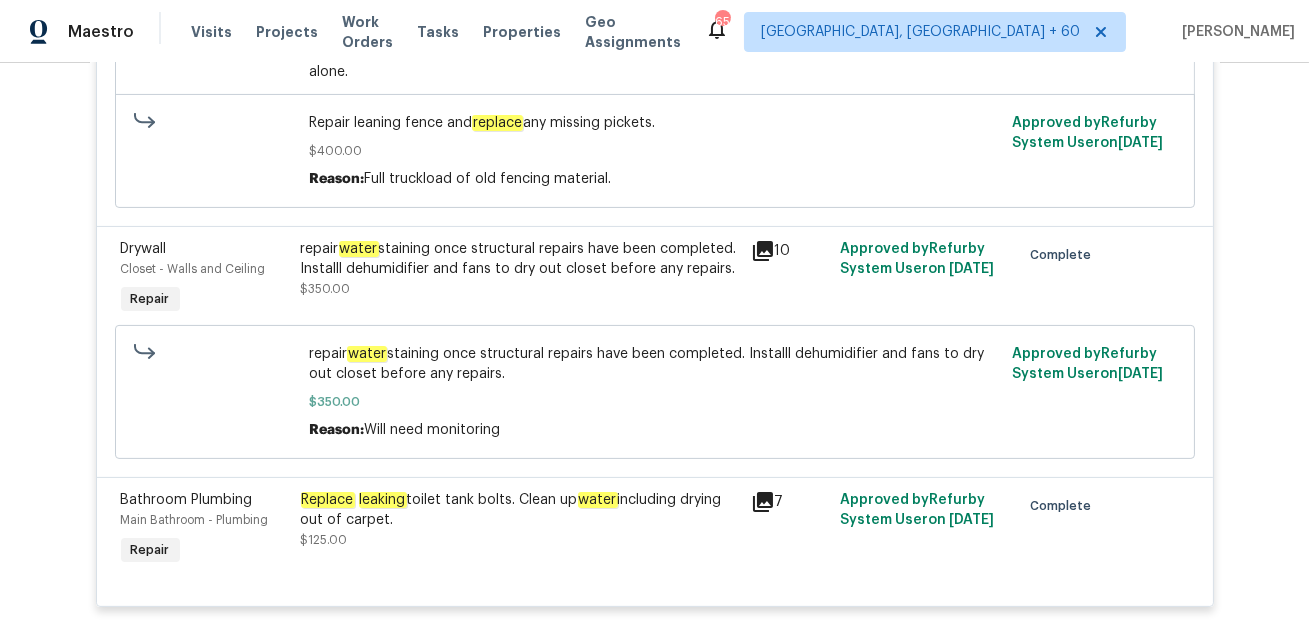 click on "repair  water  staining once structural repairs have been completed. Installl dehumidifier and fans to dry out closet before any repairs." at bounding box center (520, 259) 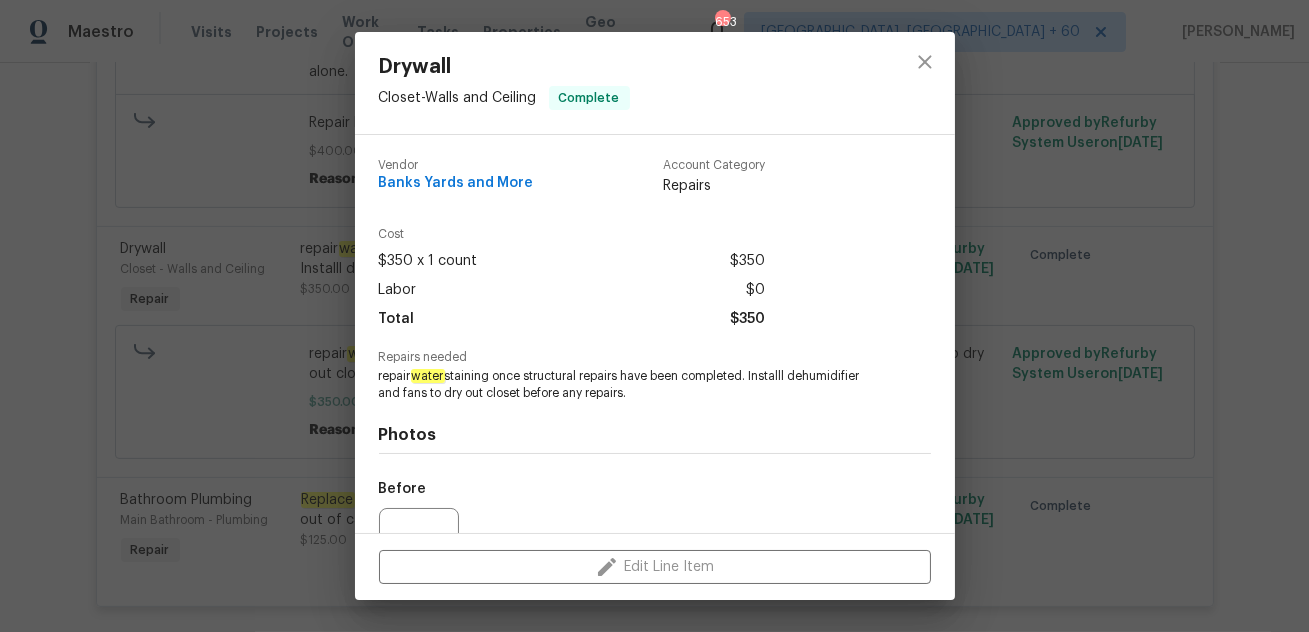 scroll, scrollTop: 206, scrollLeft: 0, axis: vertical 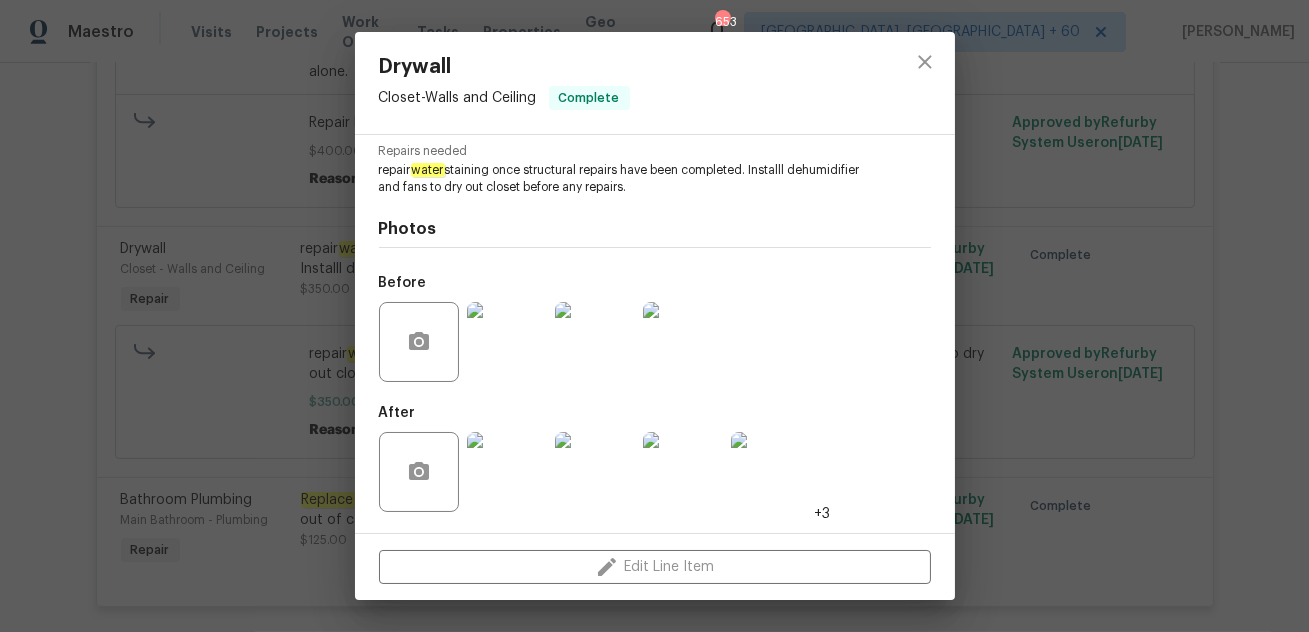 click at bounding box center [507, 342] 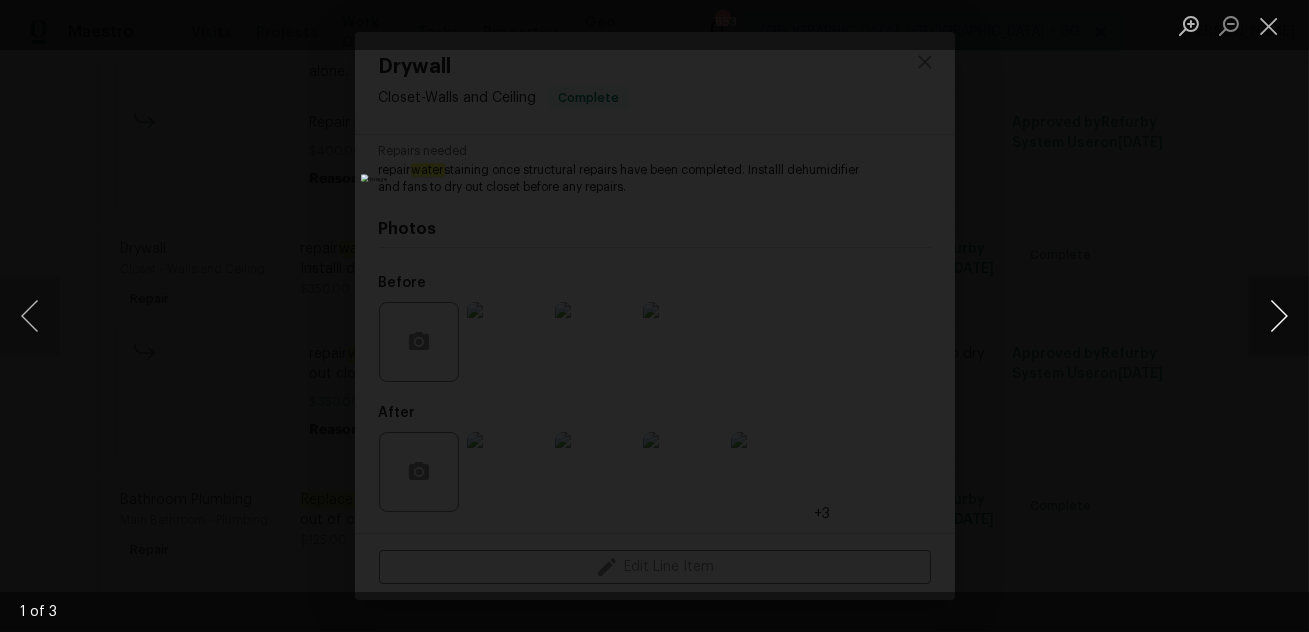 click at bounding box center (1279, 316) 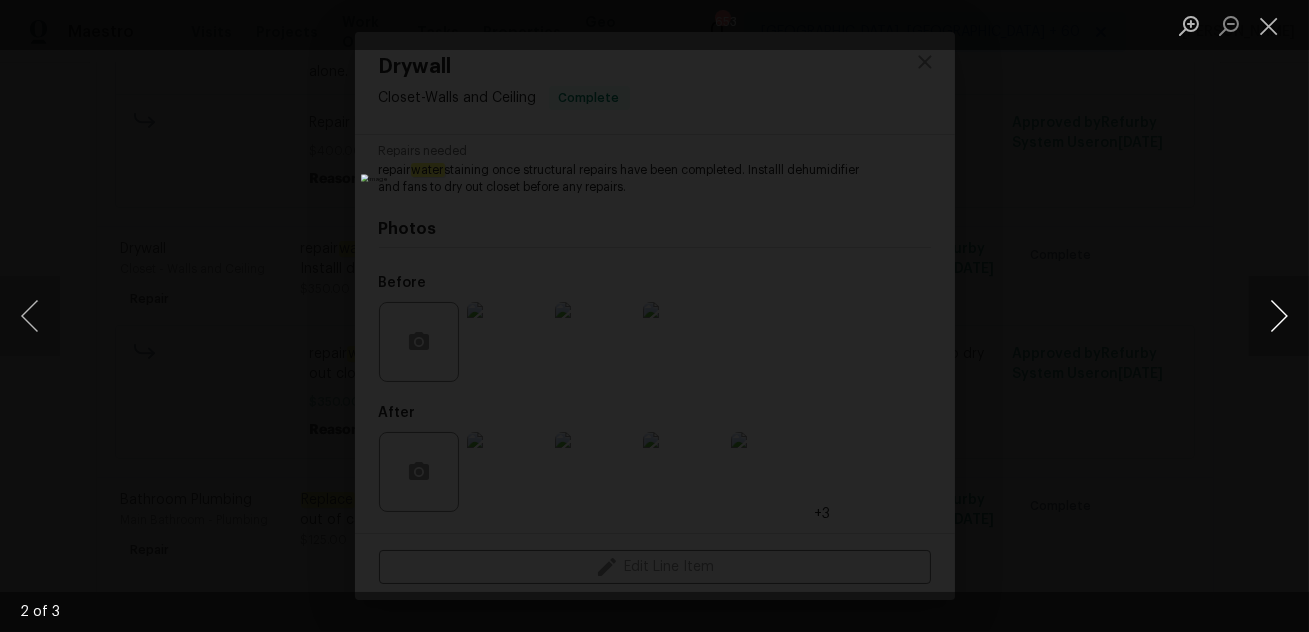 click at bounding box center [1279, 316] 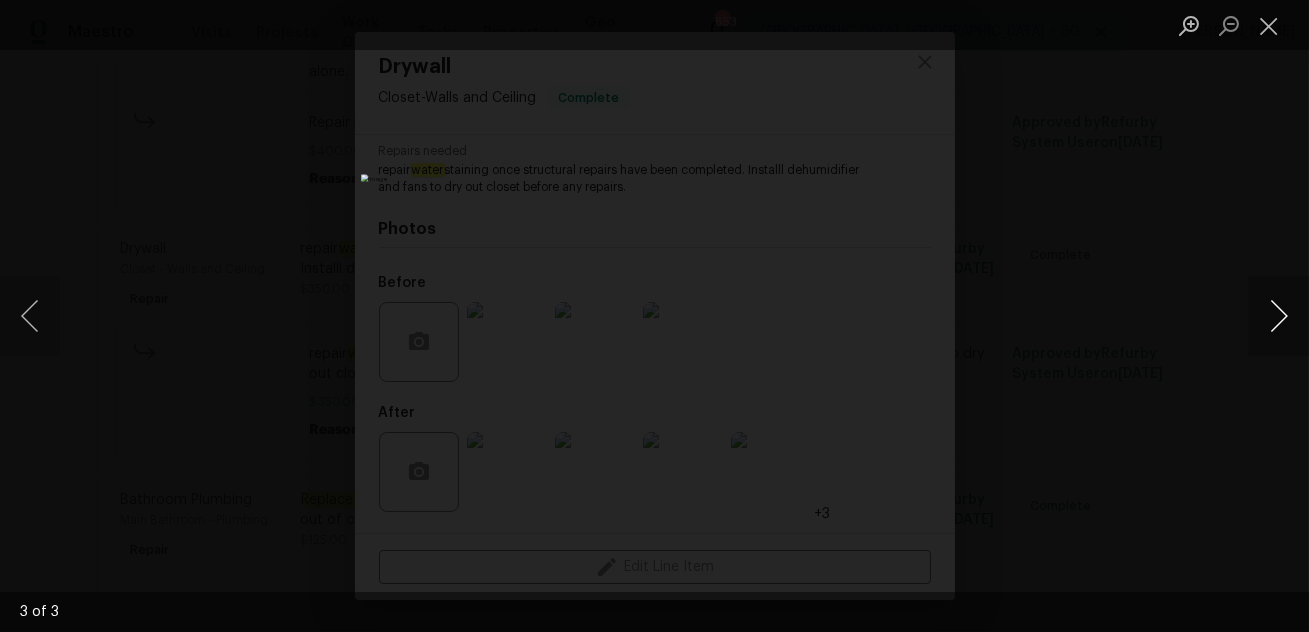 click at bounding box center (1279, 316) 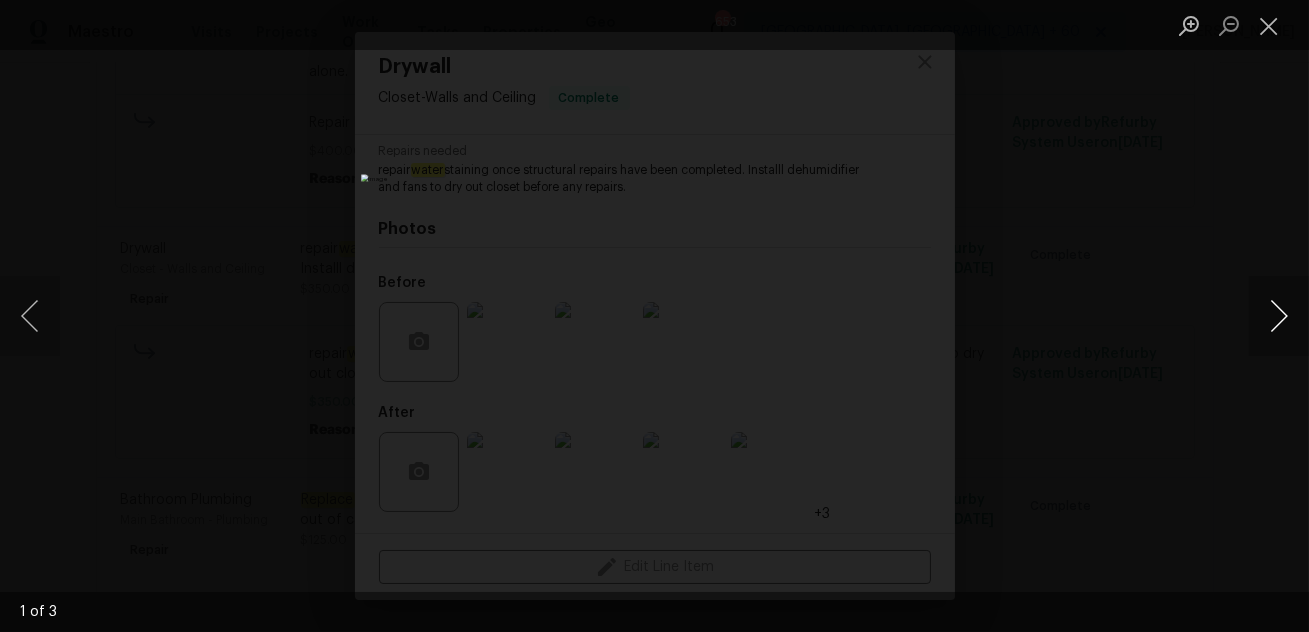 click at bounding box center (1279, 316) 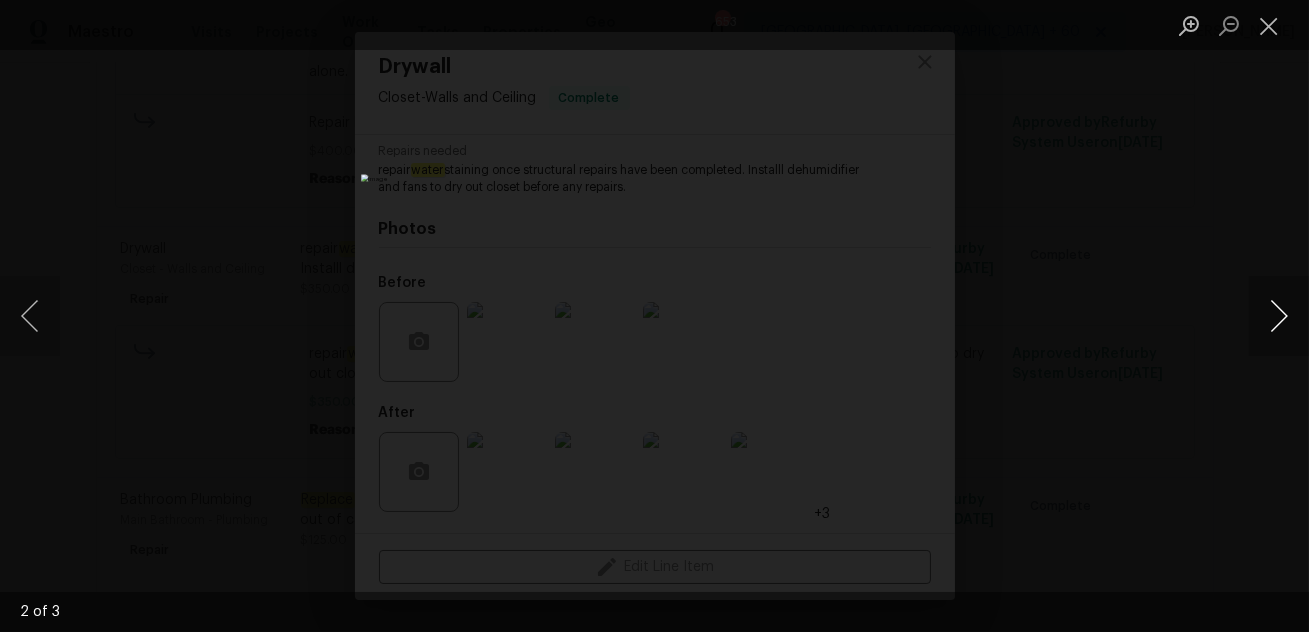click at bounding box center (1279, 316) 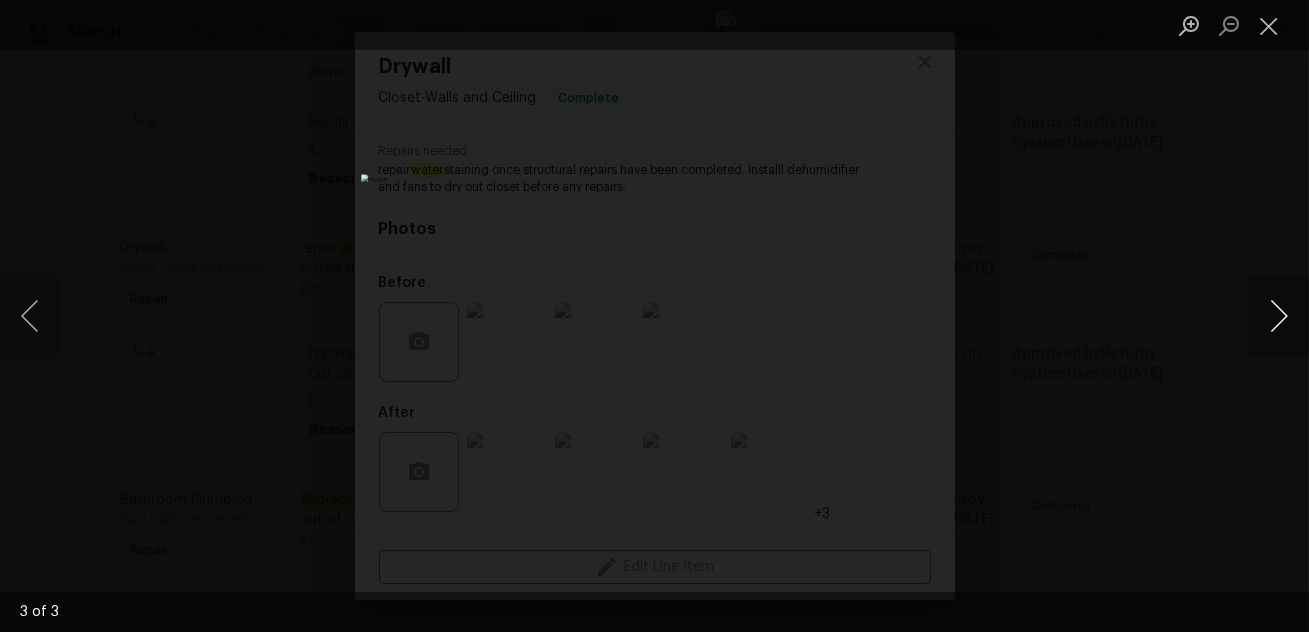 click at bounding box center (1279, 316) 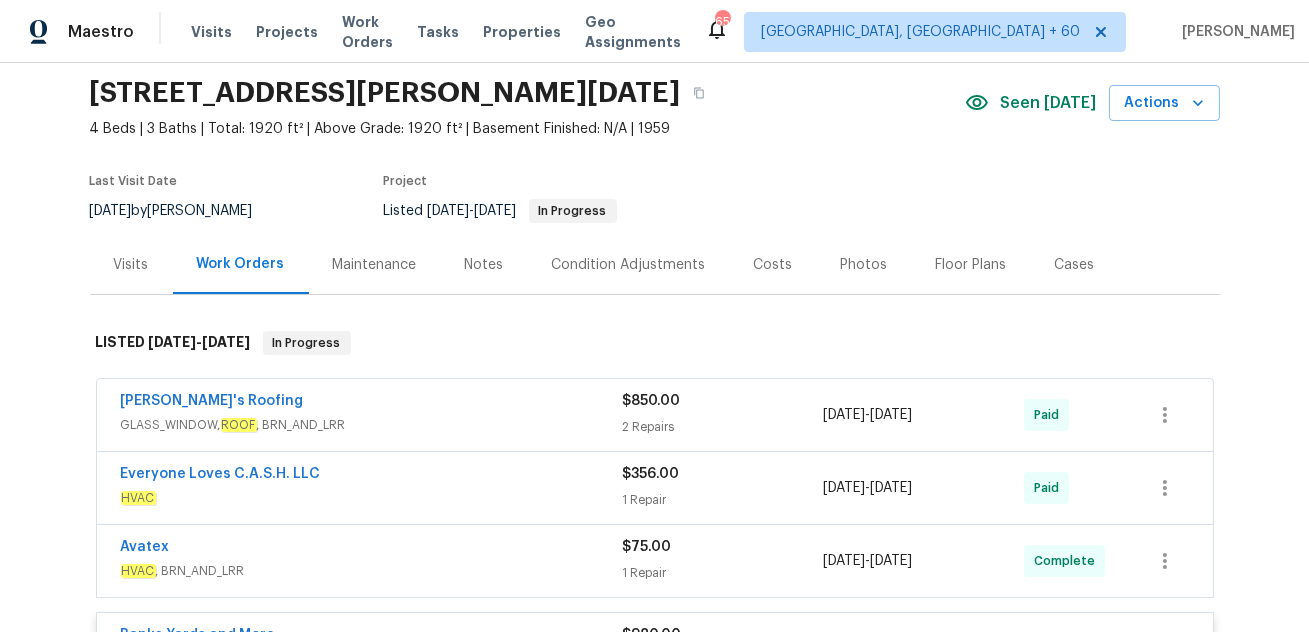 scroll, scrollTop: 67, scrollLeft: 0, axis: vertical 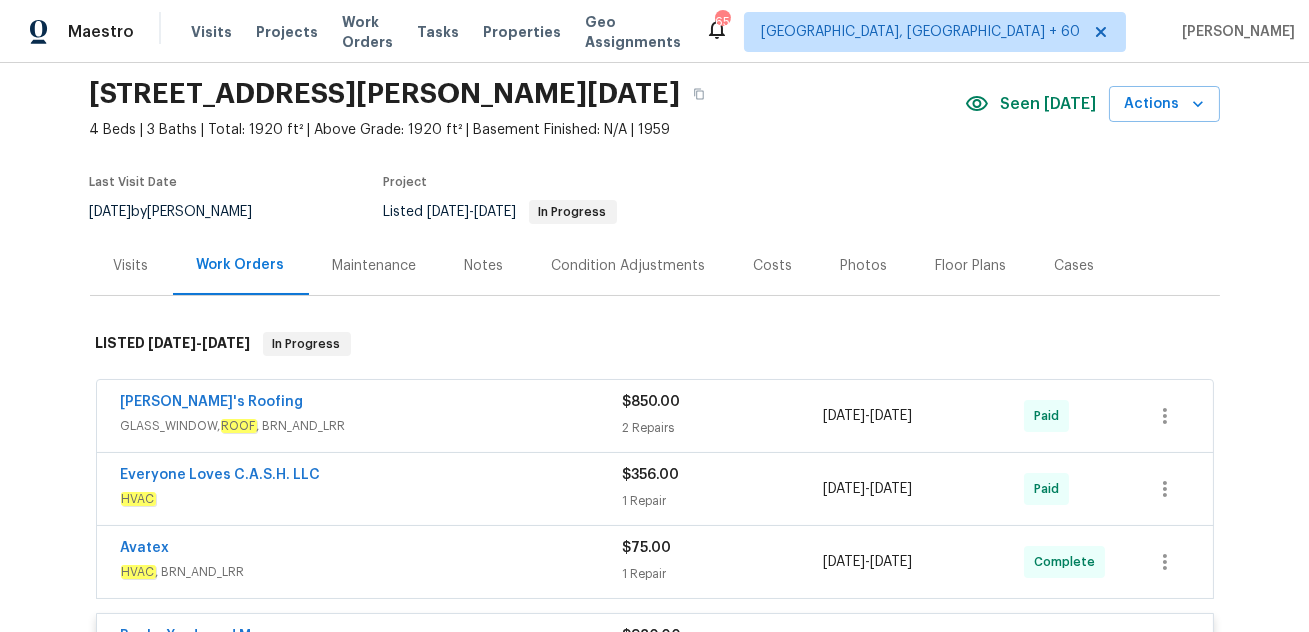 click on "GLASS_WINDOW,  ROOF , BRN_AND_LRR" at bounding box center [372, 426] 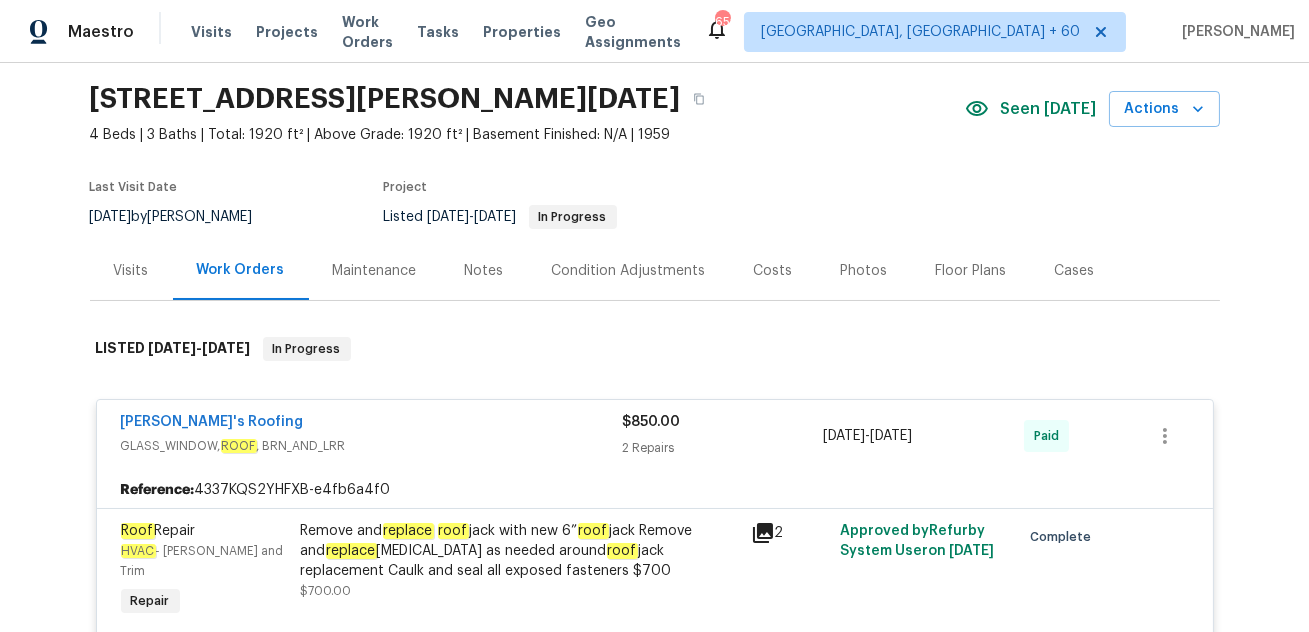 scroll, scrollTop: 0, scrollLeft: 0, axis: both 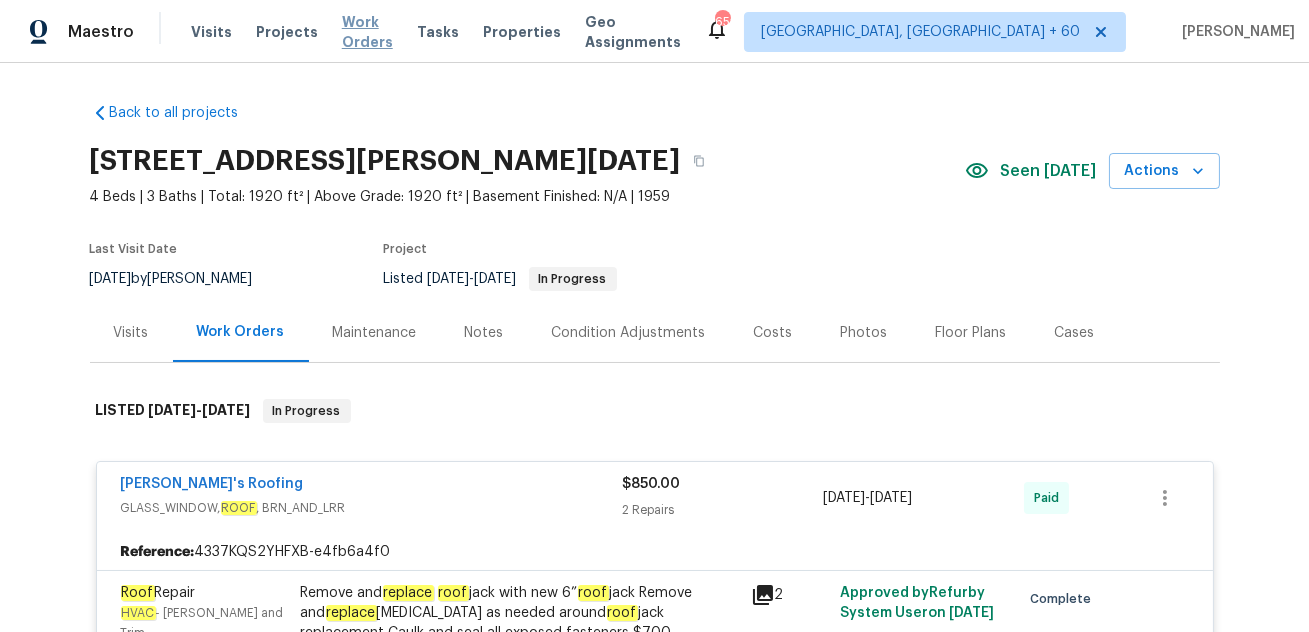 click on "Work Orders" at bounding box center [367, 32] 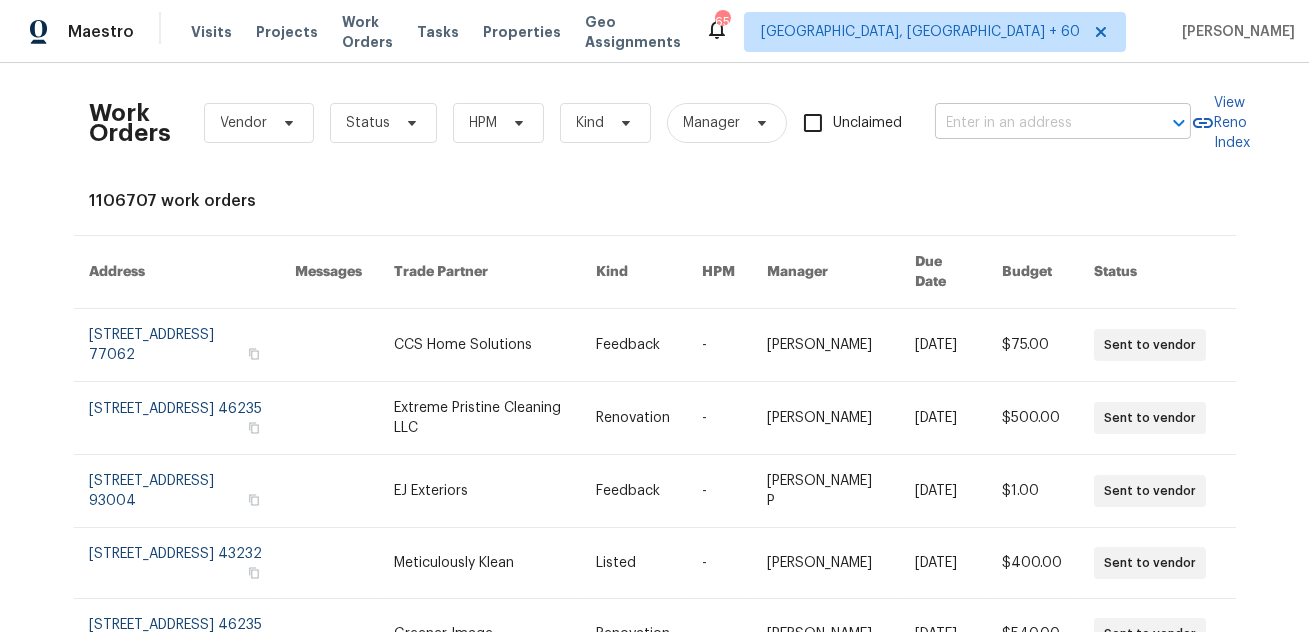 click at bounding box center [1035, 123] 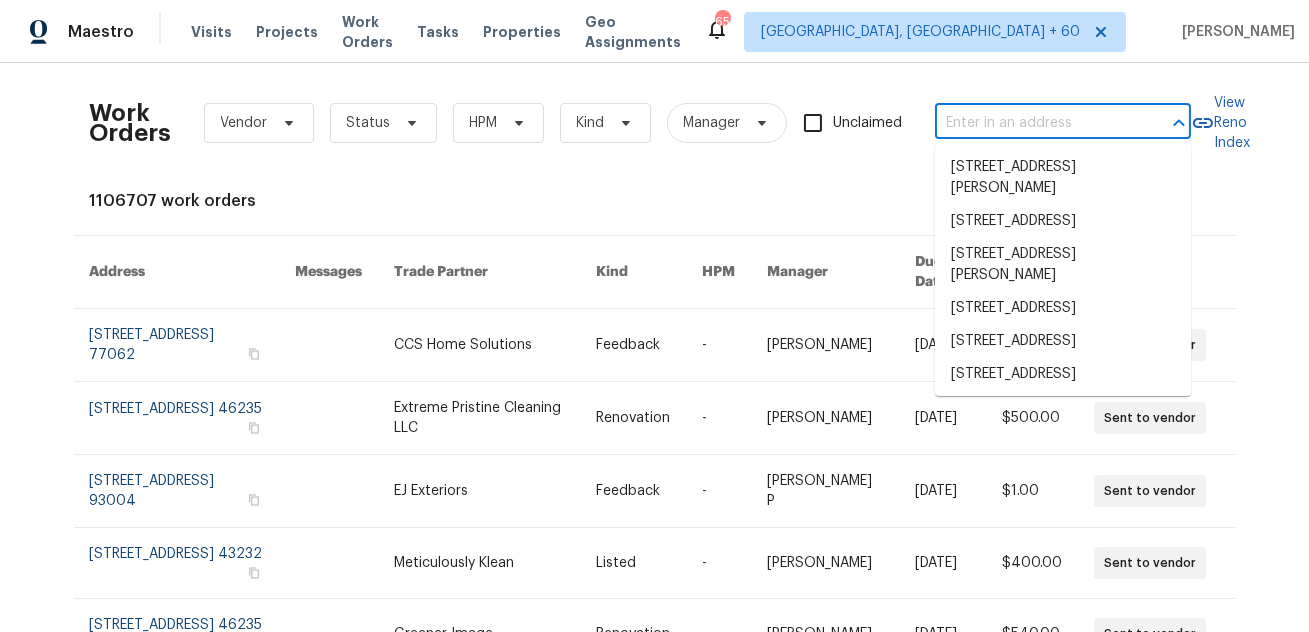 paste on "[STREET_ADDRESS]" 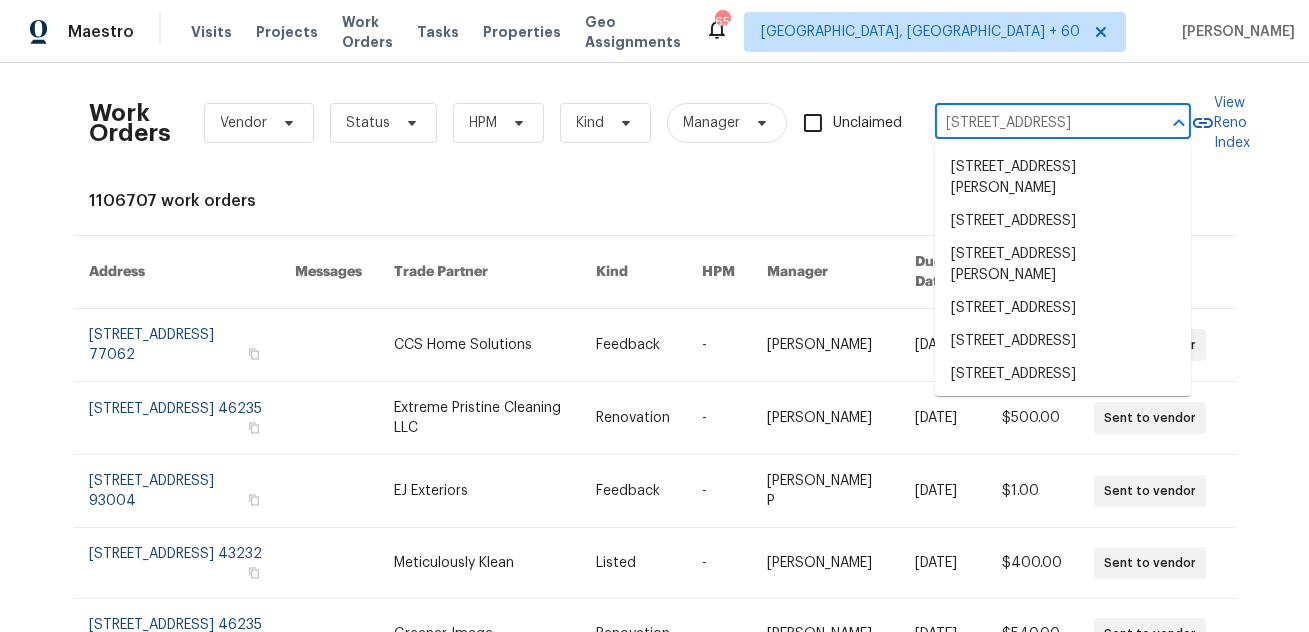 scroll, scrollTop: 0, scrollLeft: 118, axis: horizontal 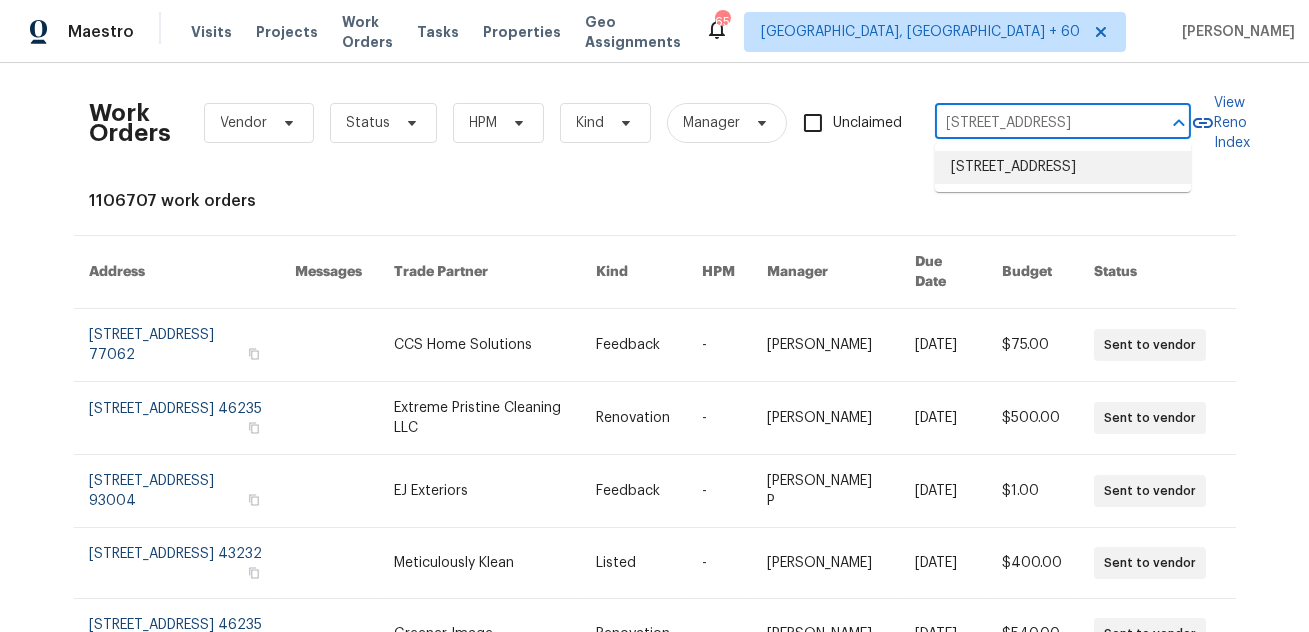 click on "[STREET_ADDRESS]" at bounding box center [1063, 167] 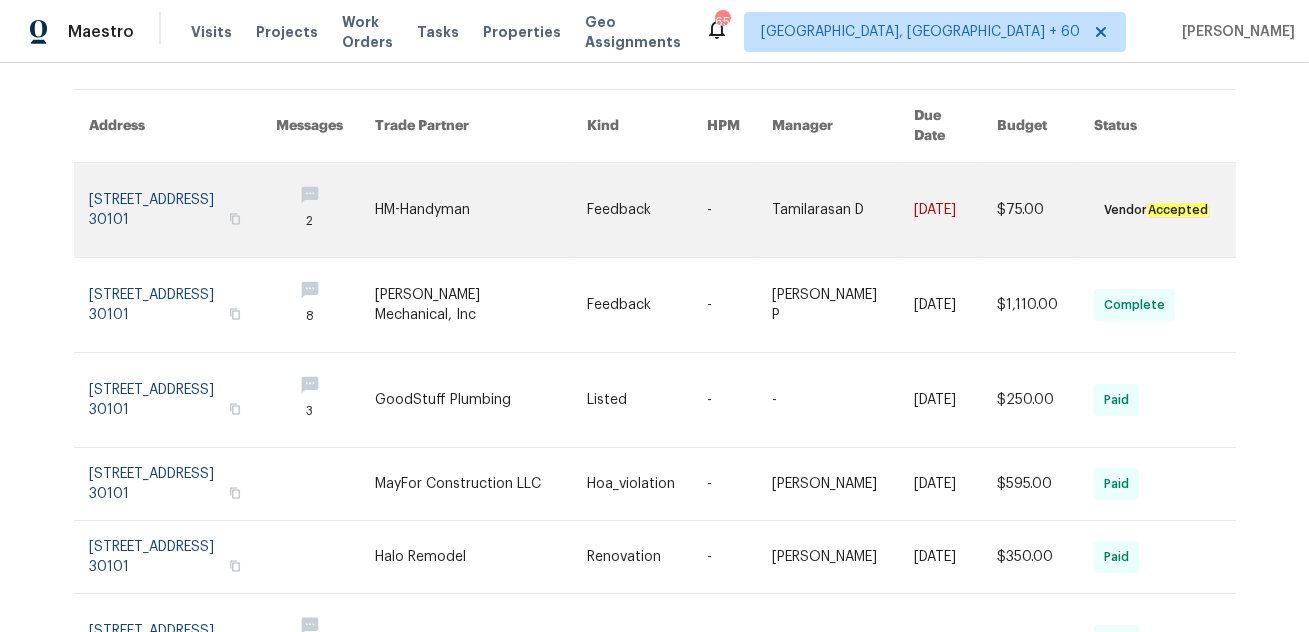 scroll, scrollTop: 77, scrollLeft: 0, axis: vertical 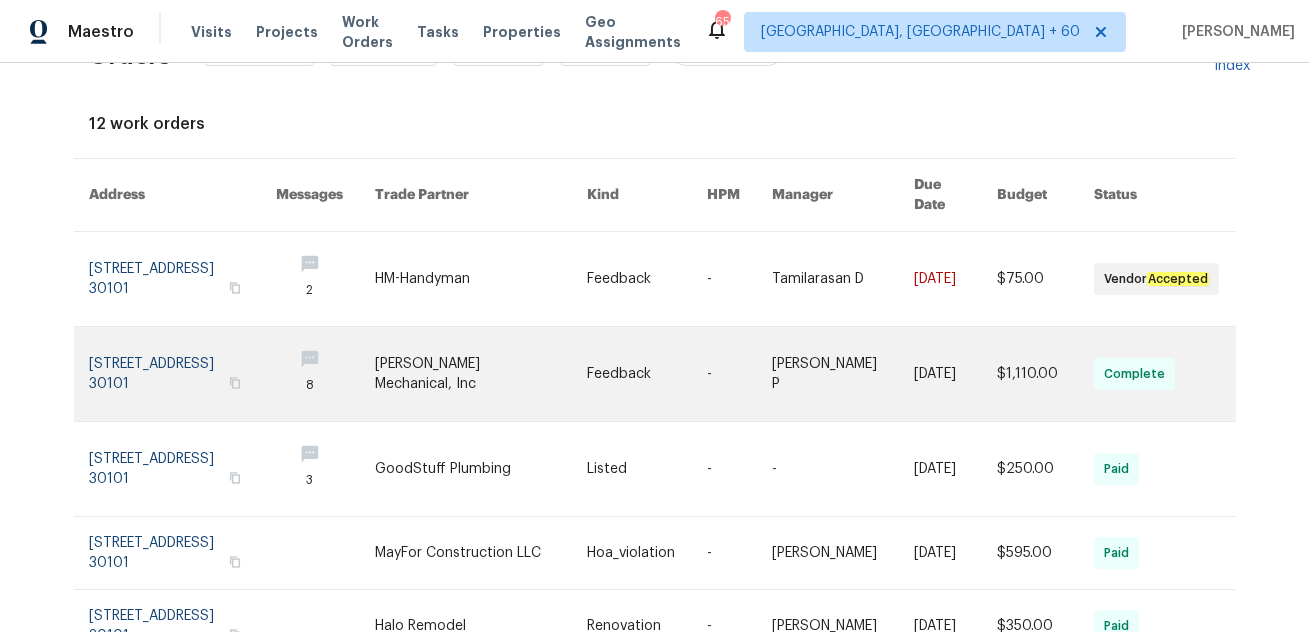 click on "8" at bounding box center (309, 374) 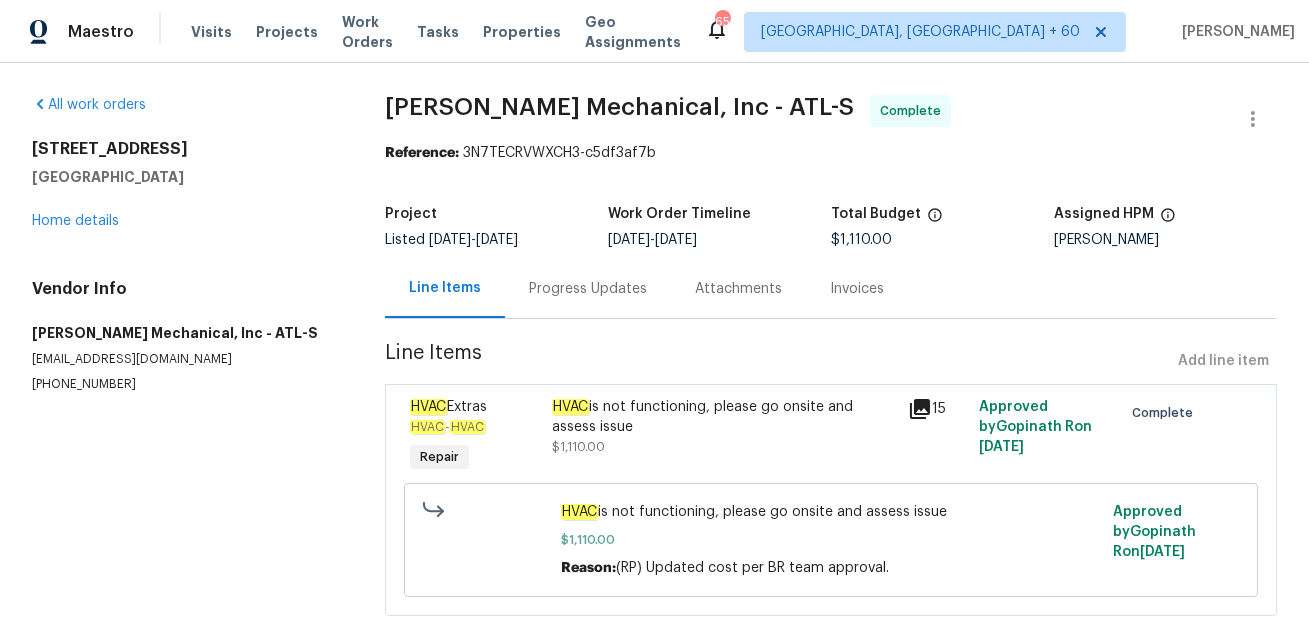 scroll, scrollTop: 41, scrollLeft: 0, axis: vertical 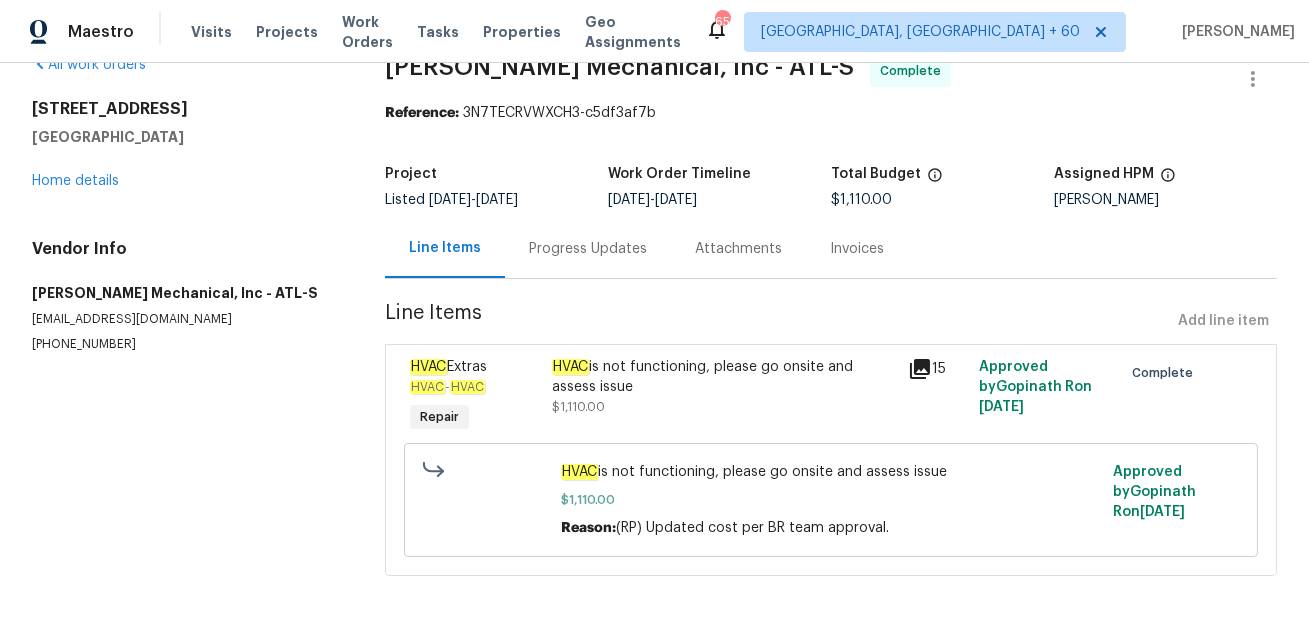 click on "Progress Updates" at bounding box center [588, 248] 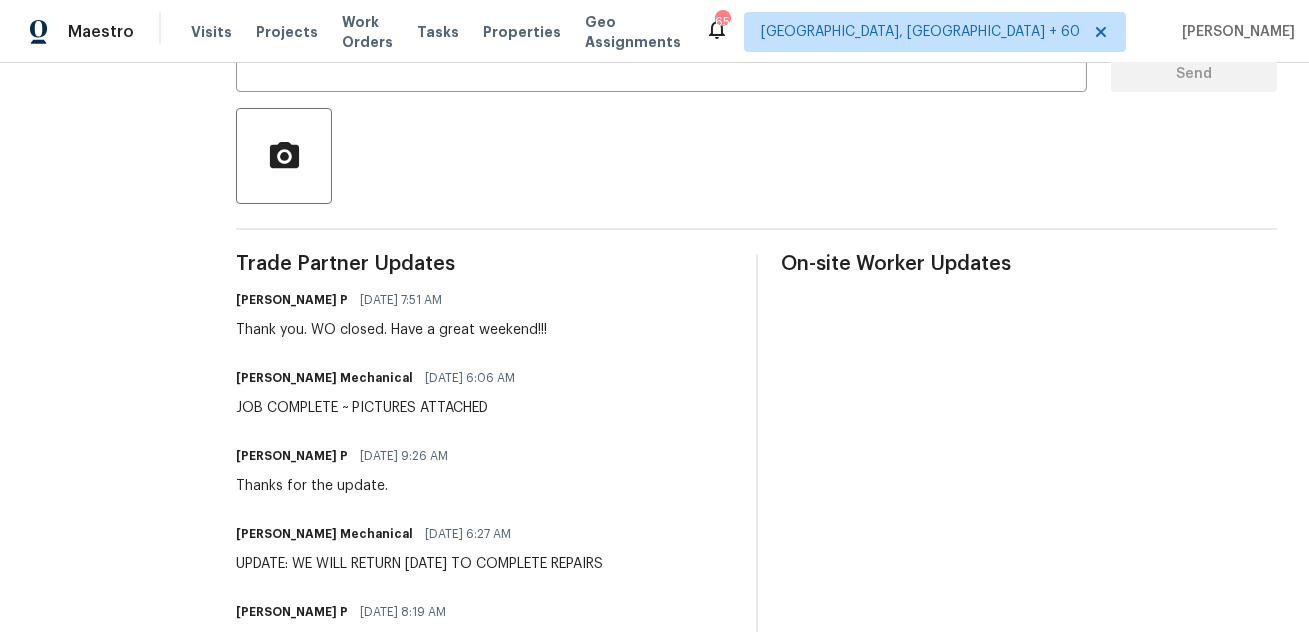 scroll, scrollTop: 0, scrollLeft: 0, axis: both 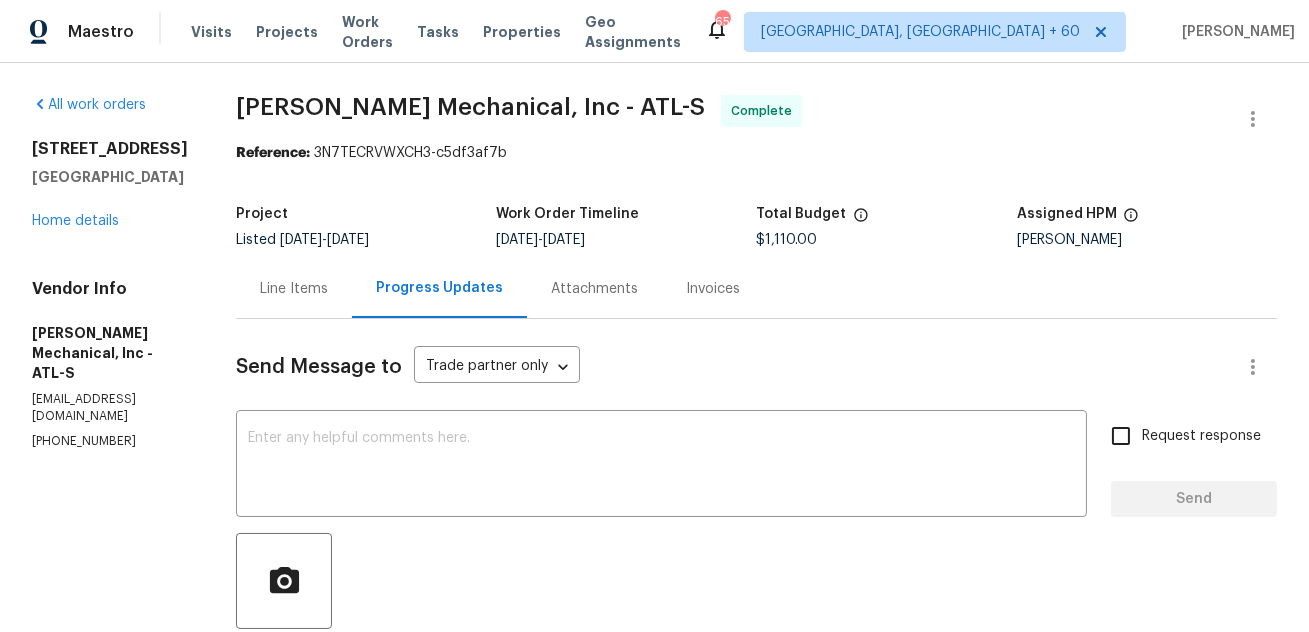 click on "[STREET_ADDRESS] Home details" at bounding box center (110, 185) 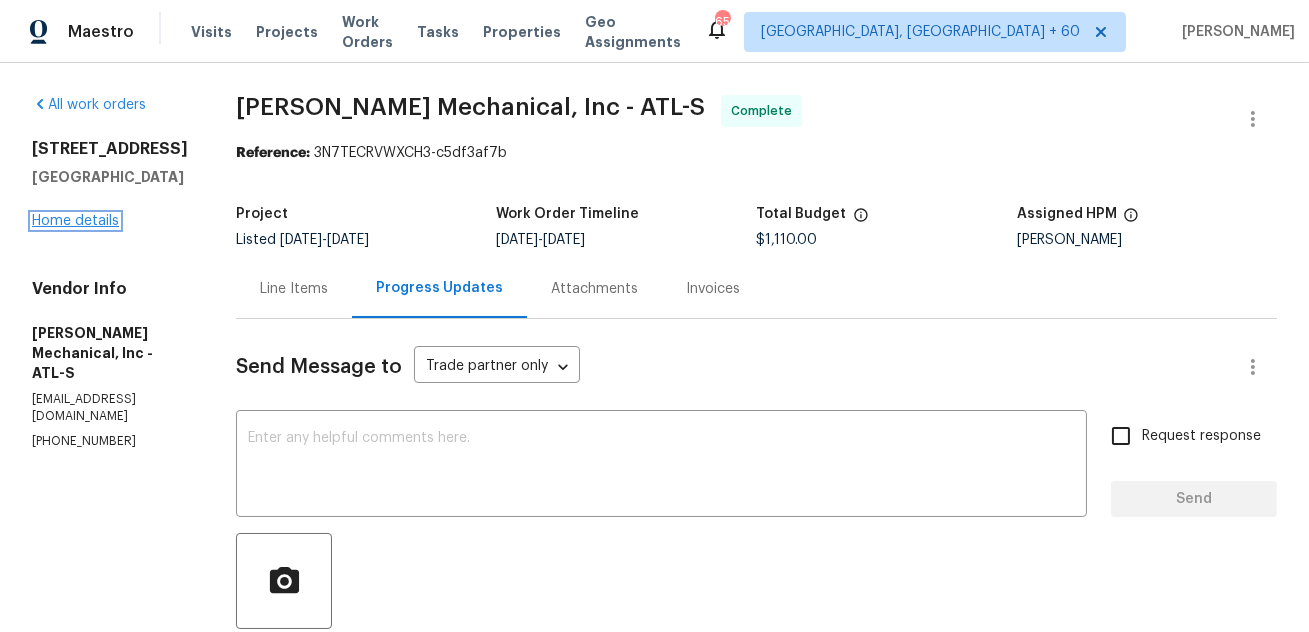 click on "Home details" at bounding box center [75, 221] 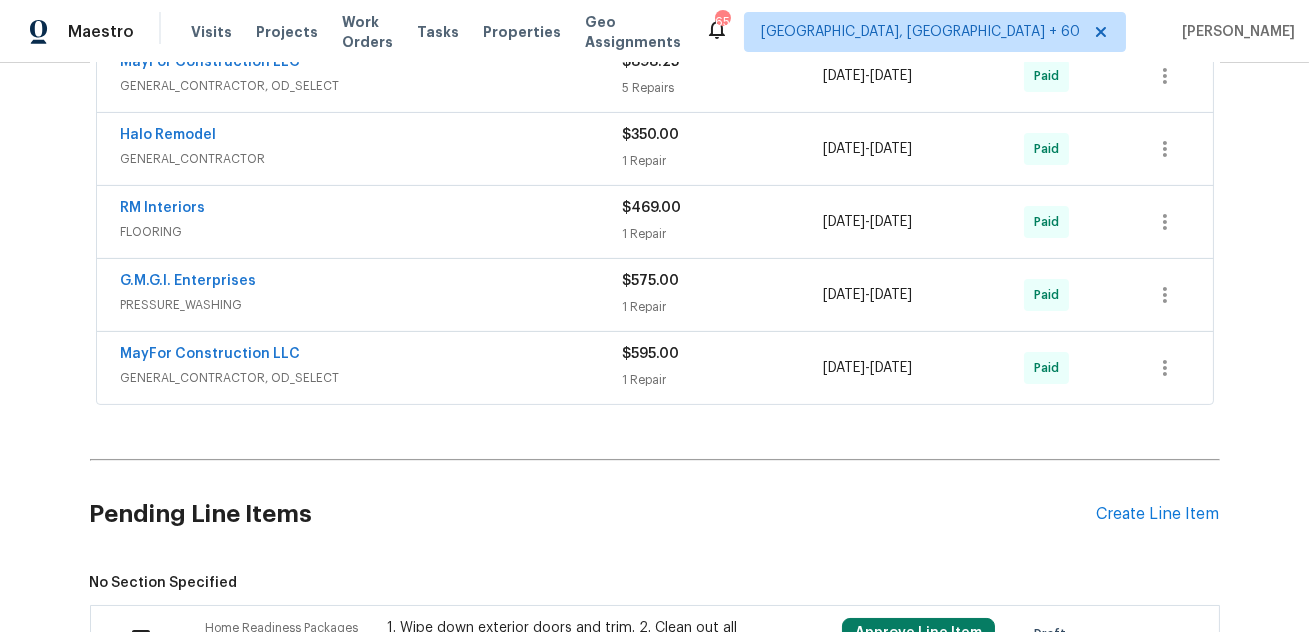 scroll, scrollTop: 780, scrollLeft: 0, axis: vertical 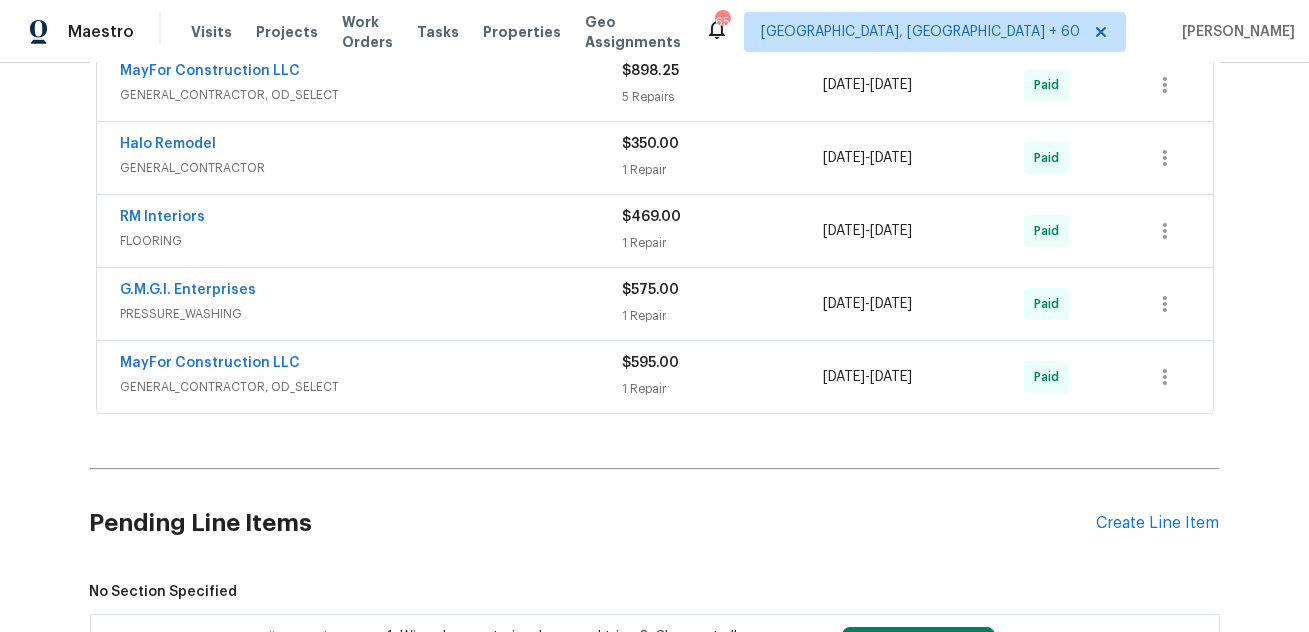 click on "GENERAL_CONTRACTOR, OD_SELECT" at bounding box center [372, 387] 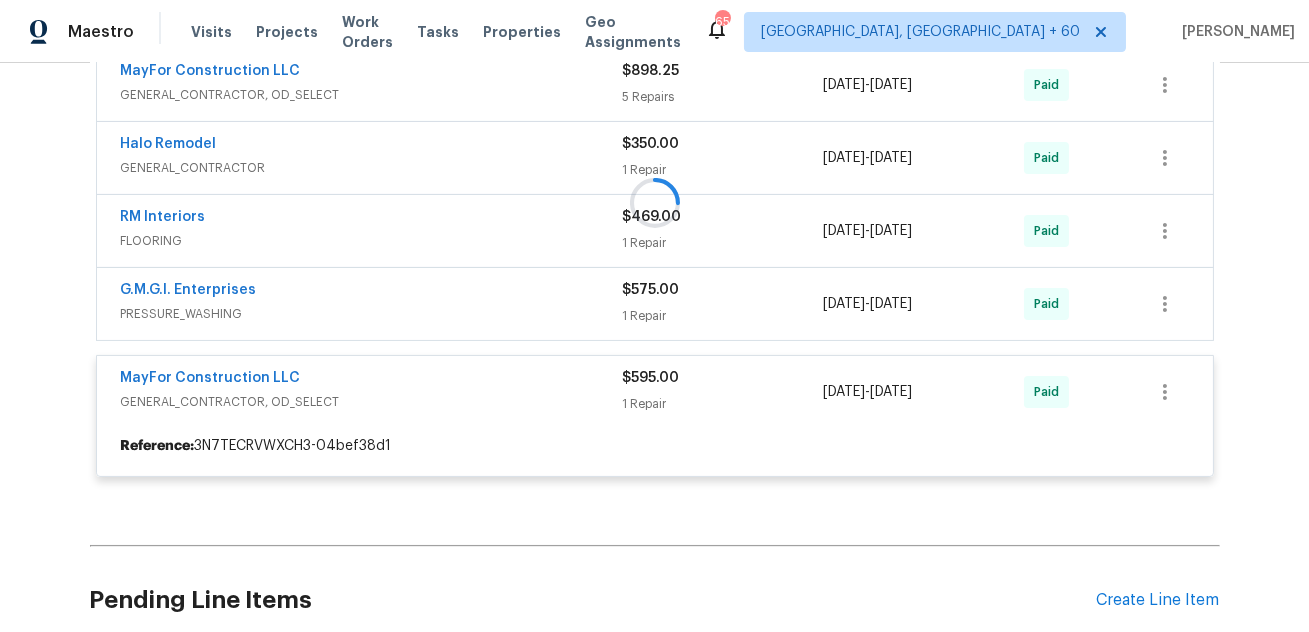 click at bounding box center (655, 202) 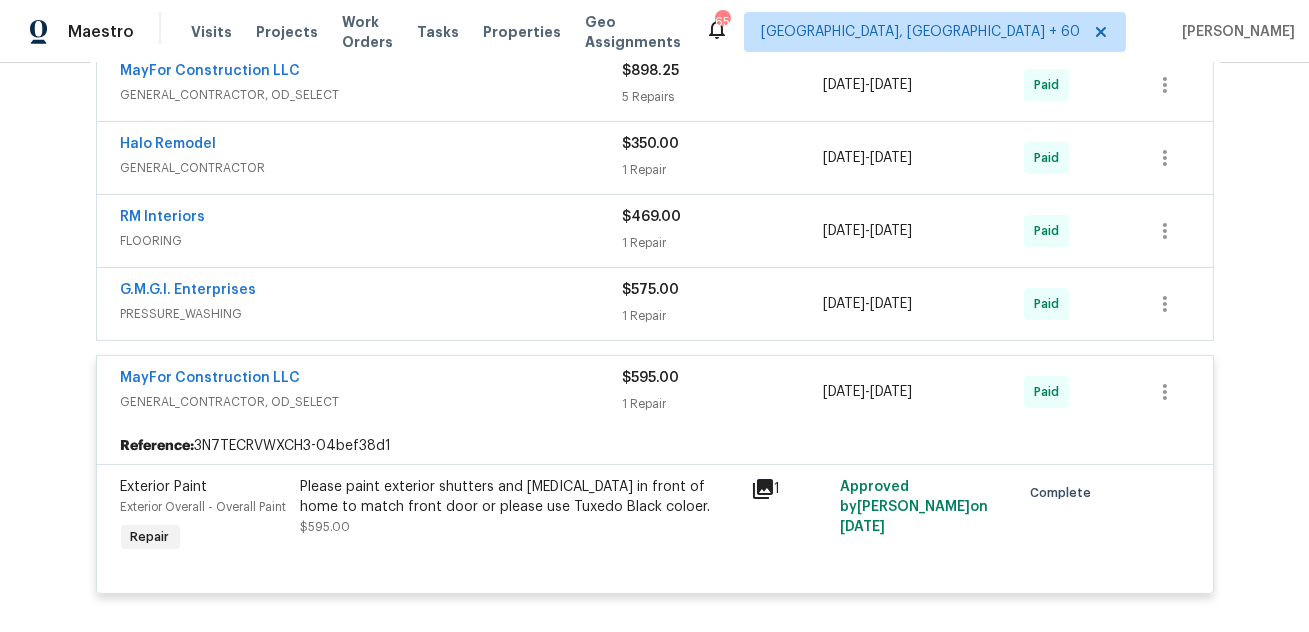 click on "PRESSURE_WASHING" at bounding box center (372, 314) 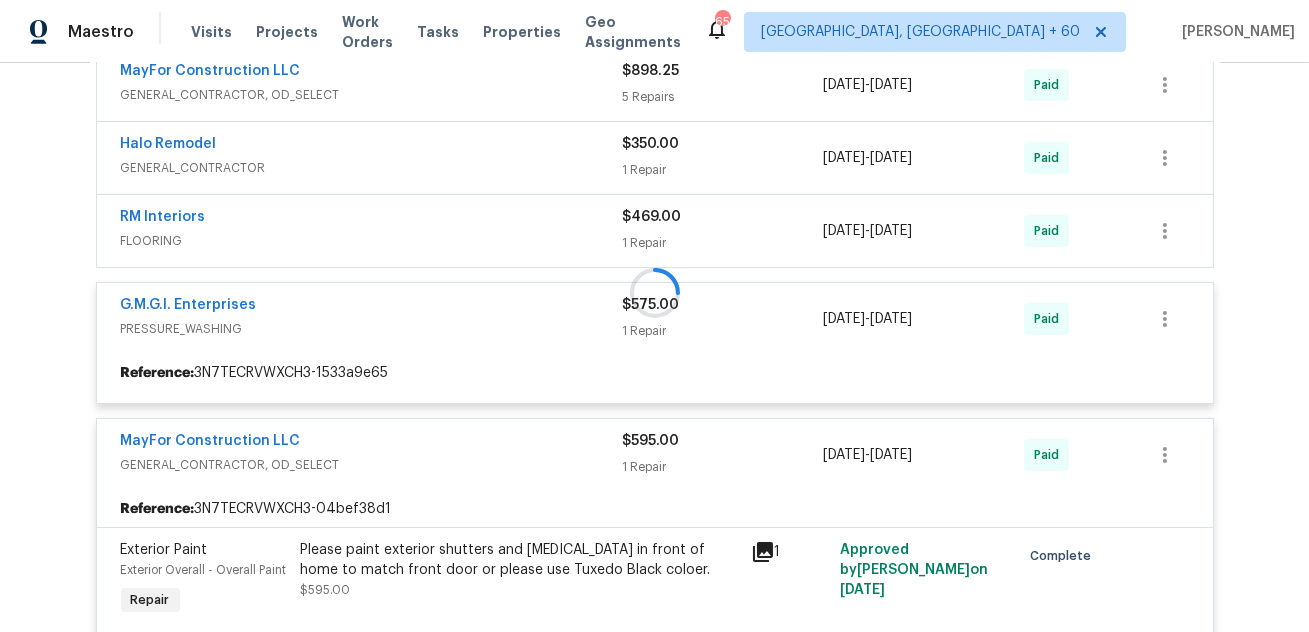click at bounding box center (655, 292) 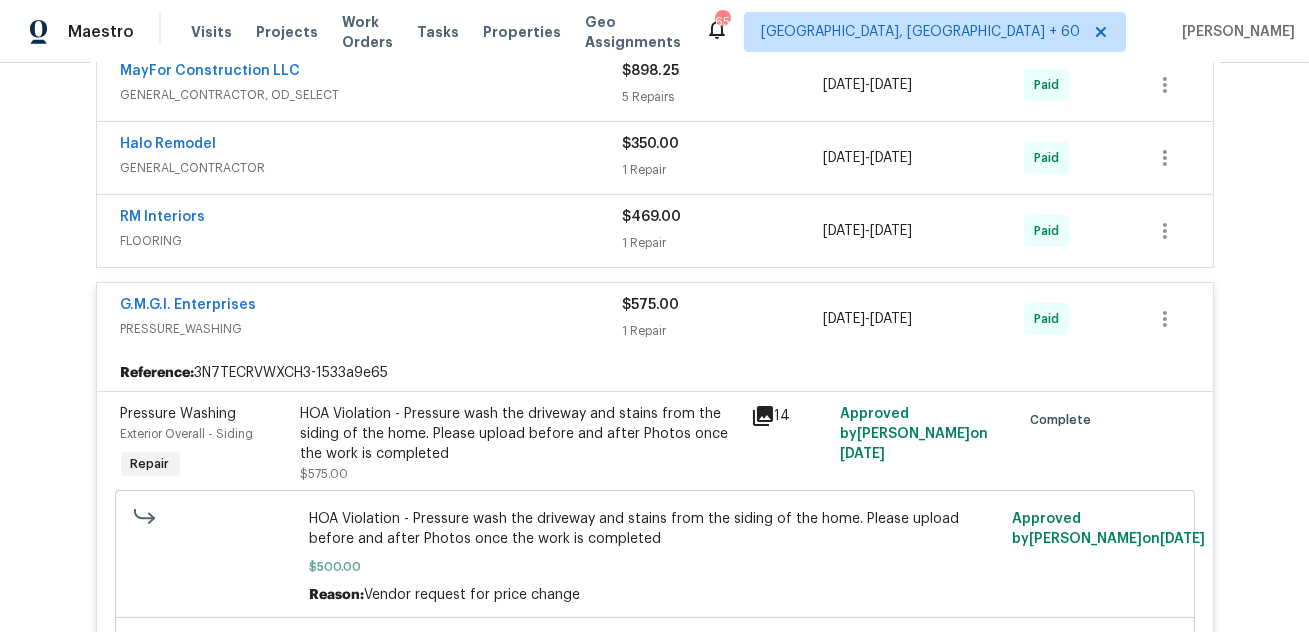 click on "FLOORING" at bounding box center [372, 241] 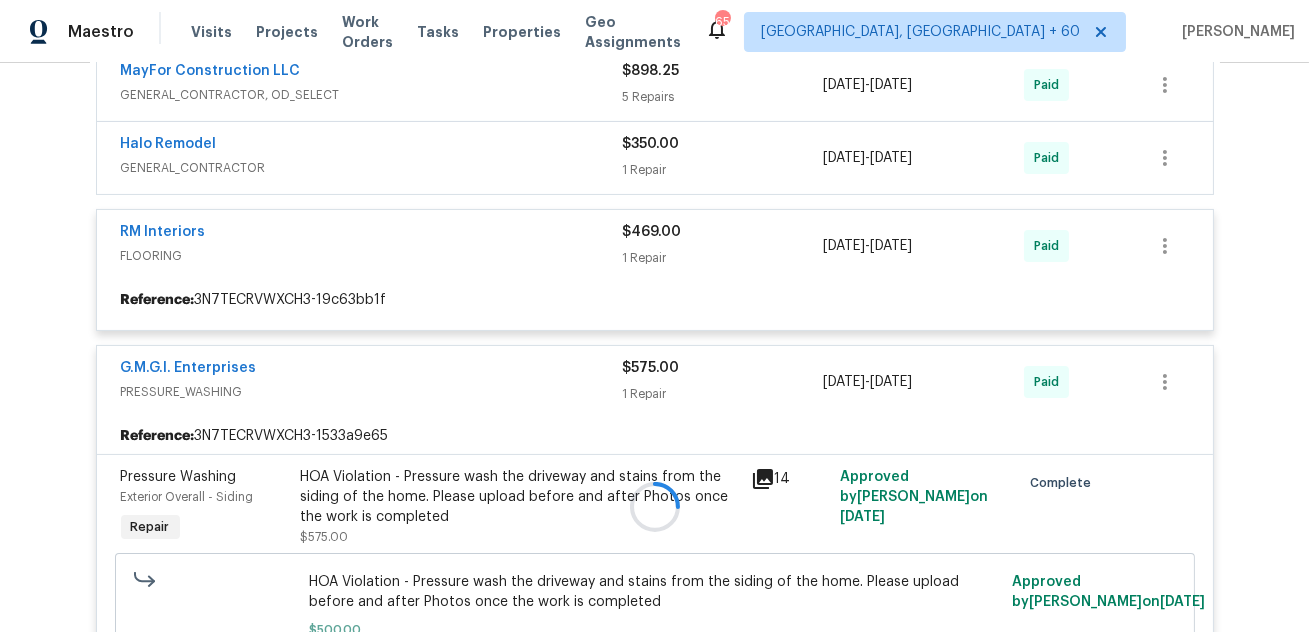 click at bounding box center [655, 507] 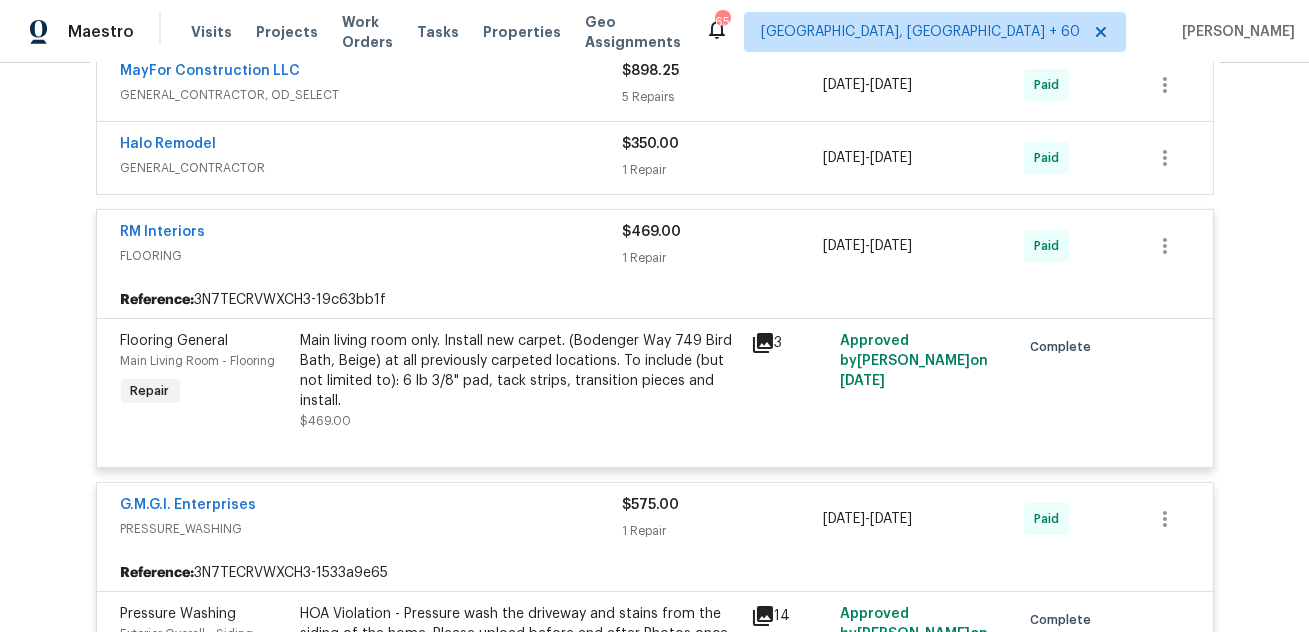 click on "GENERAL_CONTRACTOR" at bounding box center (372, 168) 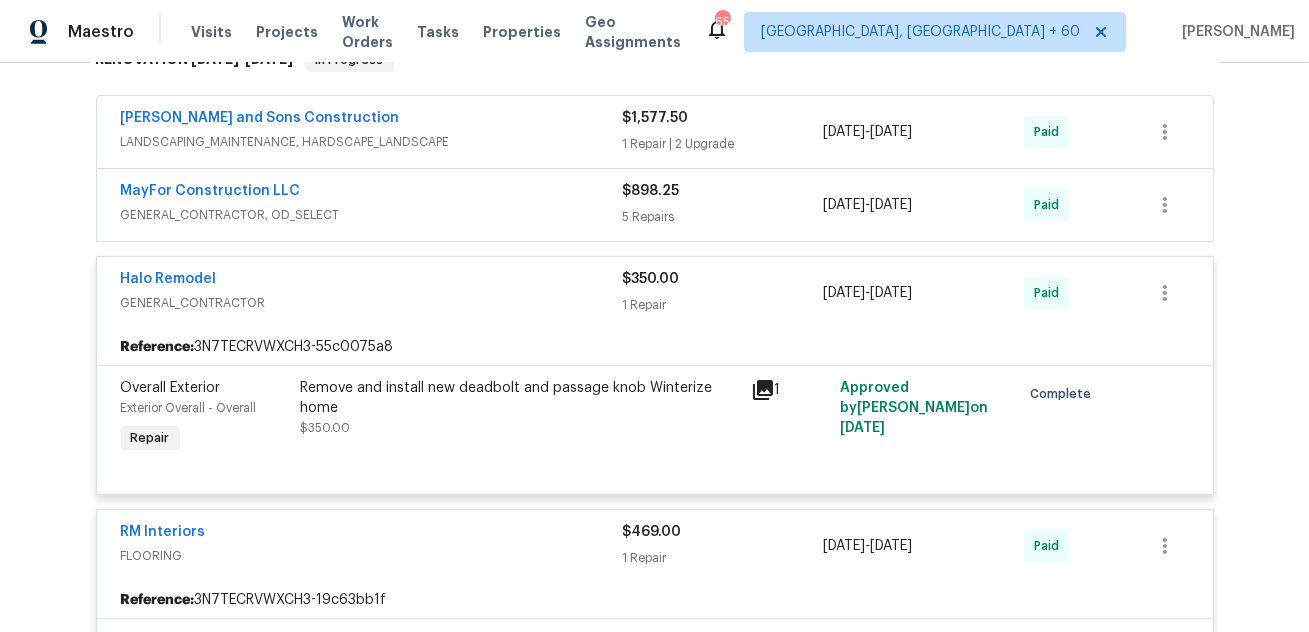 click on "GENERAL_CONTRACTOR, OD_SELECT" at bounding box center (372, 215) 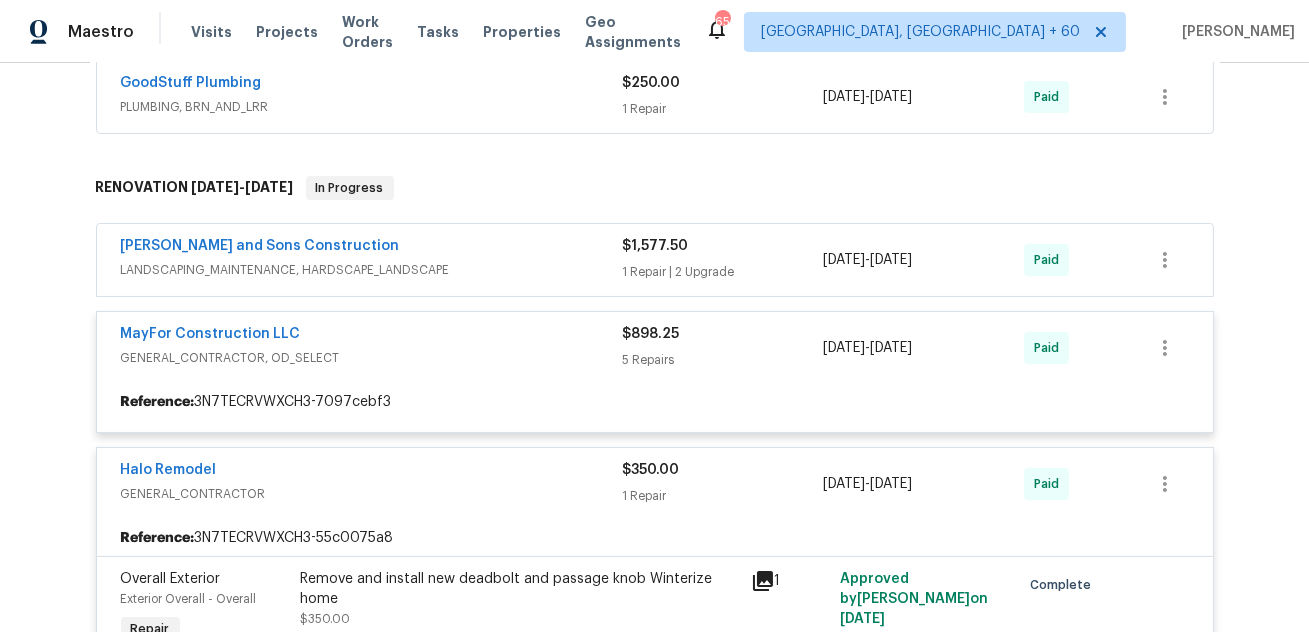 scroll, scrollTop: 508, scrollLeft: 0, axis: vertical 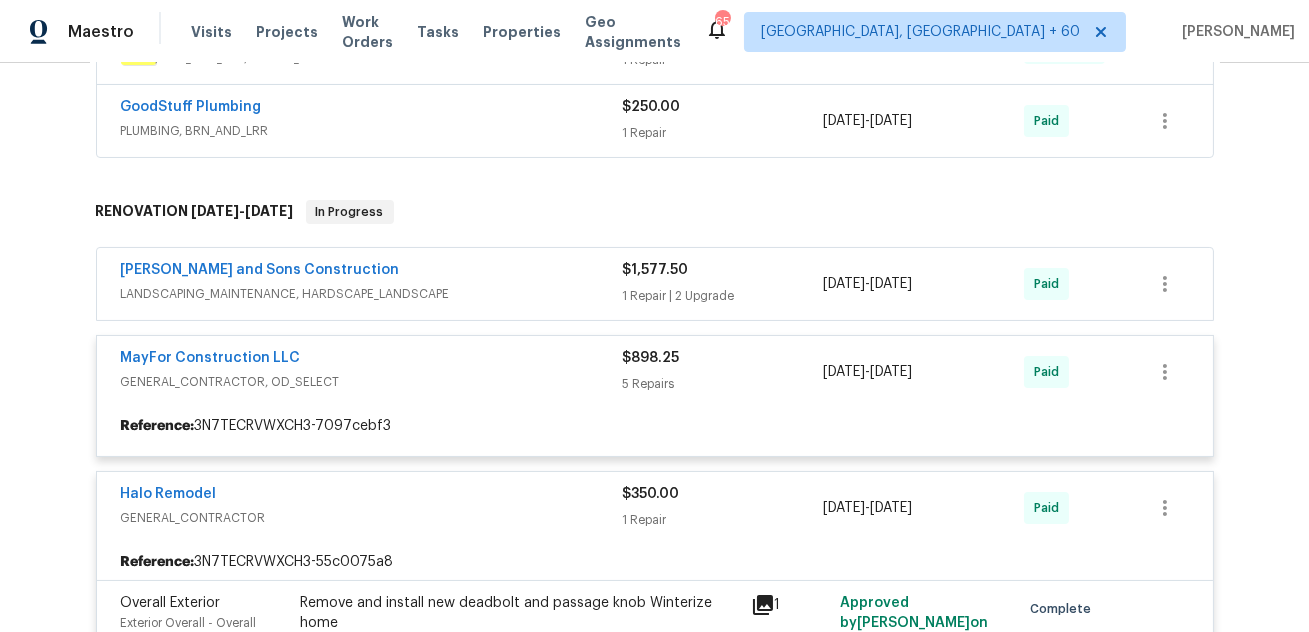 click at bounding box center [655, 969] 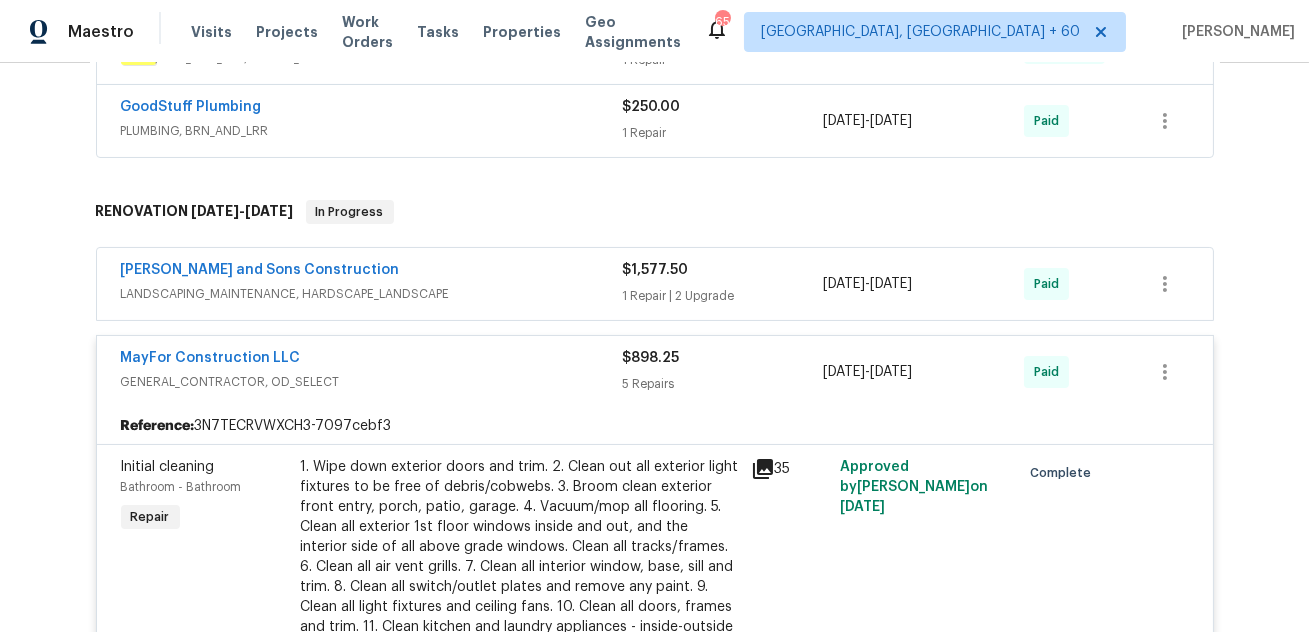 click on "LANDSCAPING_MAINTENANCE, HARDSCAPE_LANDSCAPE" at bounding box center (372, 294) 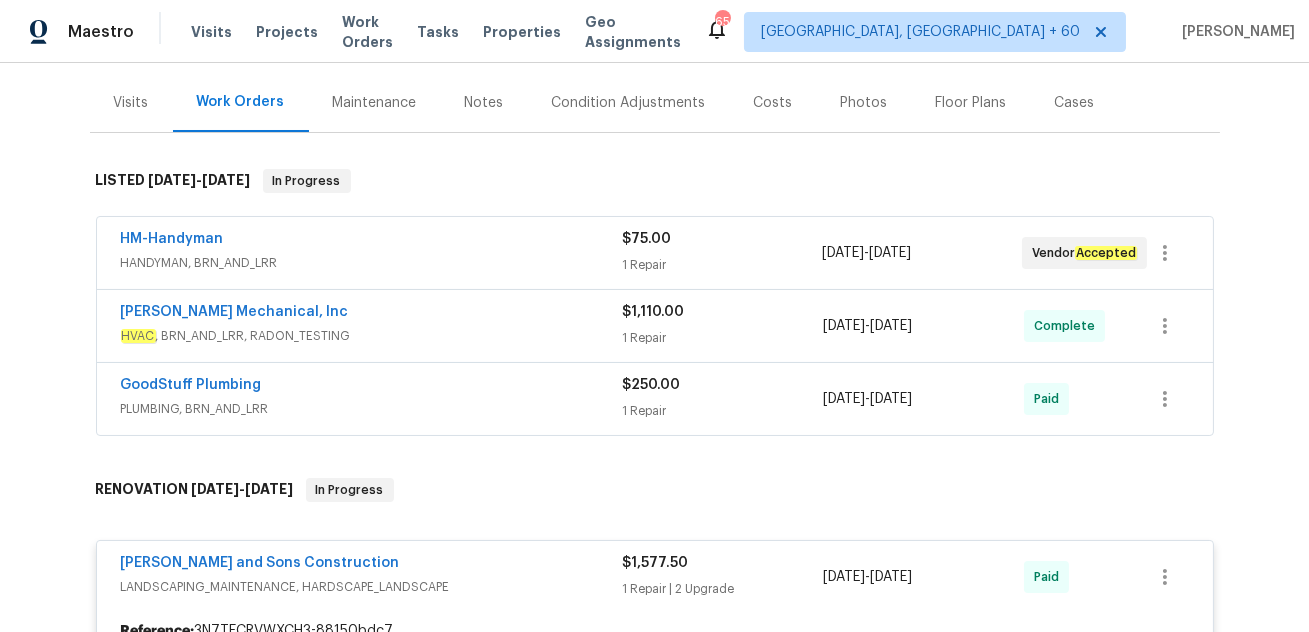 scroll, scrollTop: 0, scrollLeft: 0, axis: both 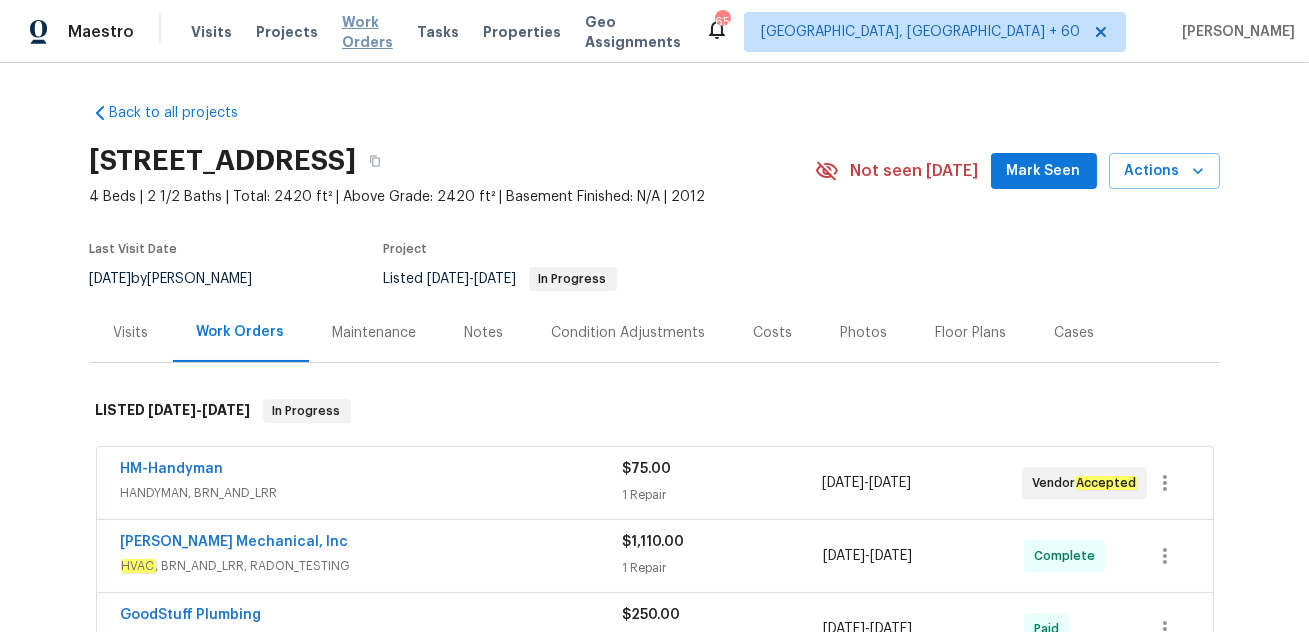 click on "Work Orders" at bounding box center (367, 32) 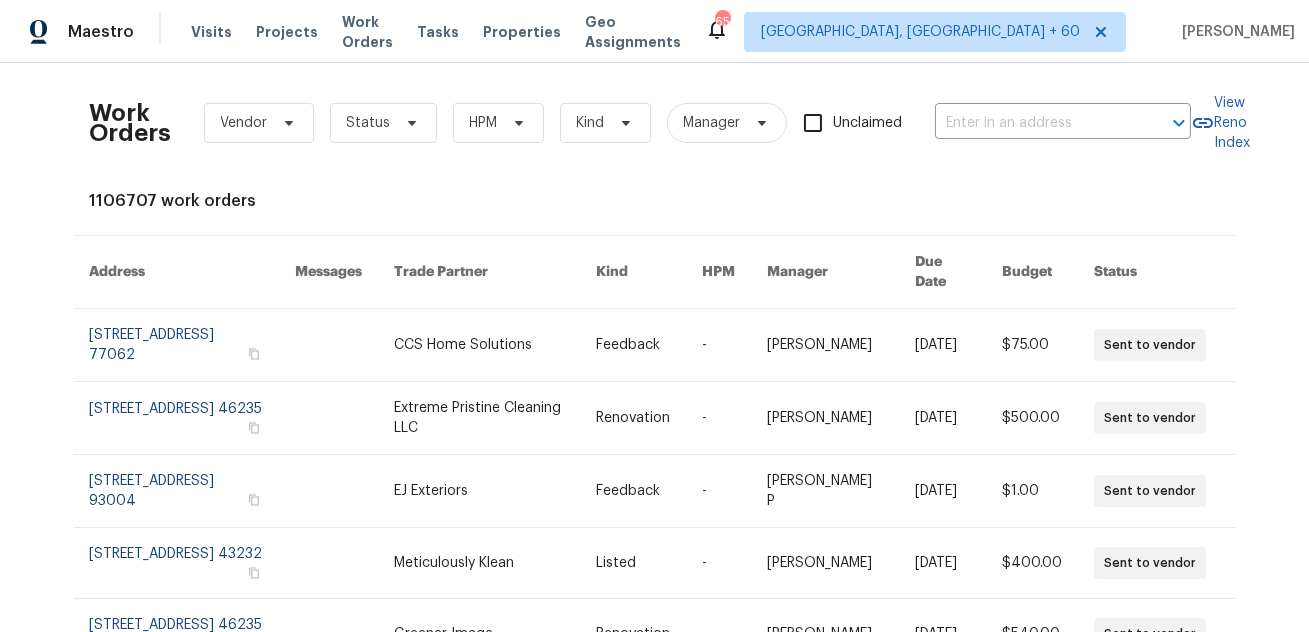 click on "Work Orders Vendor Status HPM Kind Manager Unclaimed ​" at bounding box center [640, 123] 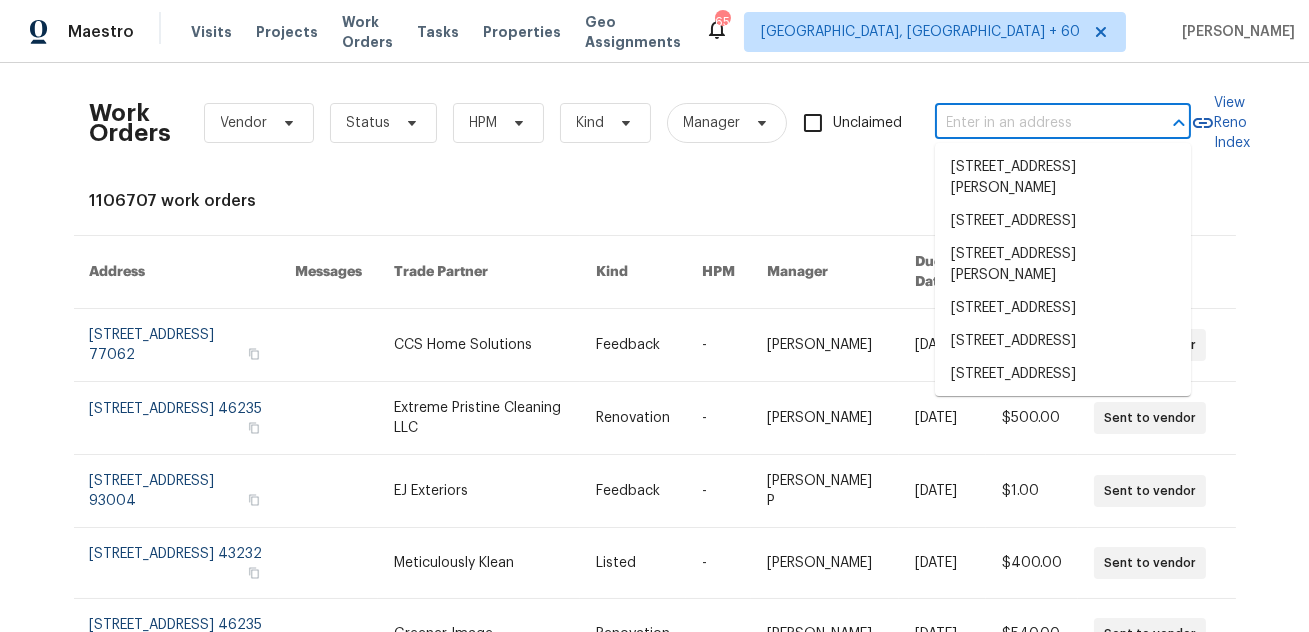 click at bounding box center [1035, 123] 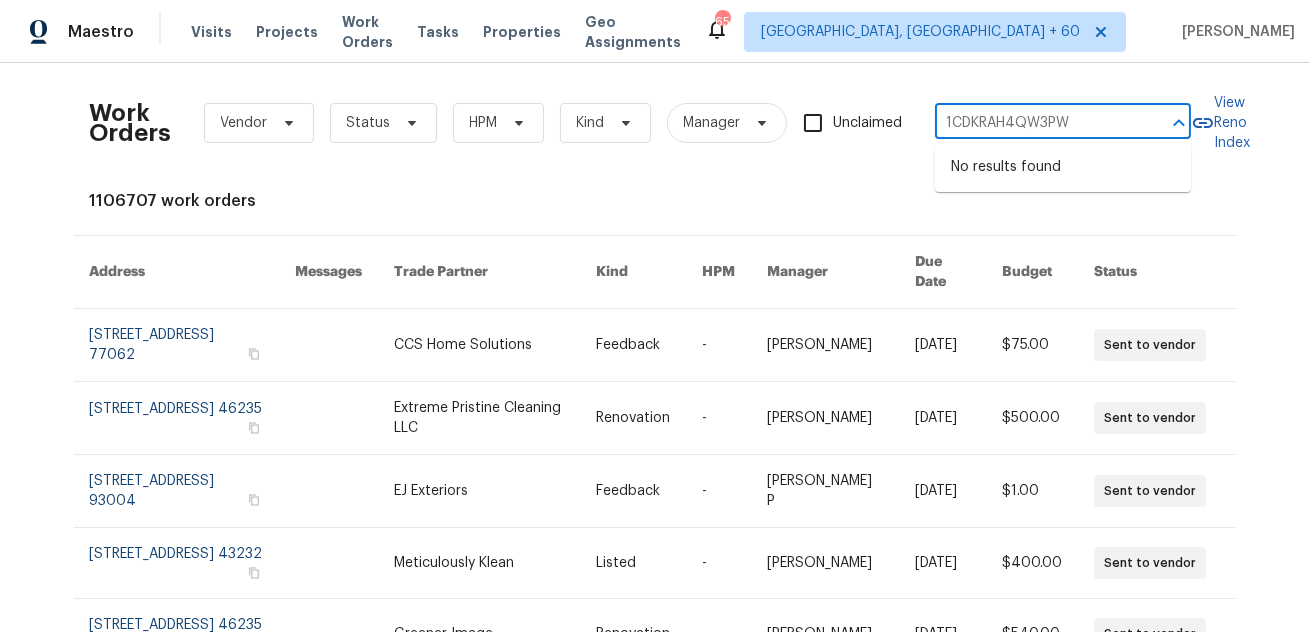 type on "1CDKRAH4QW3PW" 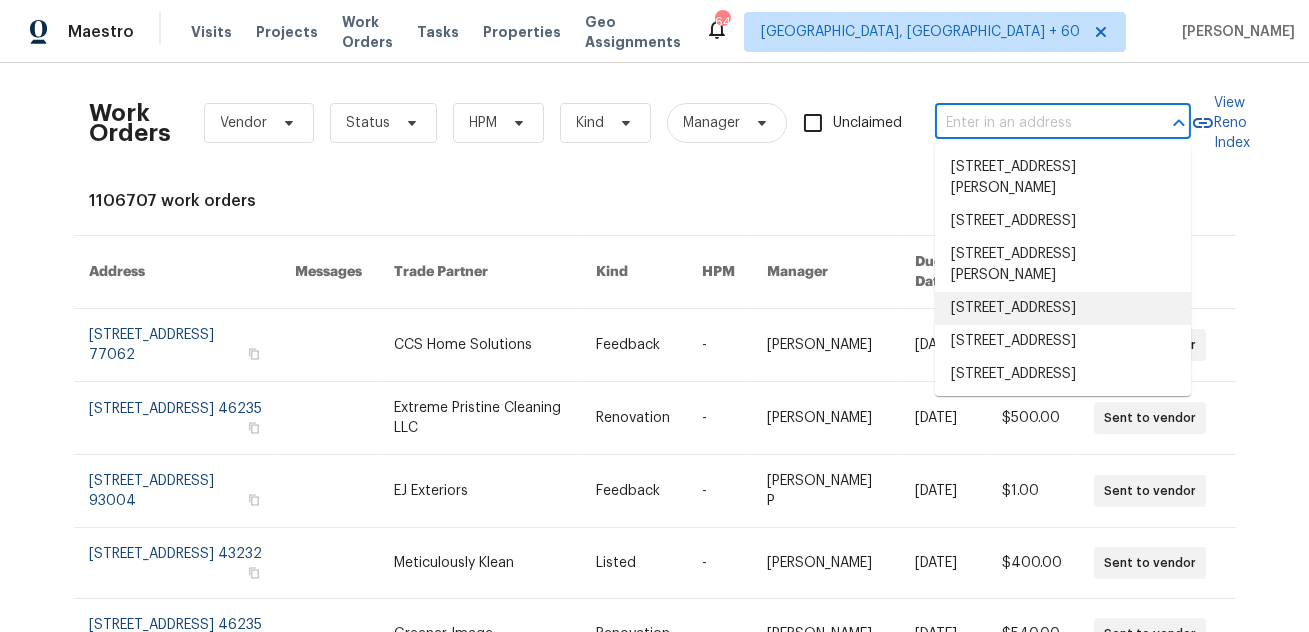 paste on "[STREET_ADDRESS][PERSON_NAME]" 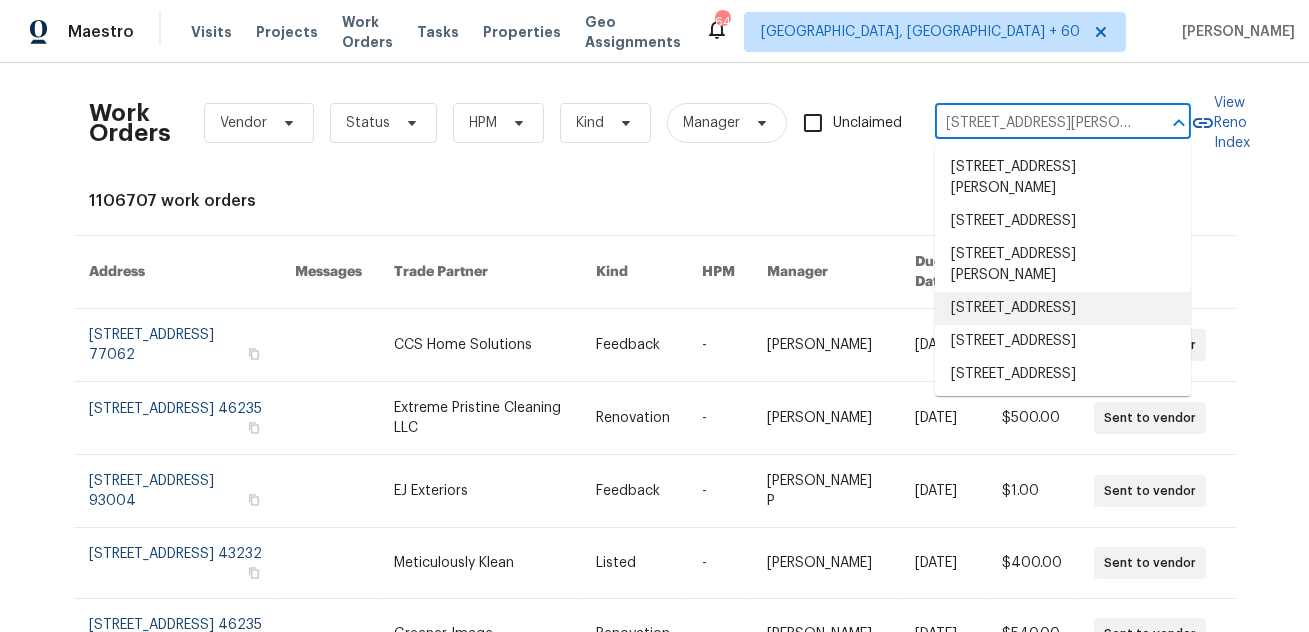 scroll, scrollTop: 0, scrollLeft: 29, axis: horizontal 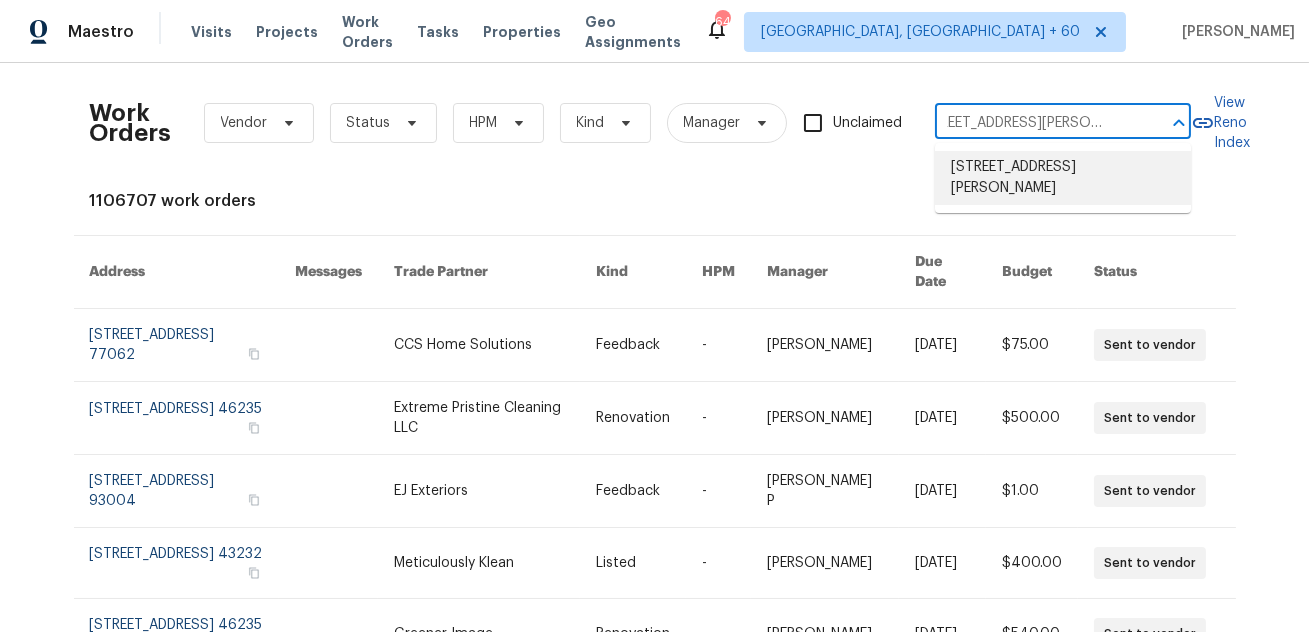 click on "[STREET_ADDRESS][PERSON_NAME]" at bounding box center [1063, 178] 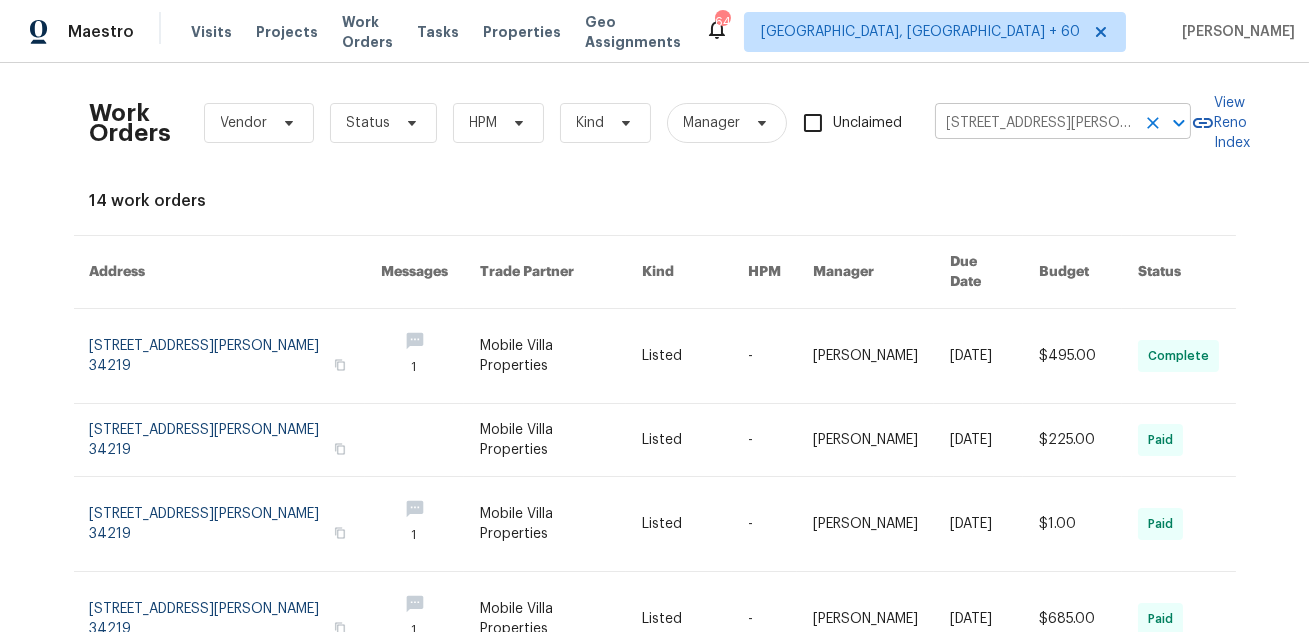 click on "[STREET_ADDRESS][PERSON_NAME]" at bounding box center (1035, 123) 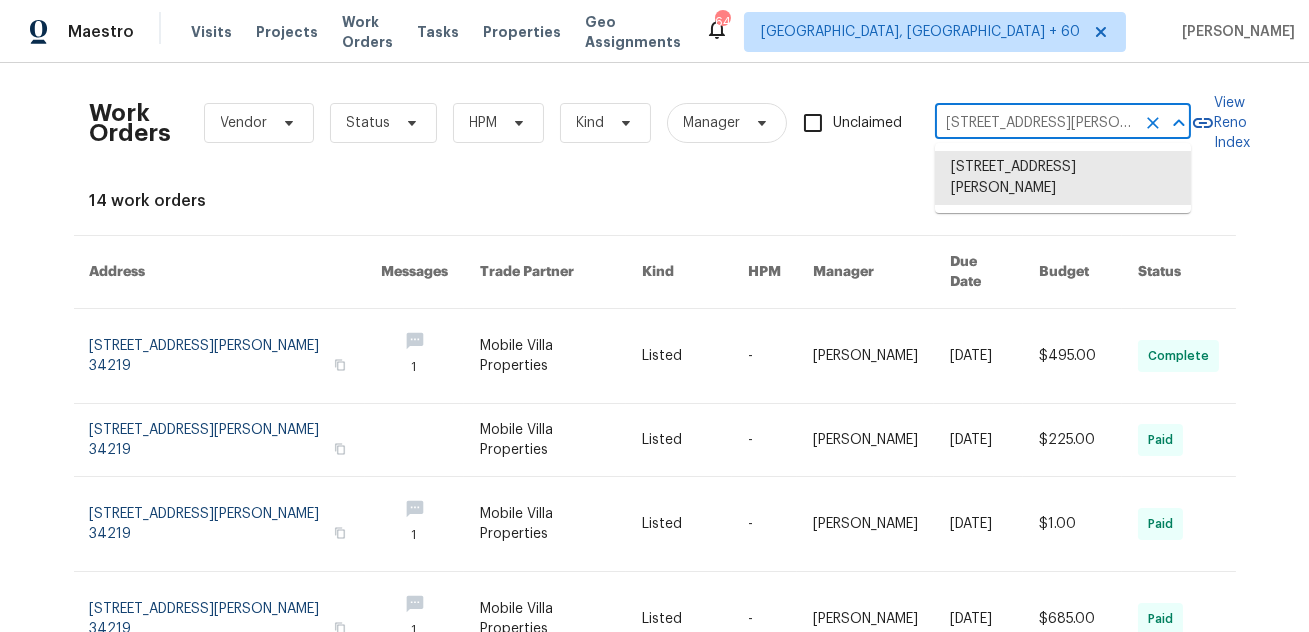 click on "[STREET_ADDRESS][PERSON_NAME]" at bounding box center (1035, 123) 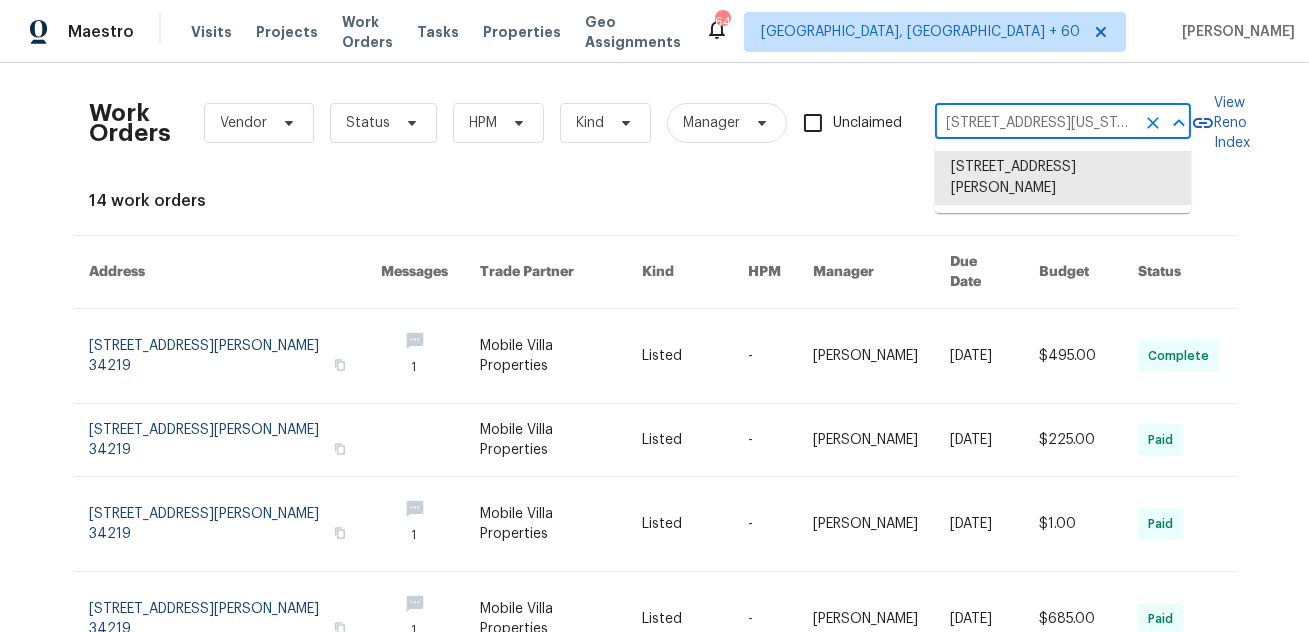 scroll, scrollTop: 0, scrollLeft: 91, axis: horizontal 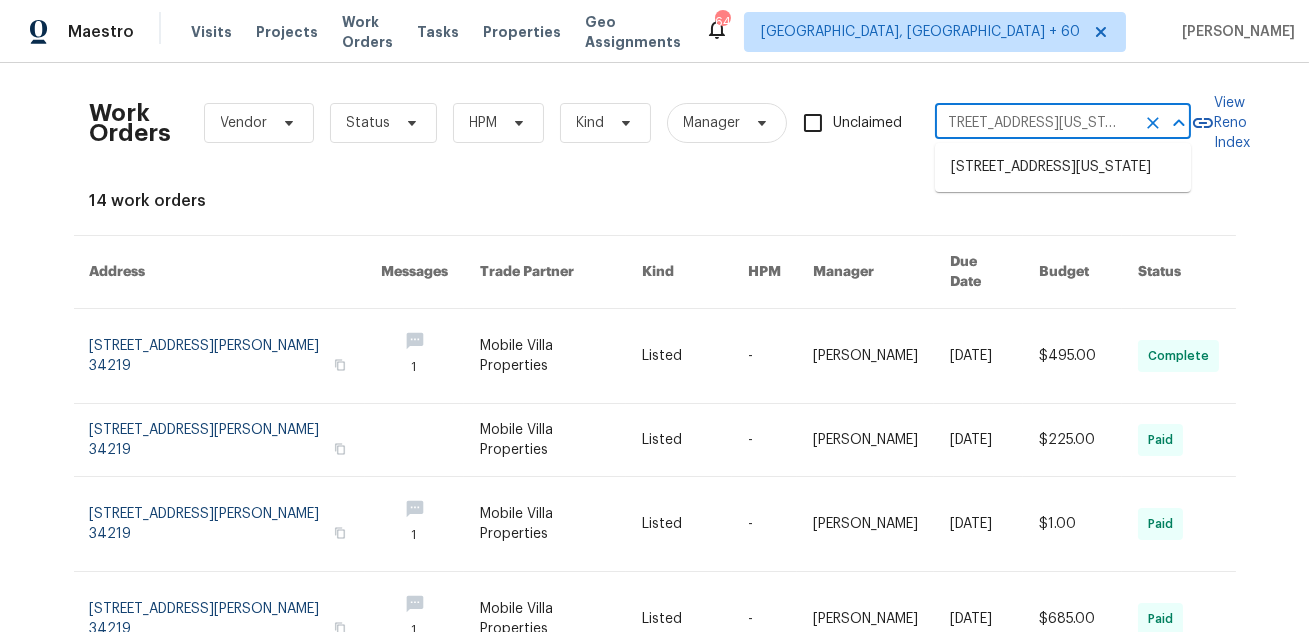 type on "[STREET_ADDRESS][US_STATE]" 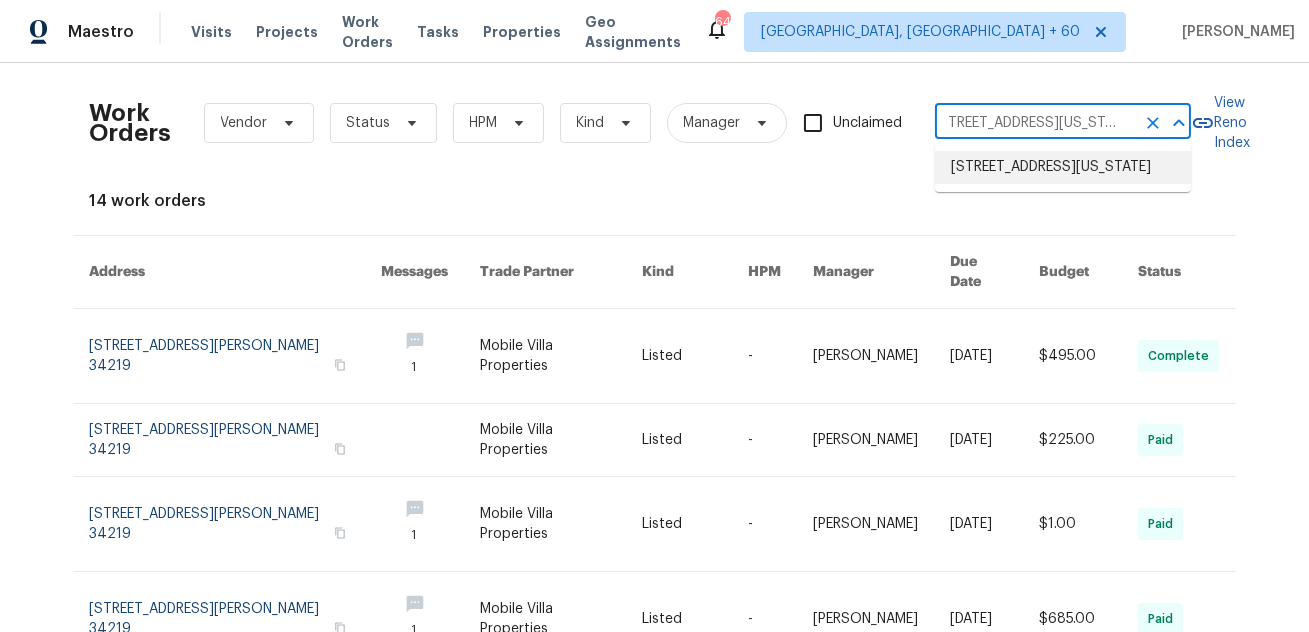 click on "[STREET_ADDRESS][US_STATE]" at bounding box center (1063, 167) 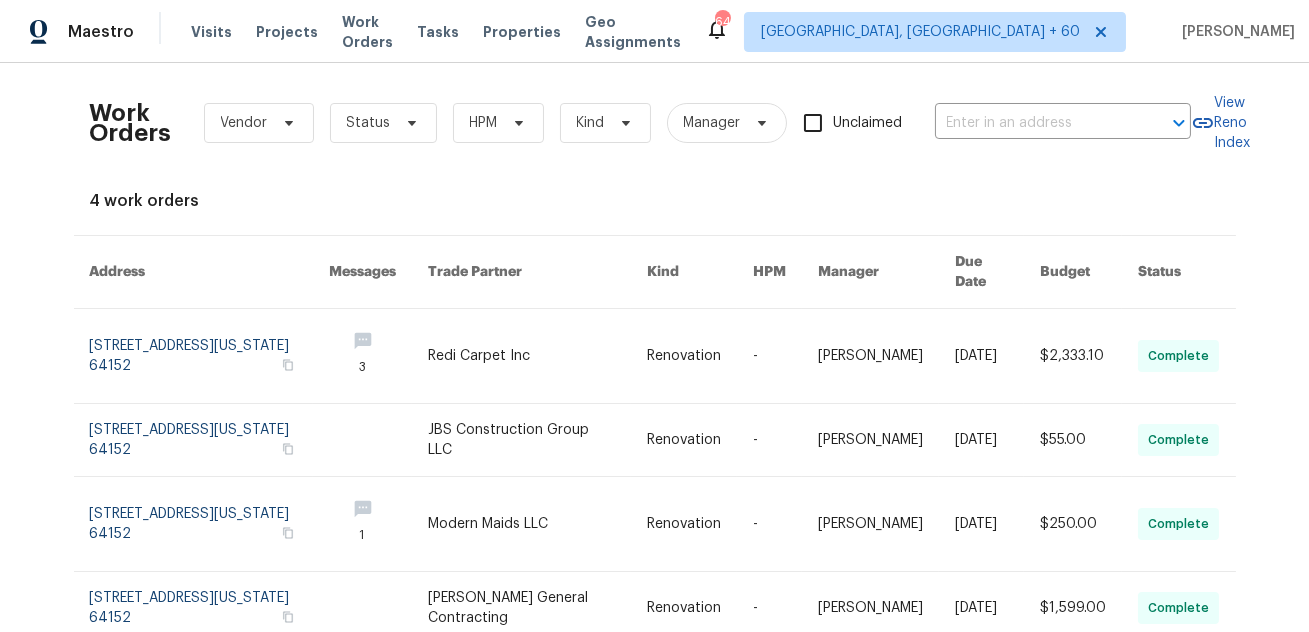 type on "[STREET_ADDRESS][US_STATE]" 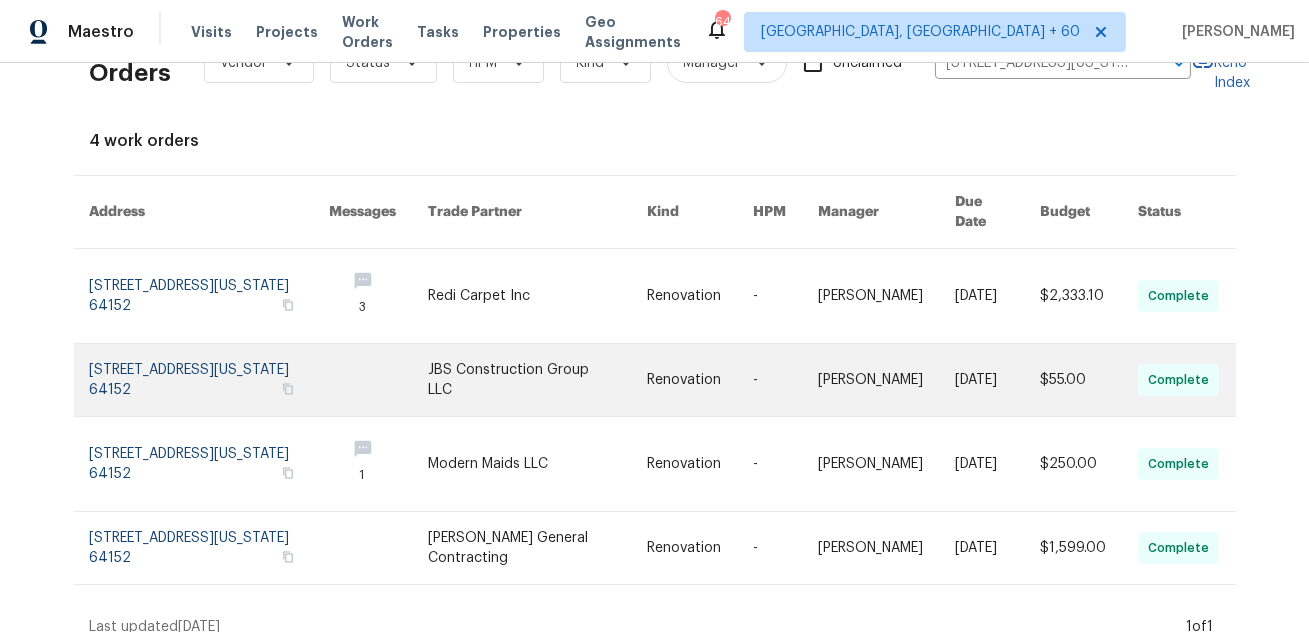 scroll, scrollTop: 60, scrollLeft: 0, axis: vertical 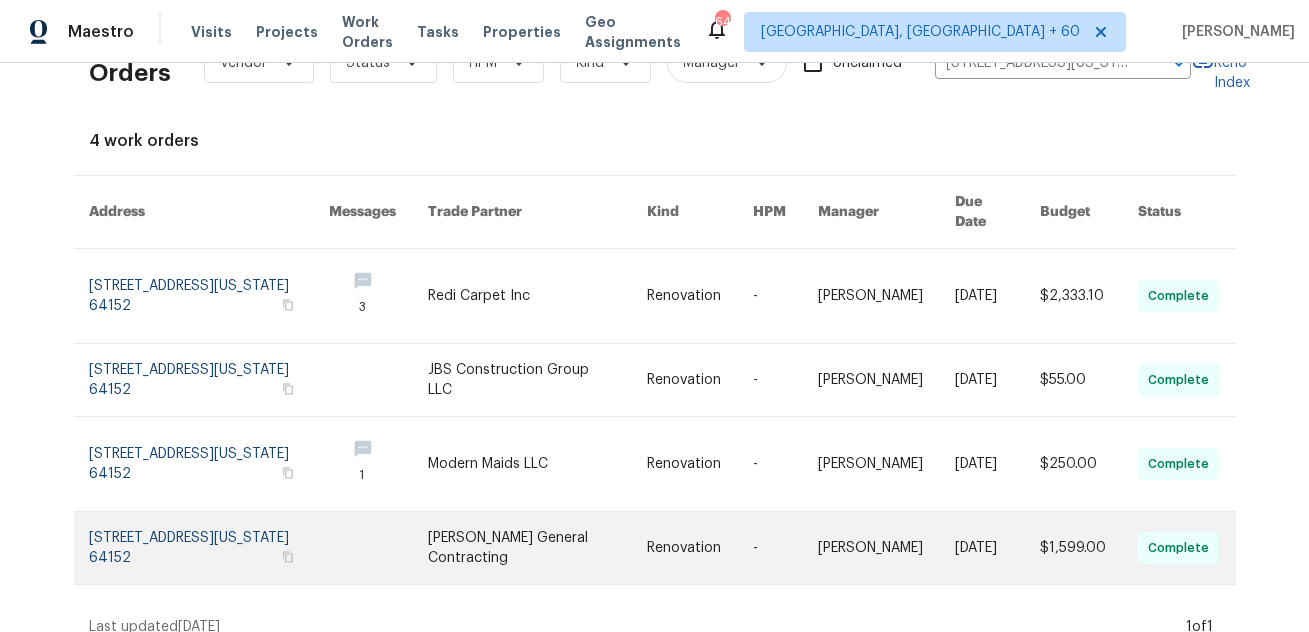click at bounding box center (378, 548) 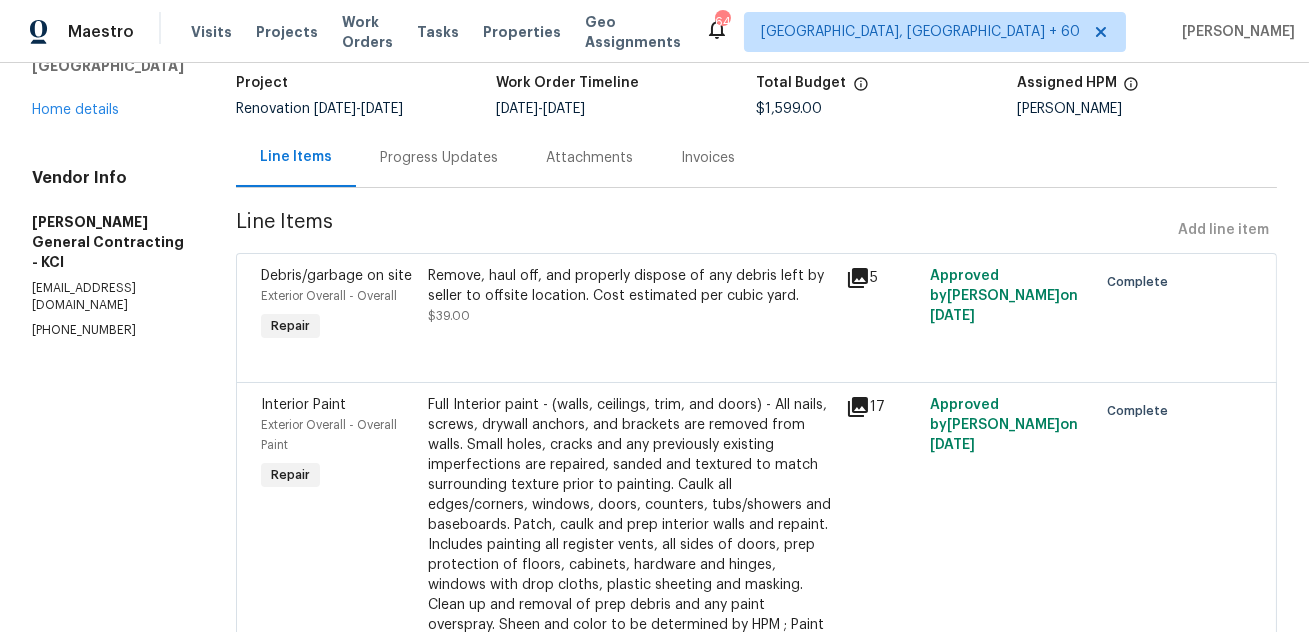 scroll, scrollTop: 0, scrollLeft: 0, axis: both 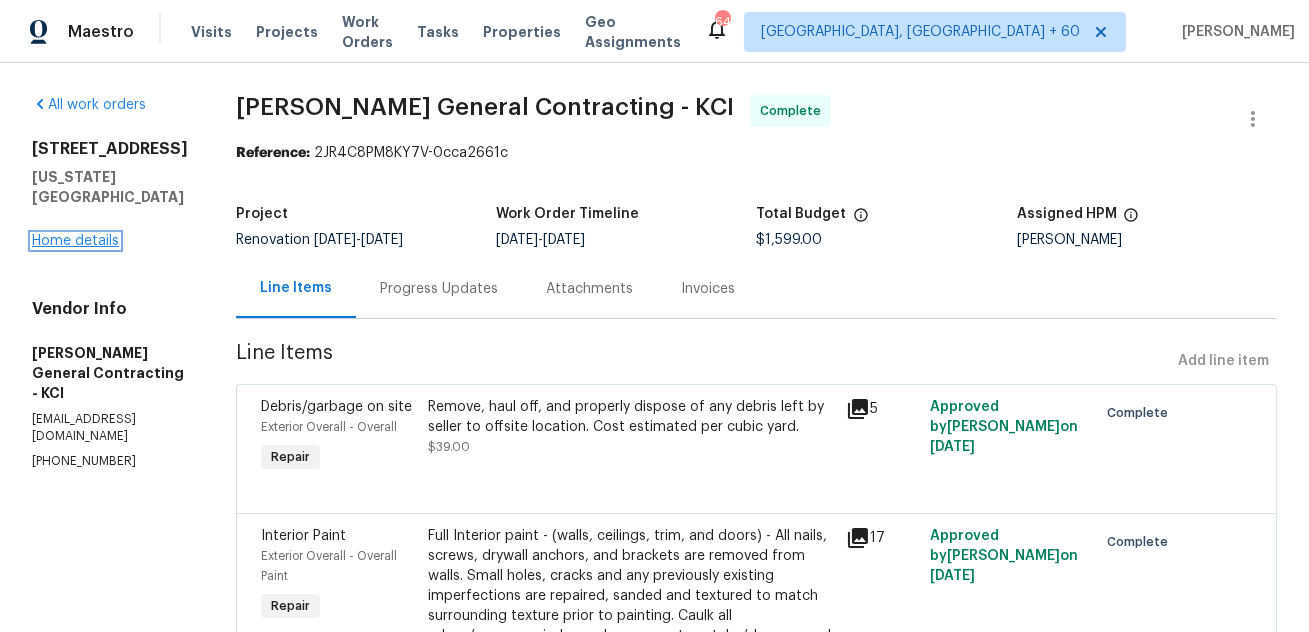 click on "Home details" at bounding box center (75, 241) 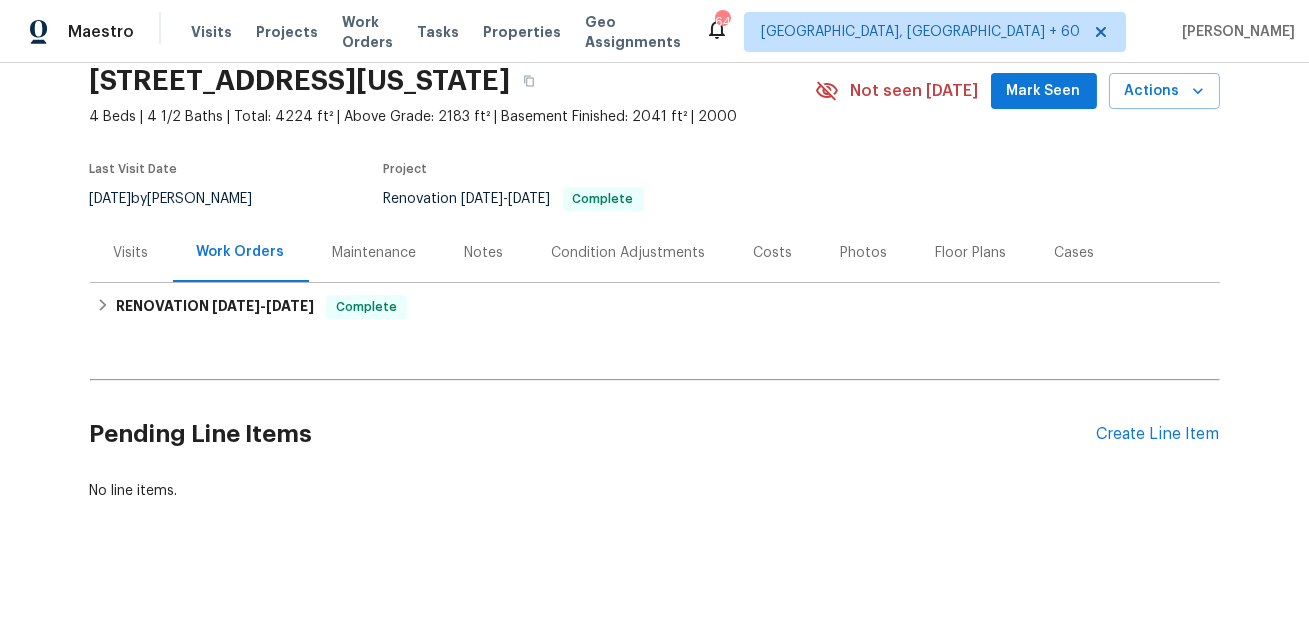 scroll, scrollTop: 84, scrollLeft: 0, axis: vertical 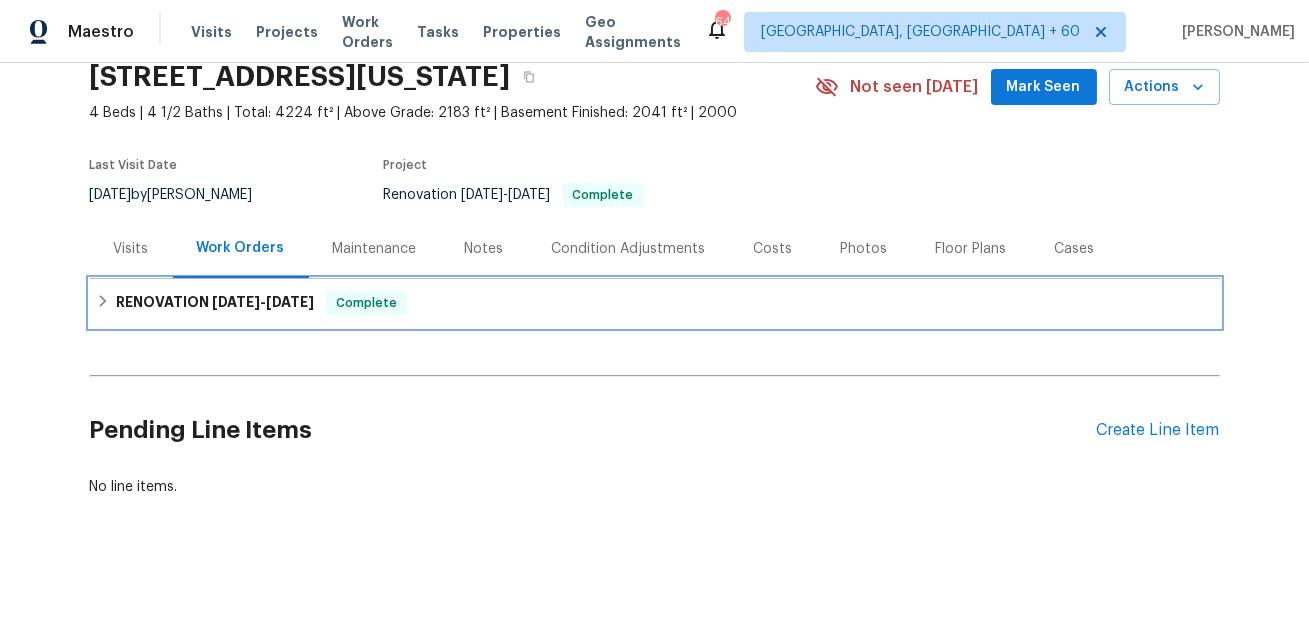 click on "RENOVATION   [DATE]  -  [DATE] Complete" at bounding box center [655, 303] 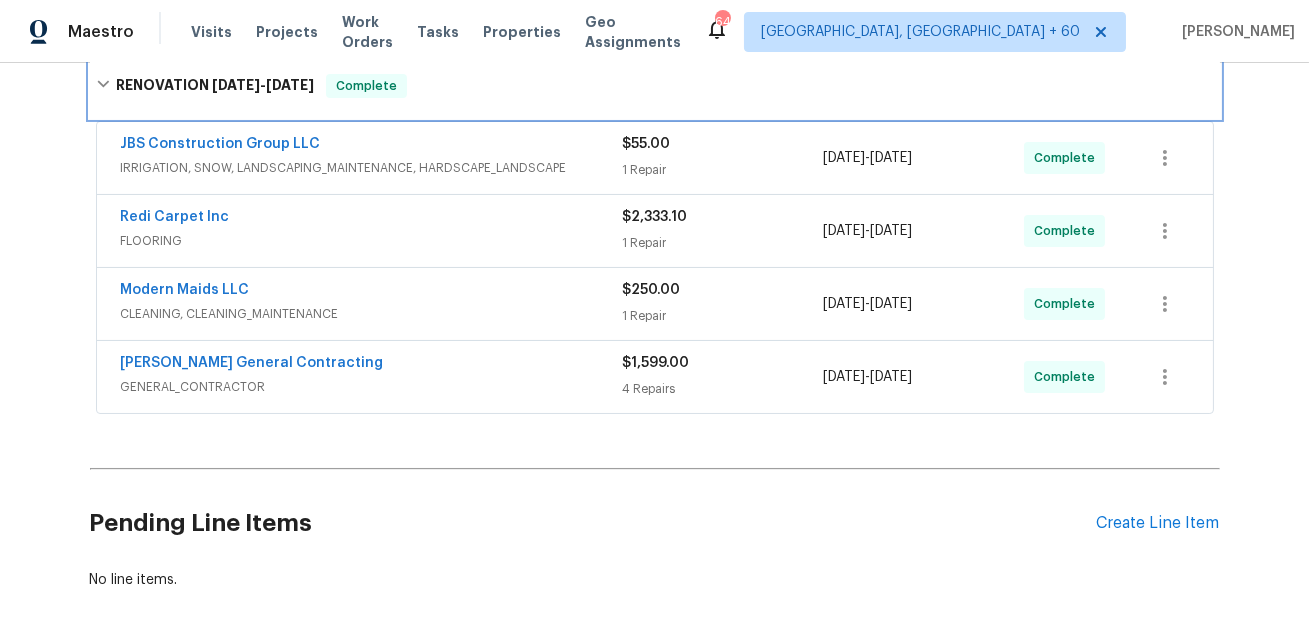 scroll, scrollTop: 417, scrollLeft: 0, axis: vertical 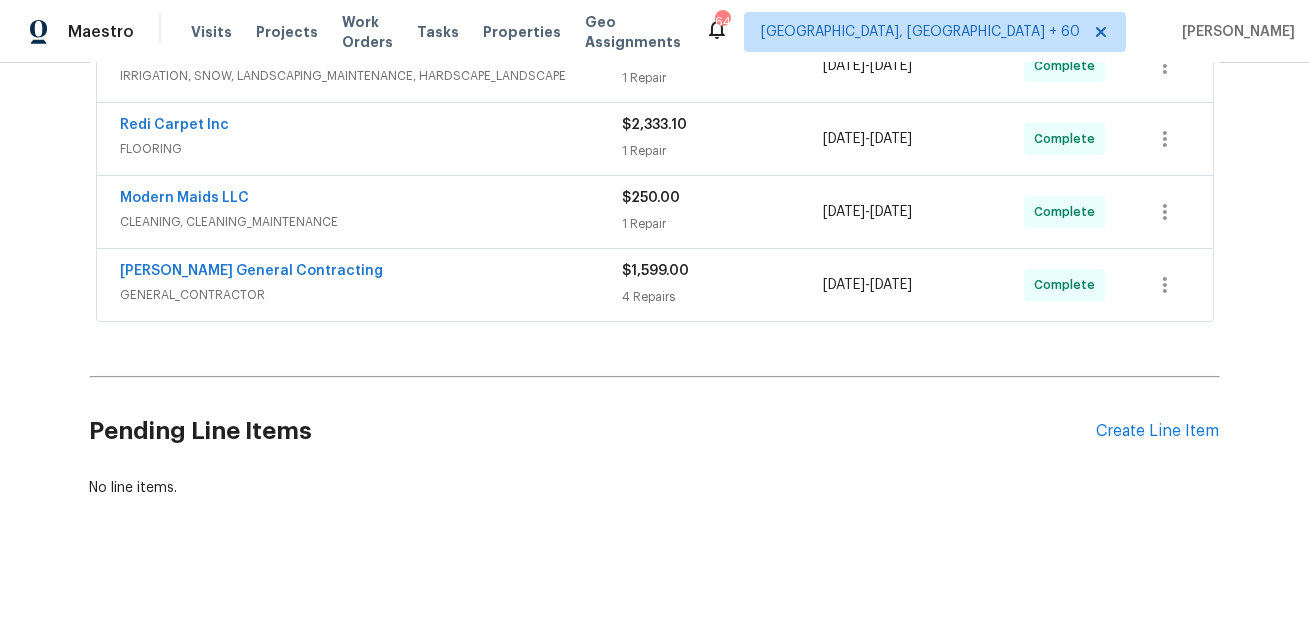 click on "GENERAL_CONTRACTOR" at bounding box center [372, 295] 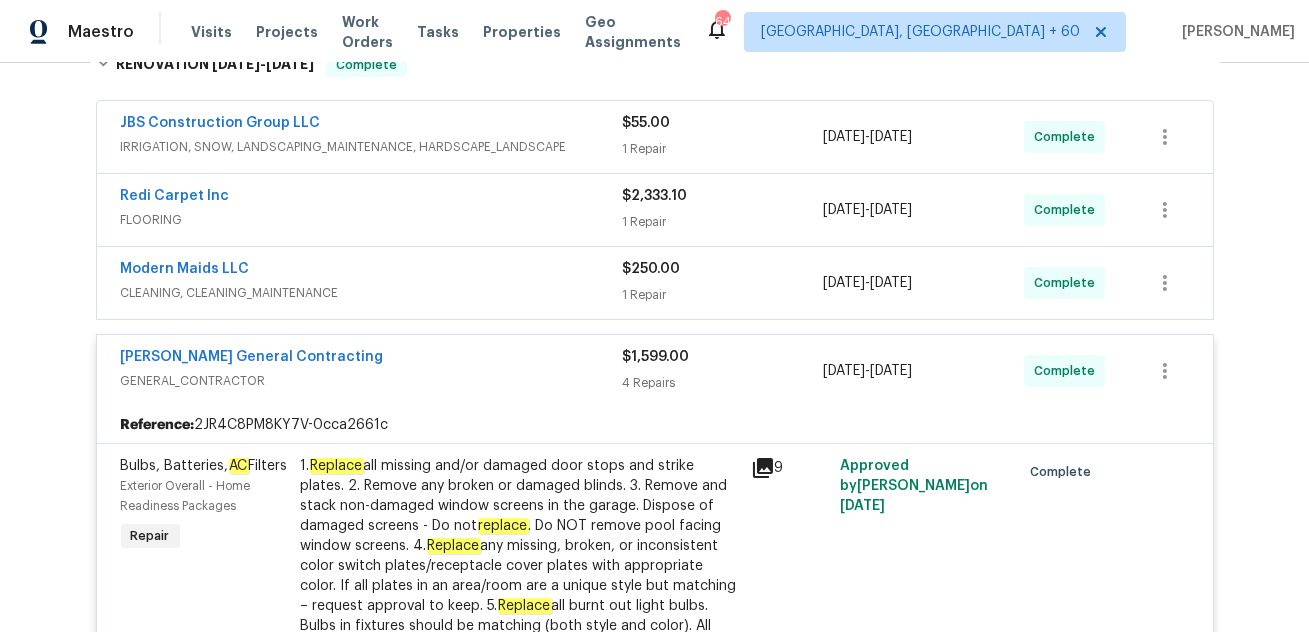 scroll, scrollTop: 304, scrollLeft: 0, axis: vertical 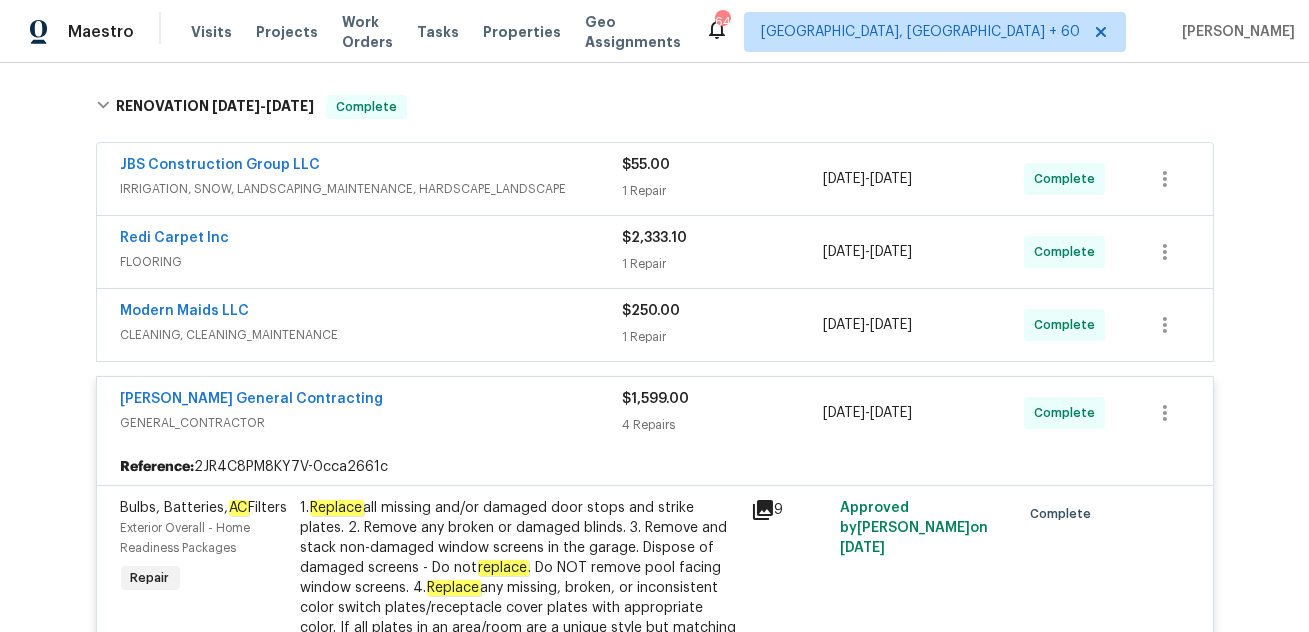 click on "CLEANING, CLEANING_MAINTENANCE" at bounding box center (372, 335) 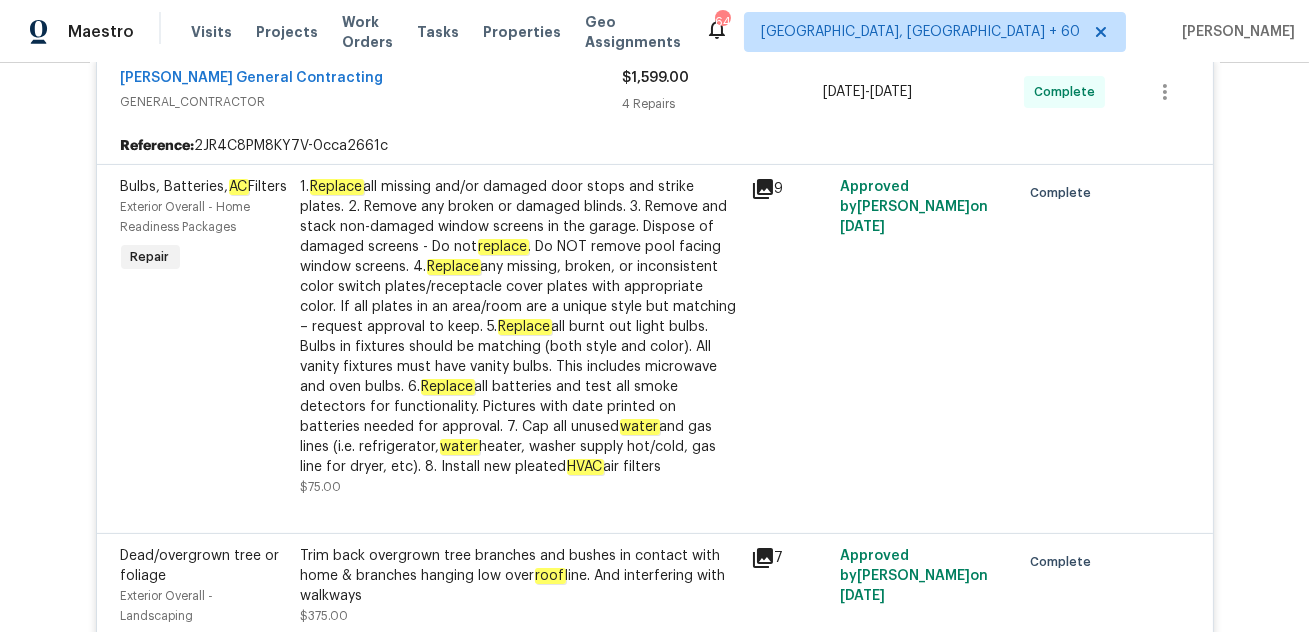 scroll, scrollTop: 1167, scrollLeft: 0, axis: vertical 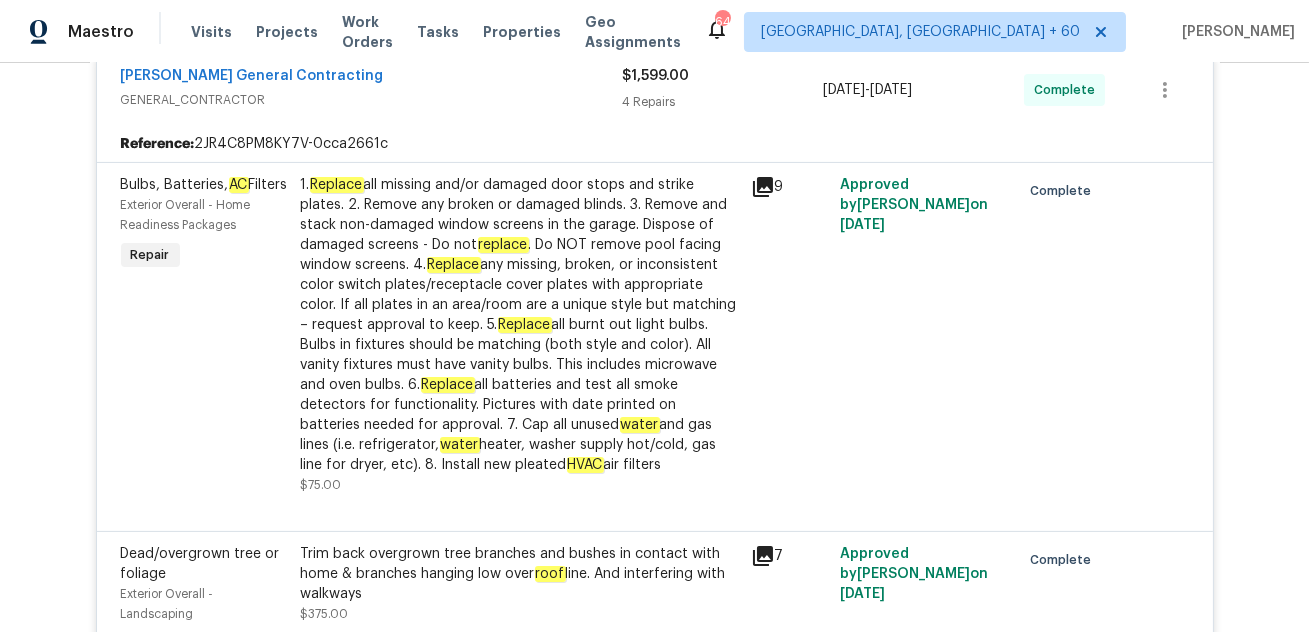 click on "1.  Replace  all missing and/or damaged door stops and strike plates.  2. Remove any broken or damaged blinds.  3. Remove and stack non-damaged window screens in the garage. Dispose of damaged screens - Do not  replace . Do NOT remove pool facing window screens.  4.  Replace  any missing, broken, or inconsistent color switch plates/receptacle cover plates with appropriate color. If all plates in an area/room are a unique style but matching – request approval to keep.  5.  Replace  all burnt out light bulbs. Bulbs in fixtures should be matching (both style and color). All vanity fixtures must have vanity bulbs. This includes microwave and oven bulbs.  6.  Replace  all batteries and test all smoke detectors for functionality. Pictures with date printed on batteries needed for approval.  7. Cap all unused  water  and gas lines (i.e. refrigerator,  water  heater, washer supply hot/cold, gas line for dryer, etc).  8. Install new pleated  HVAC  air filters" at bounding box center [520, 325] 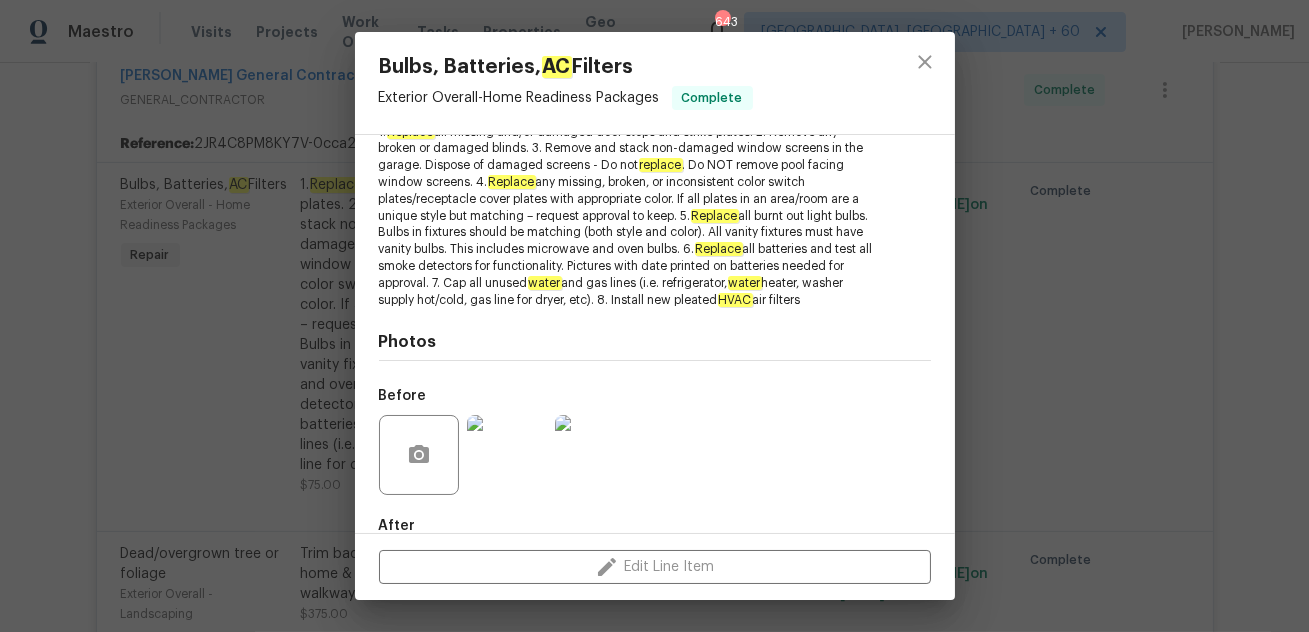 scroll, scrollTop: 375, scrollLeft: 0, axis: vertical 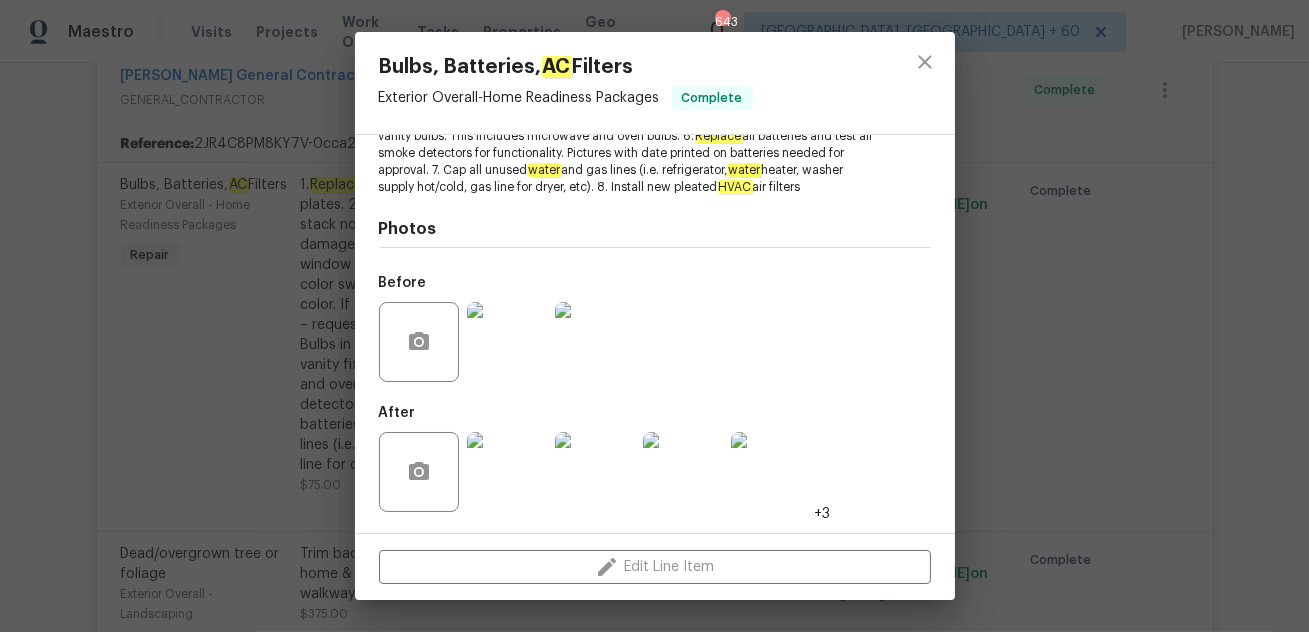 click at bounding box center [507, 472] 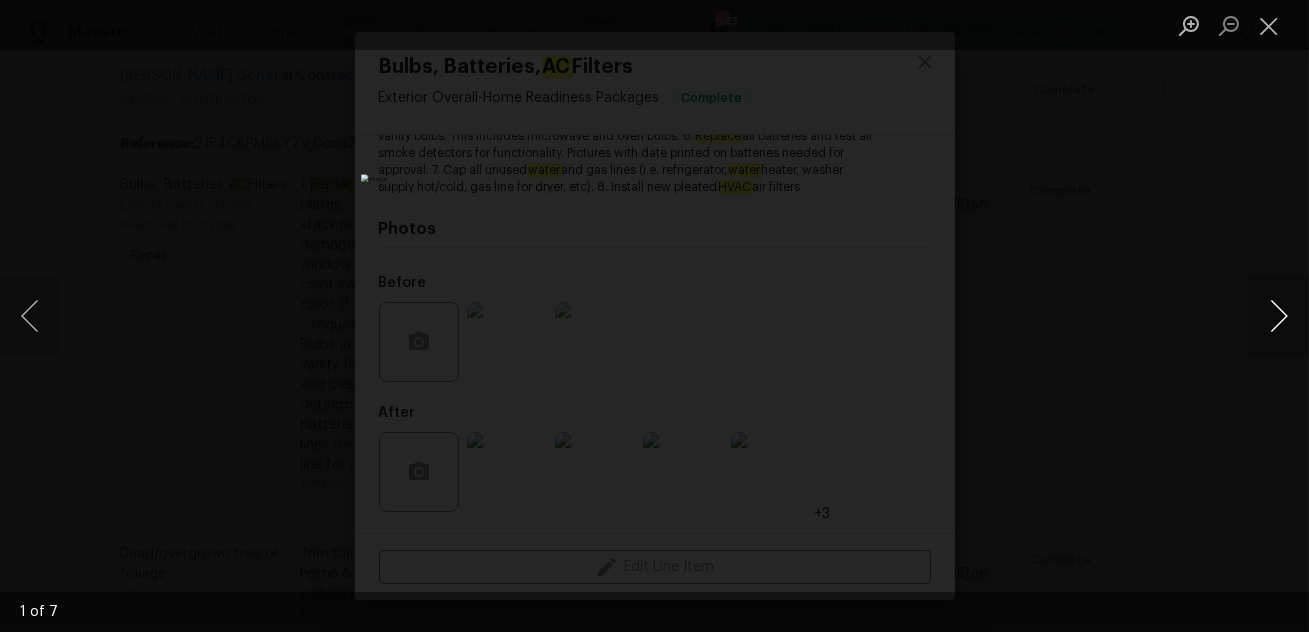 click at bounding box center (1279, 316) 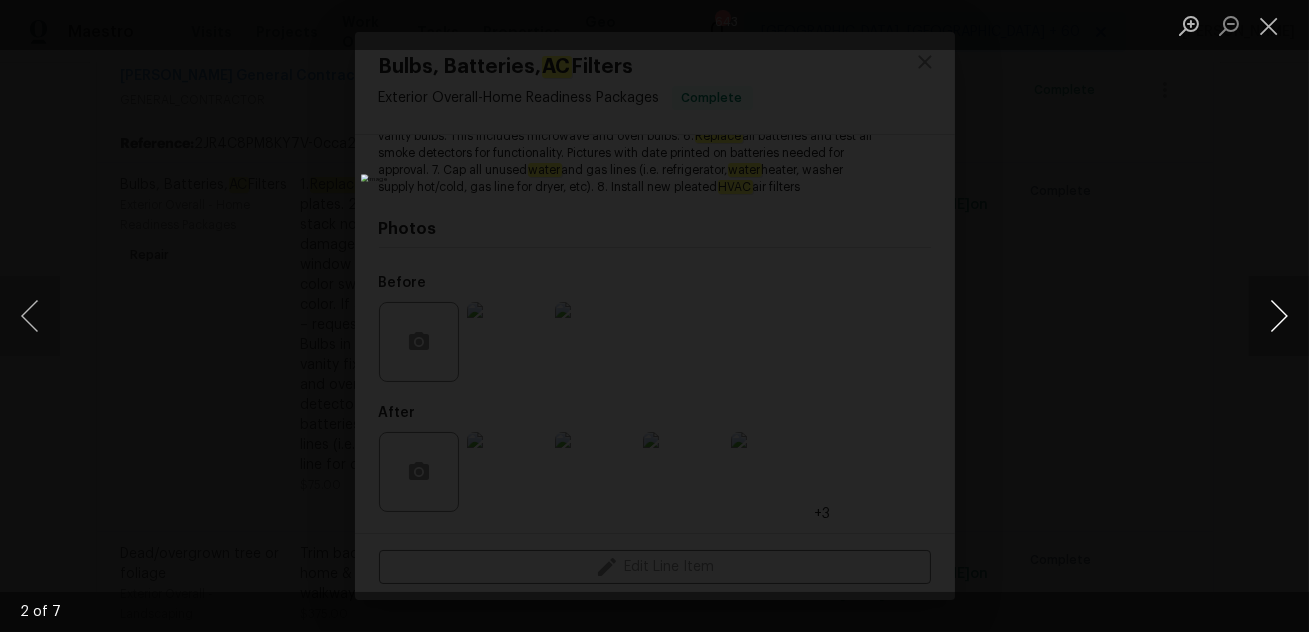 click at bounding box center (1279, 316) 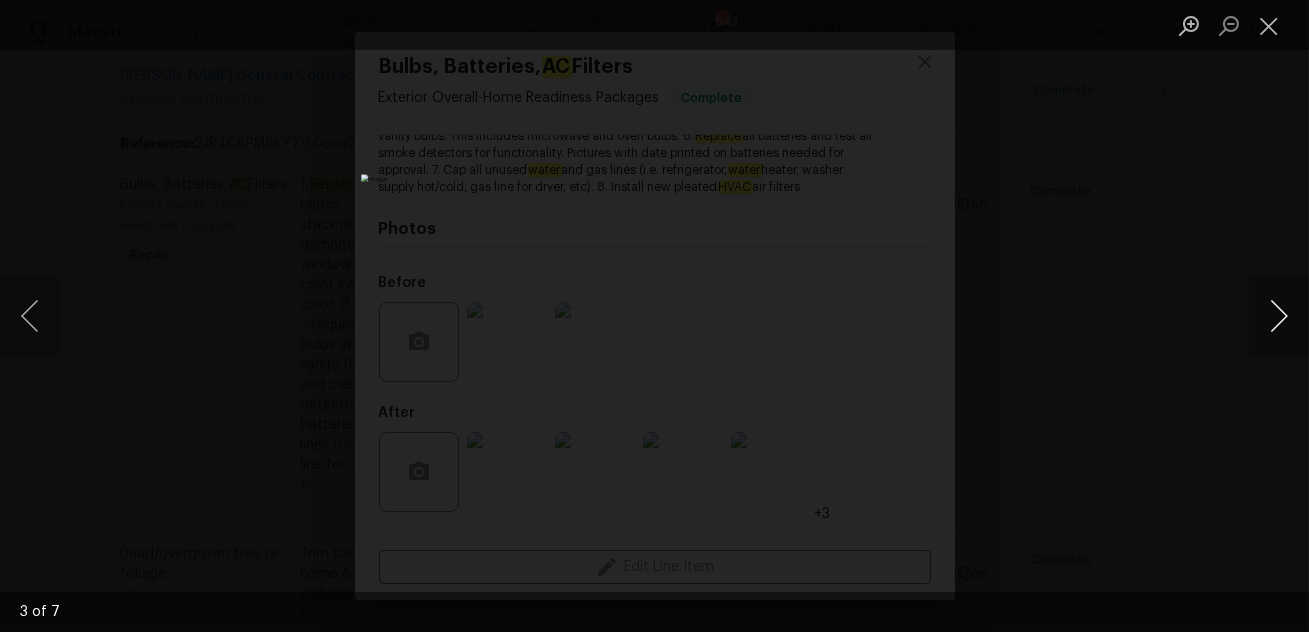 click at bounding box center (1279, 316) 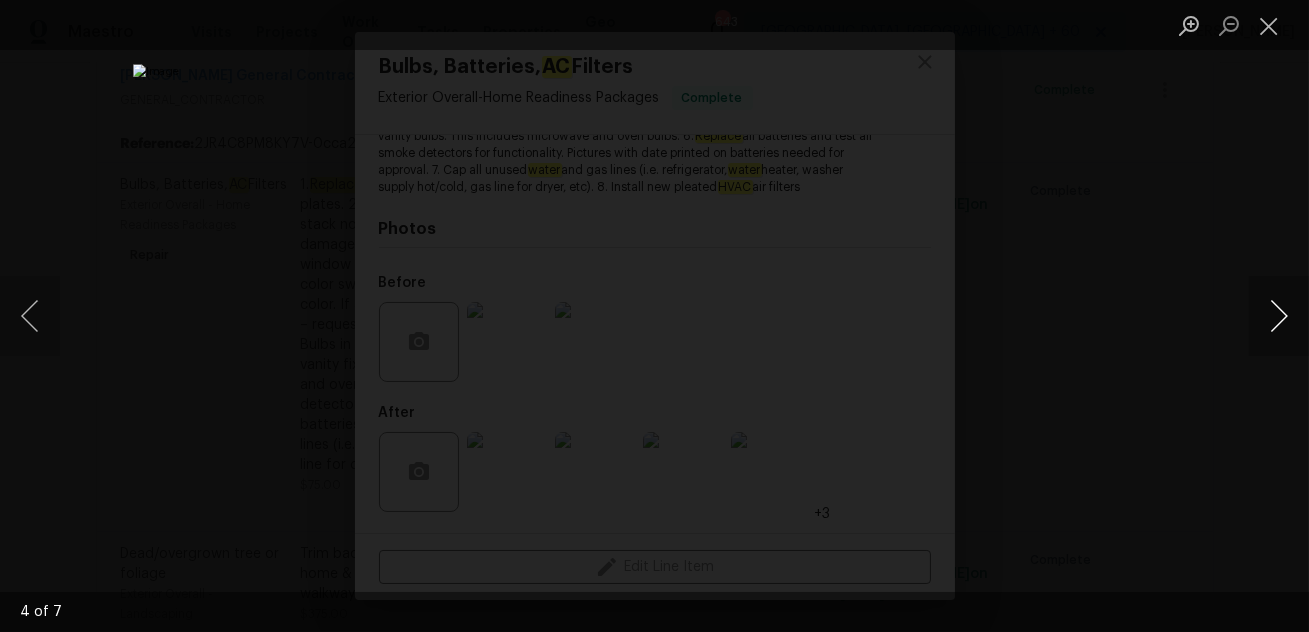 click at bounding box center [1279, 316] 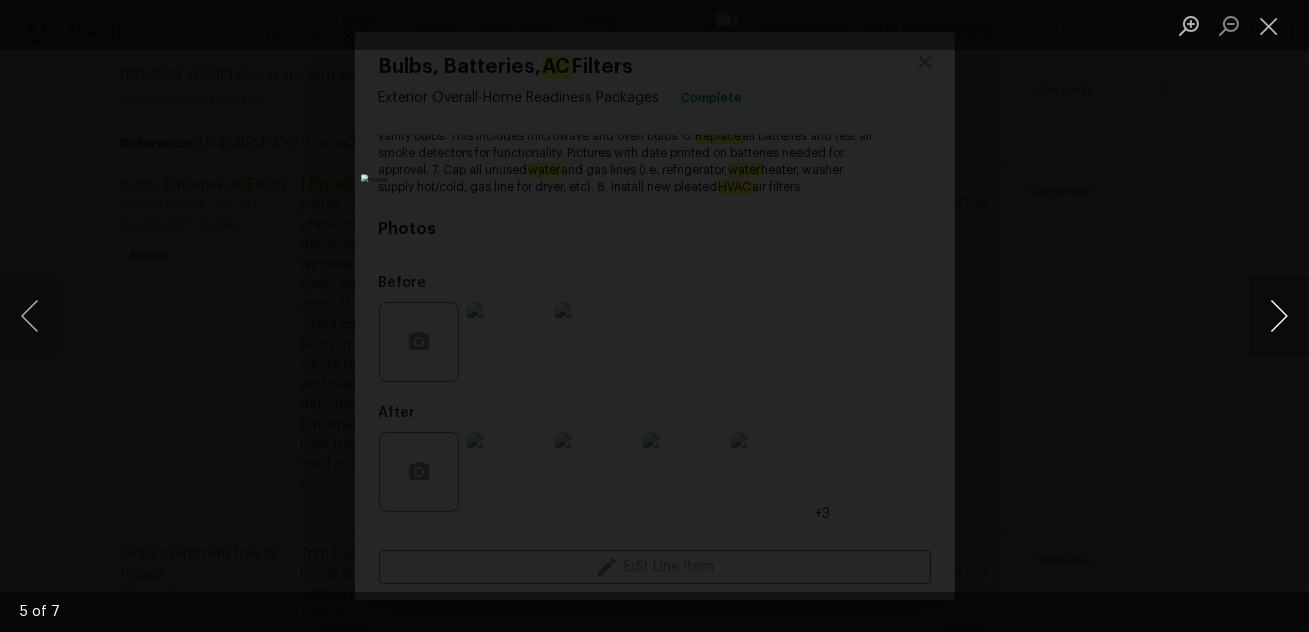 click at bounding box center (1279, 316) 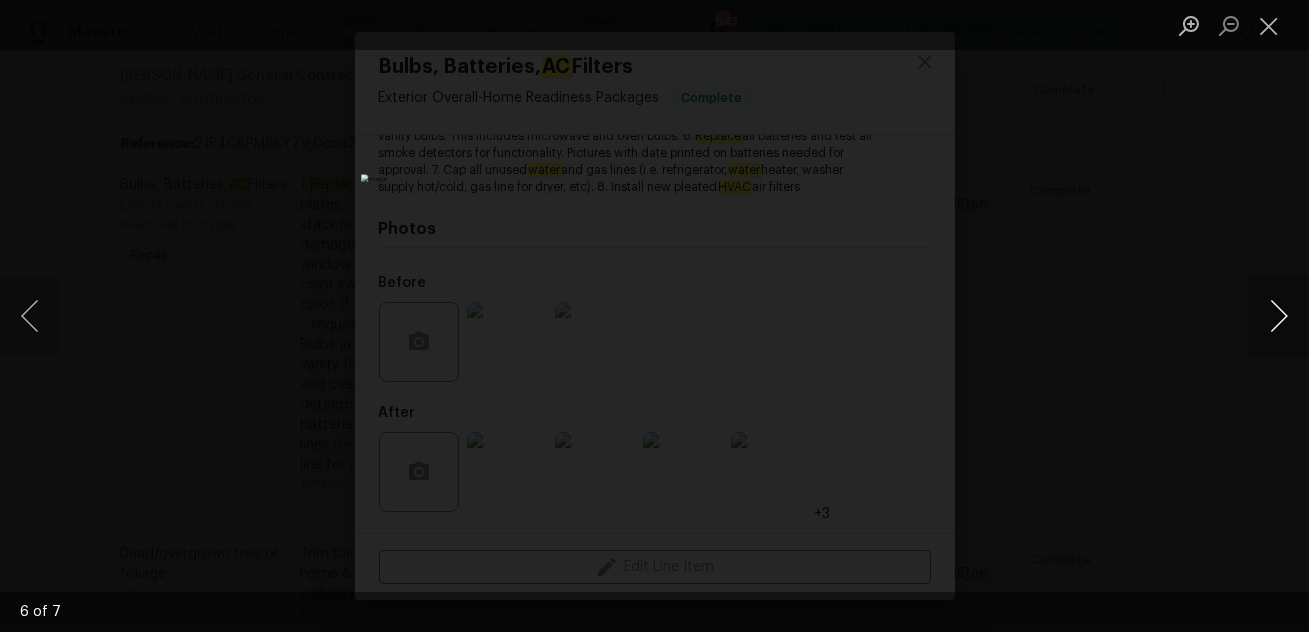 click at bounding box center [1279, 316] 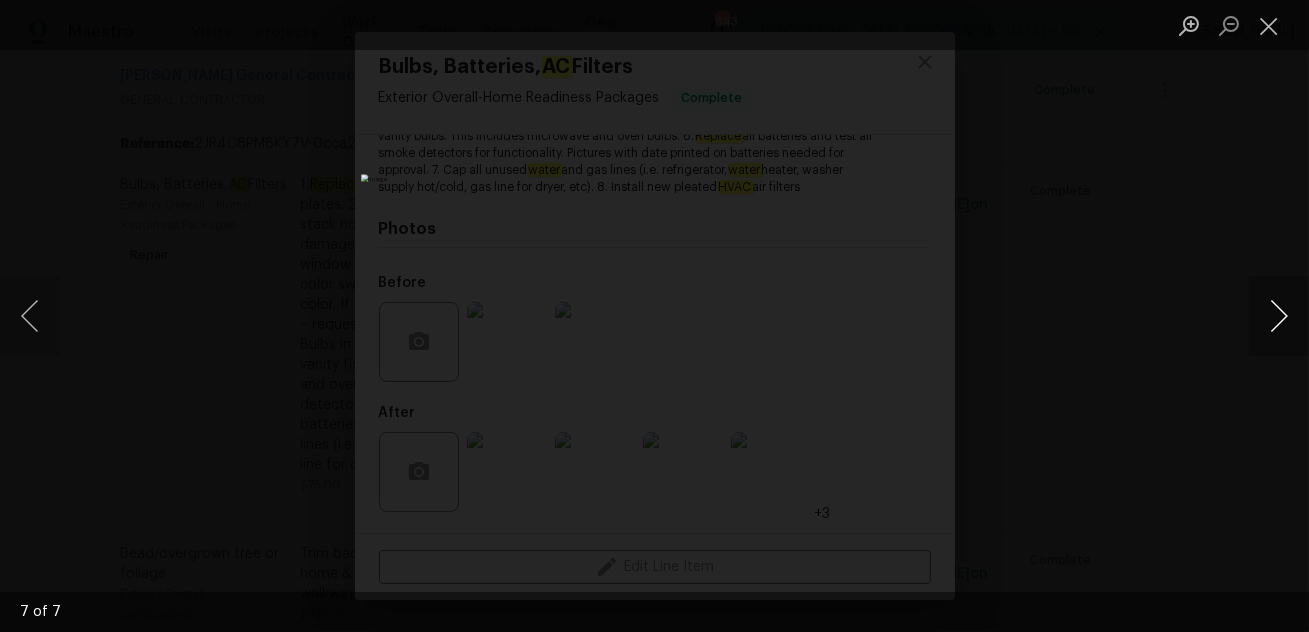 click at bounding box center (1279, 316) 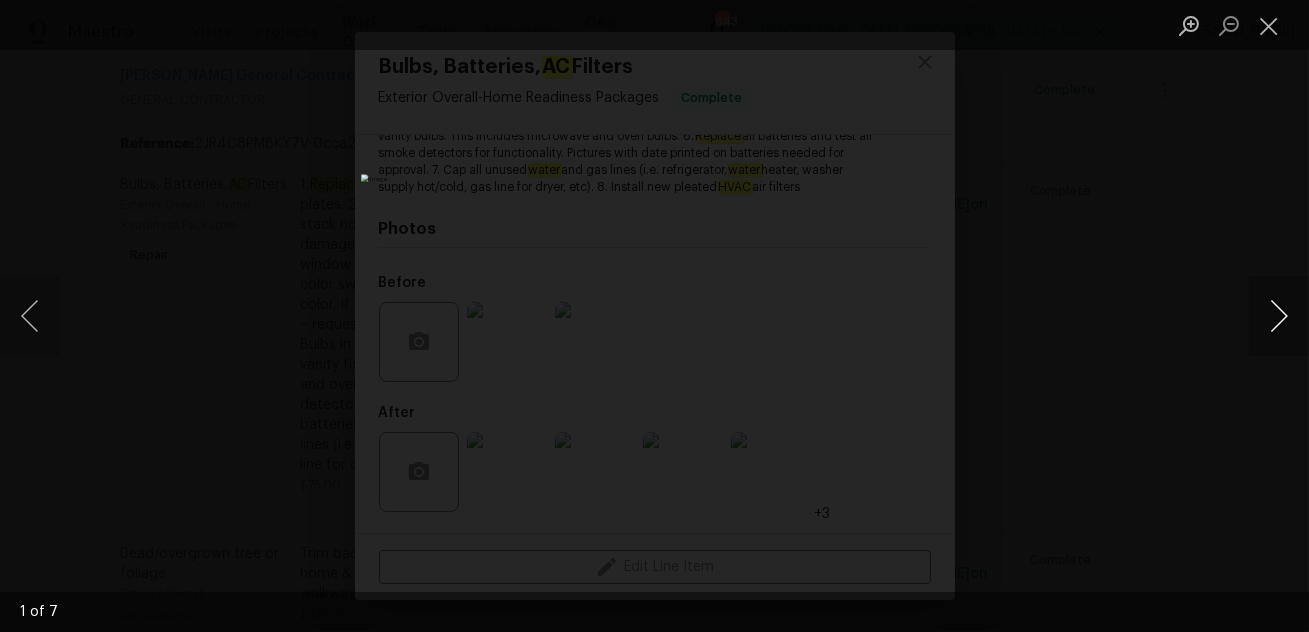 click at bounding box center (1279, 316) 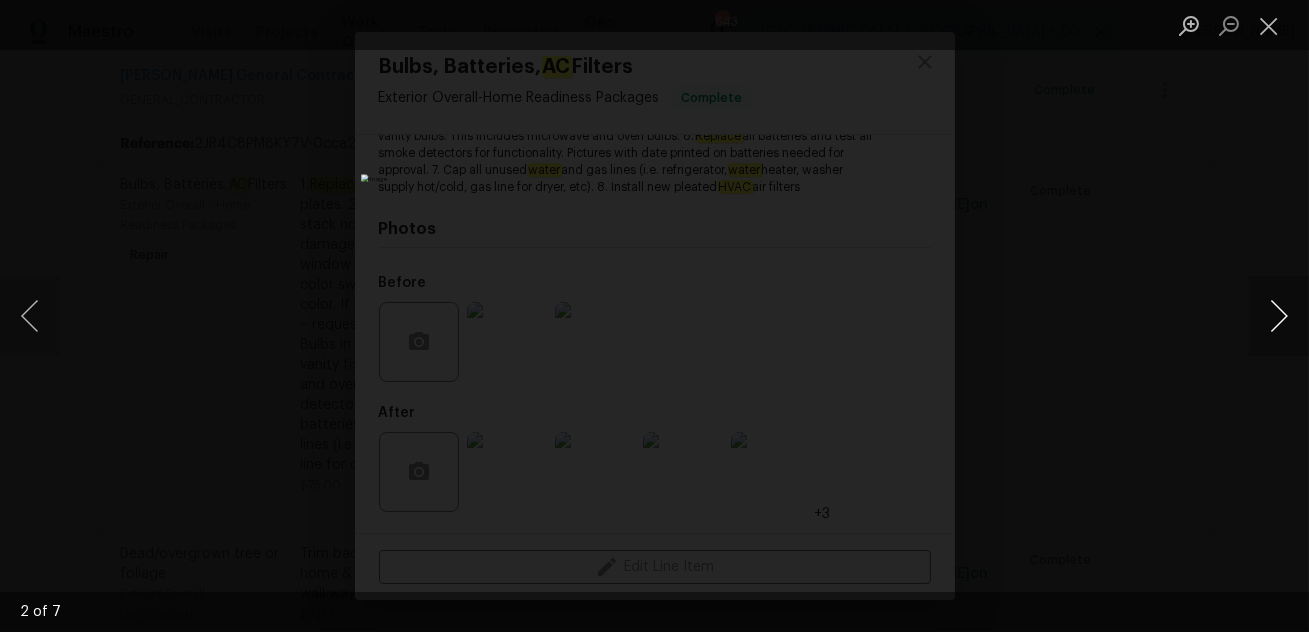 click at bounding box center (1279, 316) 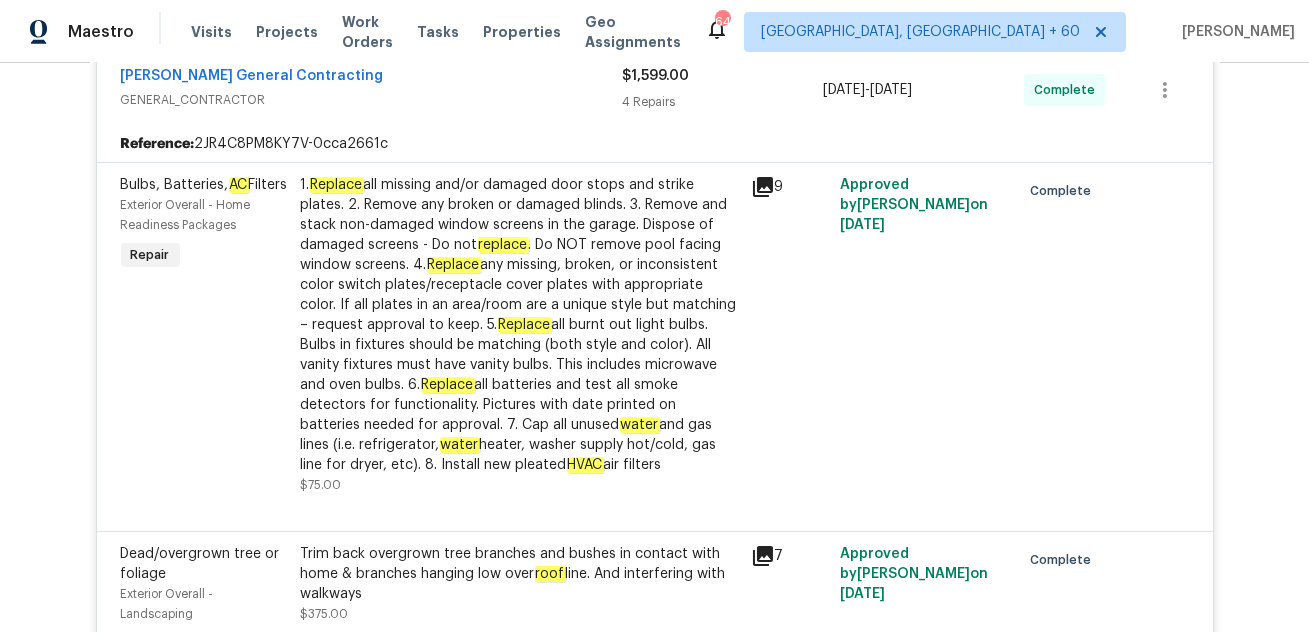 click on "1.  Replace  all missing and/or damaged door stops and strike plates.  2. Remove any broken or damaged blinds.  3. Remove and stack non-damaged window screens in the garage. Dispose of damaged screens - Do not  replace . Do NOT remove pool facing window screens.  4.  Replace  any missing, broken, or inconsistent color switch plates/receptacle cover plates with appropriate color. If all plates in an area/room are a unique style but matching – request approval to keep.  5.  Replace  all burnt out light bulbs. Bulbs in fixtures should be matching (both style and color). All vanity fixtures must have vanity bulbs. This includes microwave and oven bulbs.  6.  Replace  all batteries and test all smoke detectors for functionality. Pictures with date printed on batteries needed for approval.  7. Cap all unused  water  and gas lines (i.e. refrigerator,  water  heater, washer supply hot/cold, gas line for dryer, etc).  8. Install new pleated  HVAC  air filters" at bounding box center (520, 325) 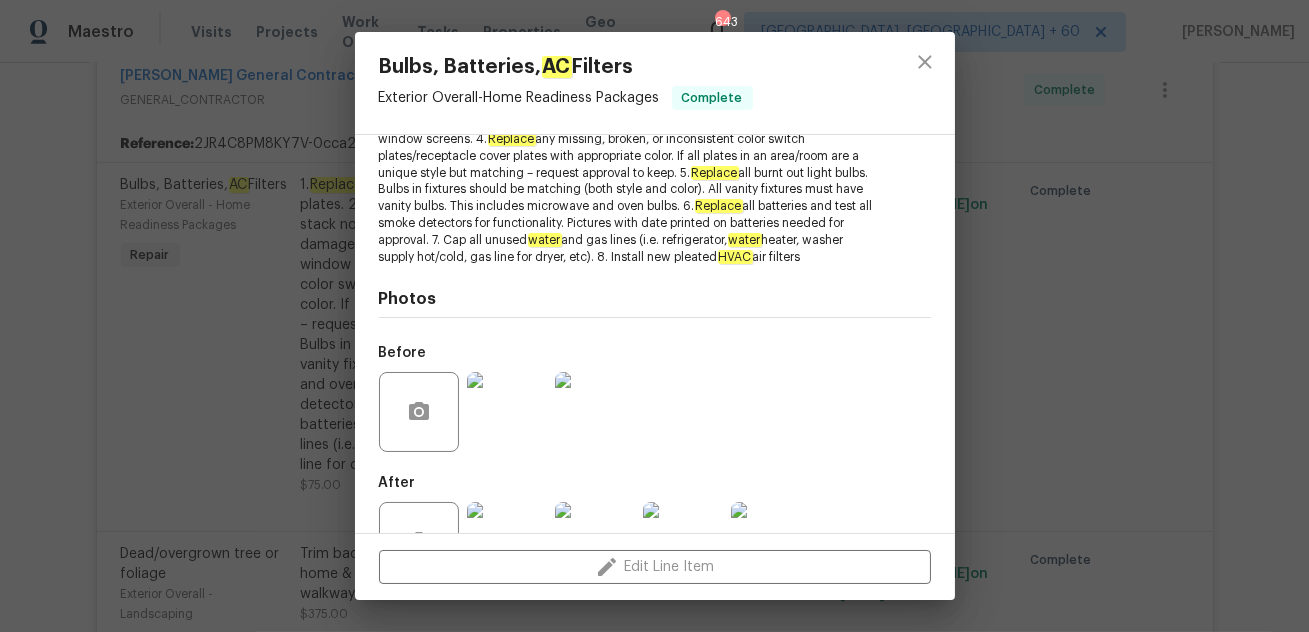 scroll, scrollTop: 375, scrollLeft: 0, axis: vertical 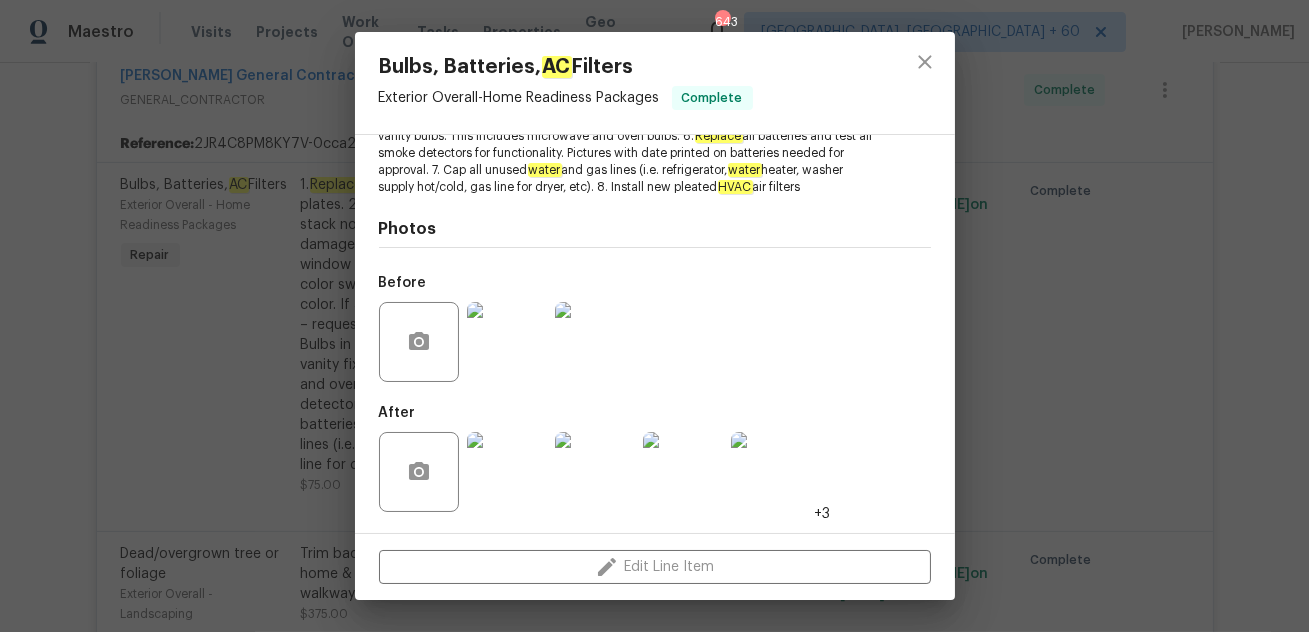 click at bounding box center (595, 342) 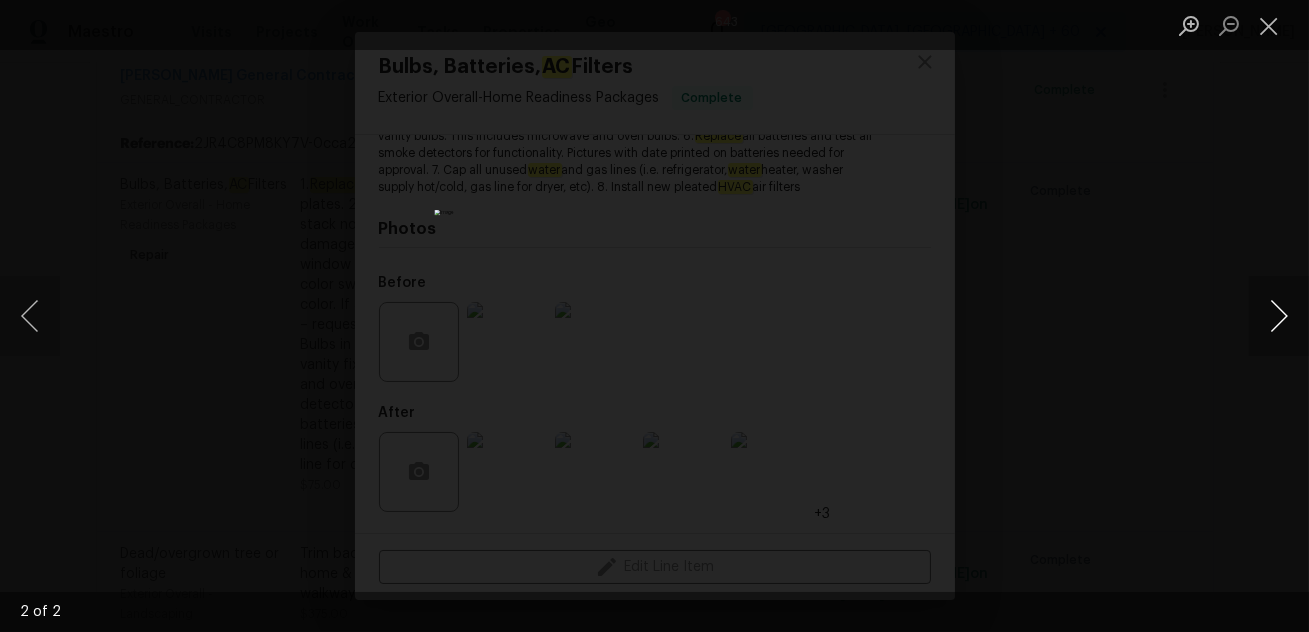 click at bounding box center [1279, 316] 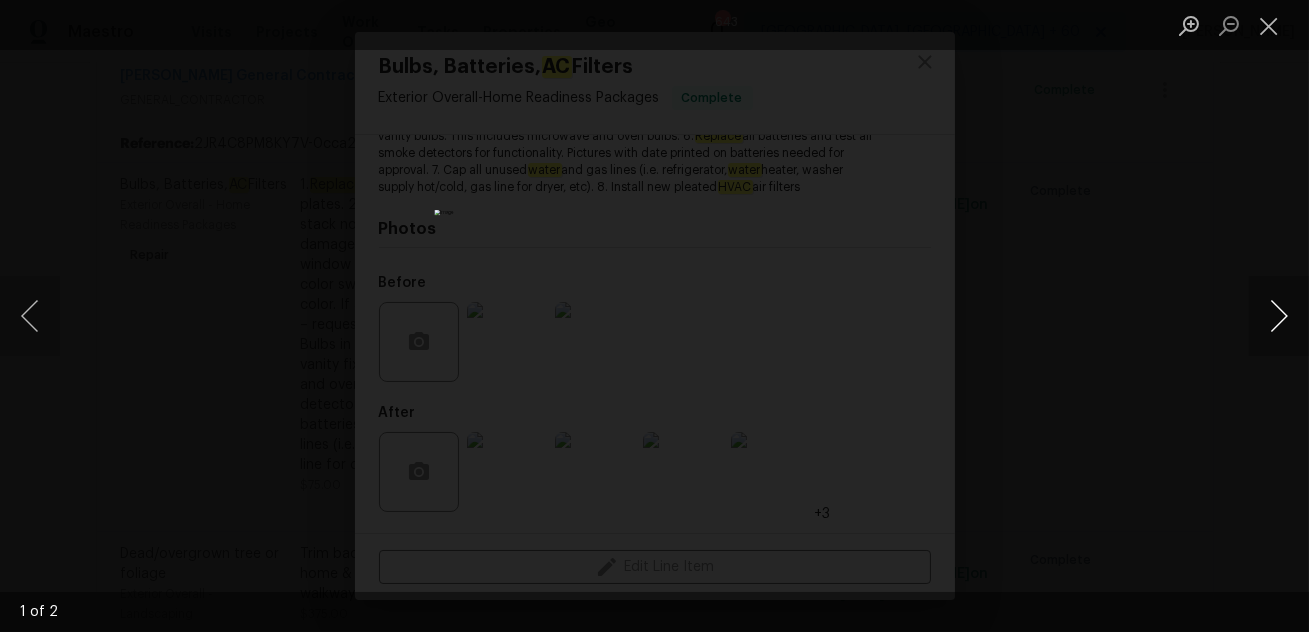 click at bounding box center (1279, 316) 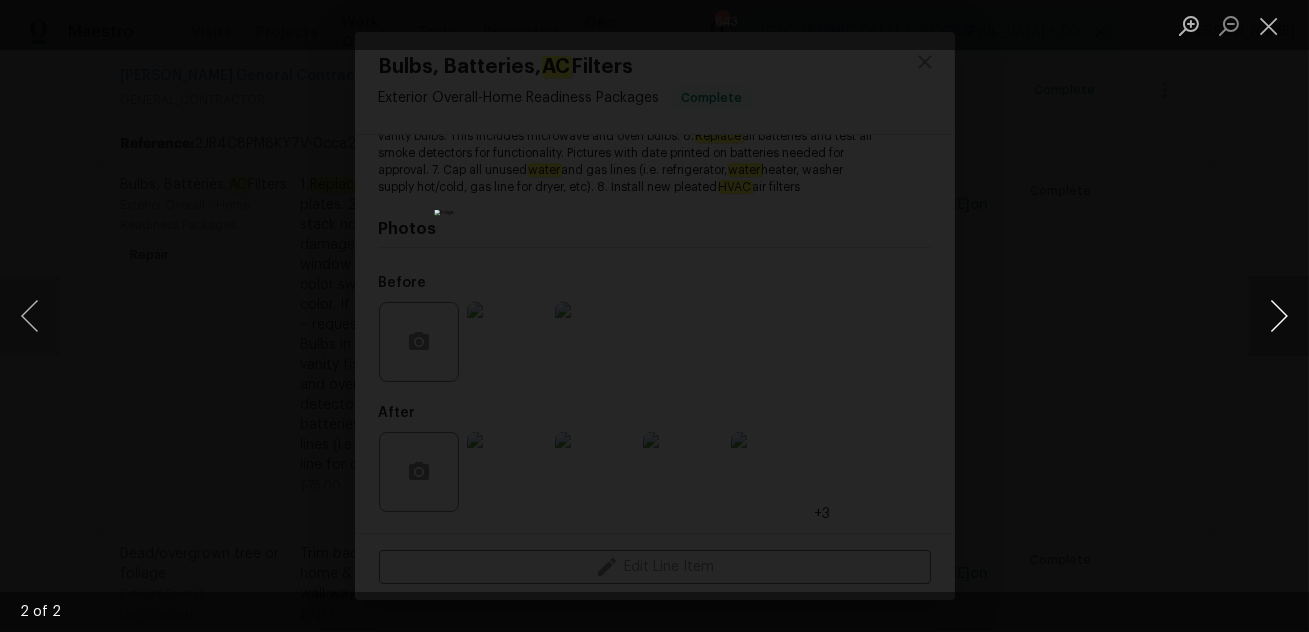click at bounding box center (1279, 316) 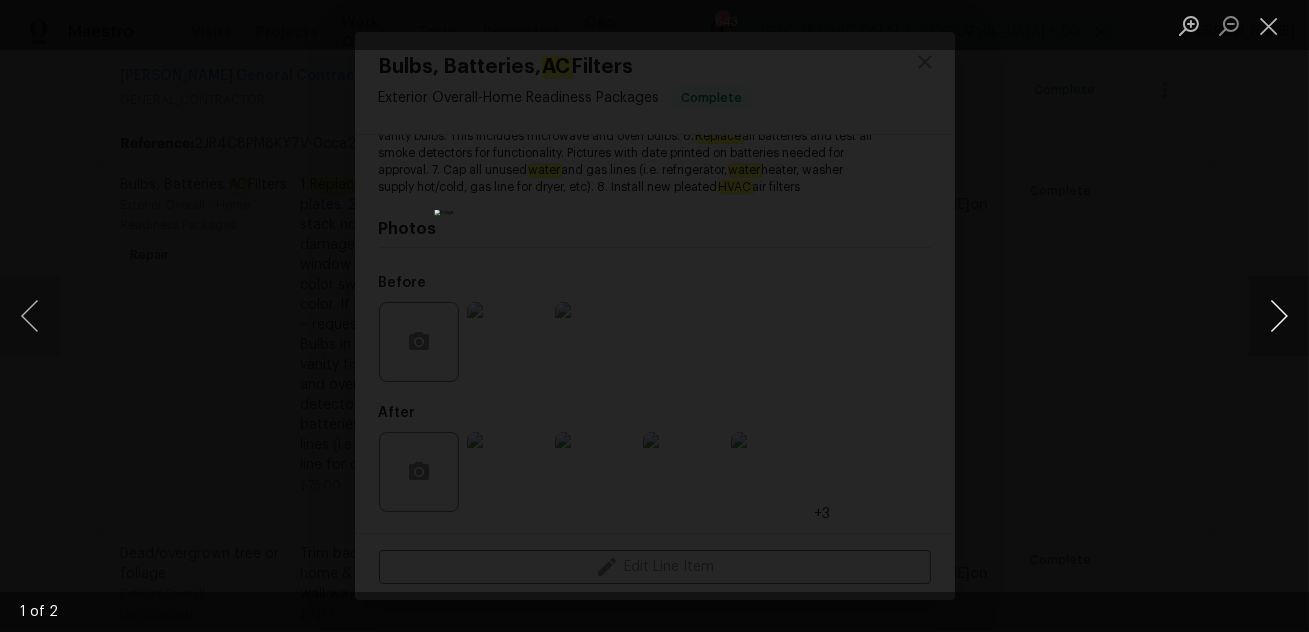 click at bounding box center [1279, 316] 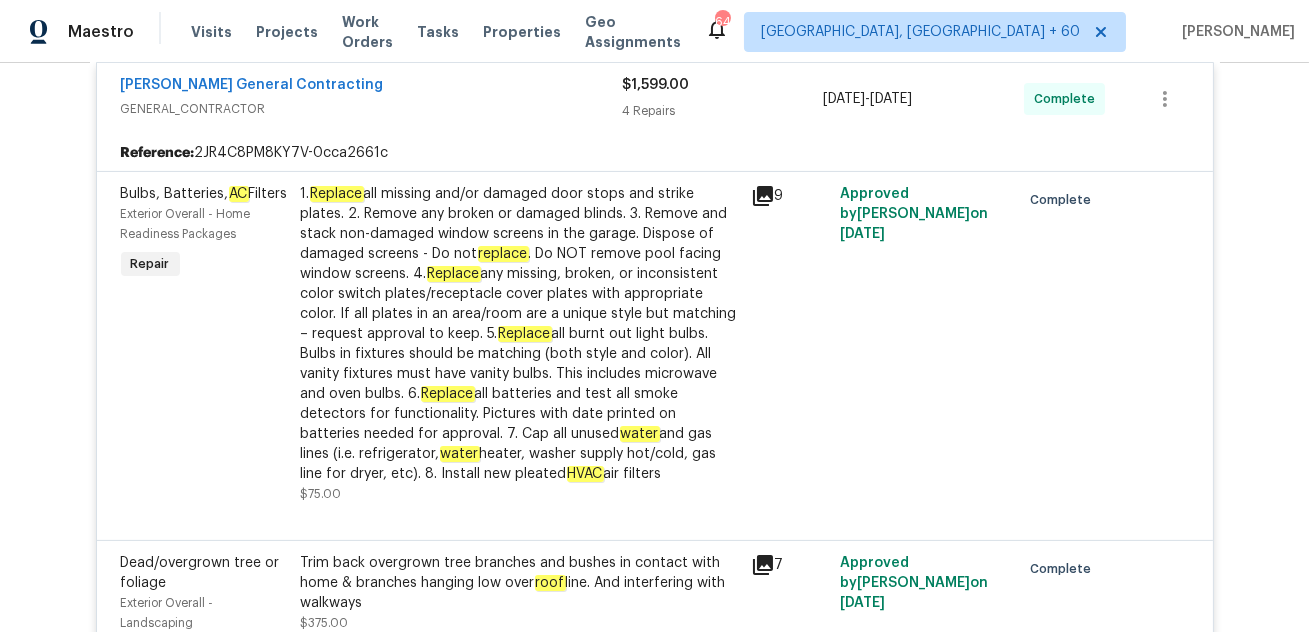 scroll, scrollTop: 1152, scrollLeft: 0, axis: vertical 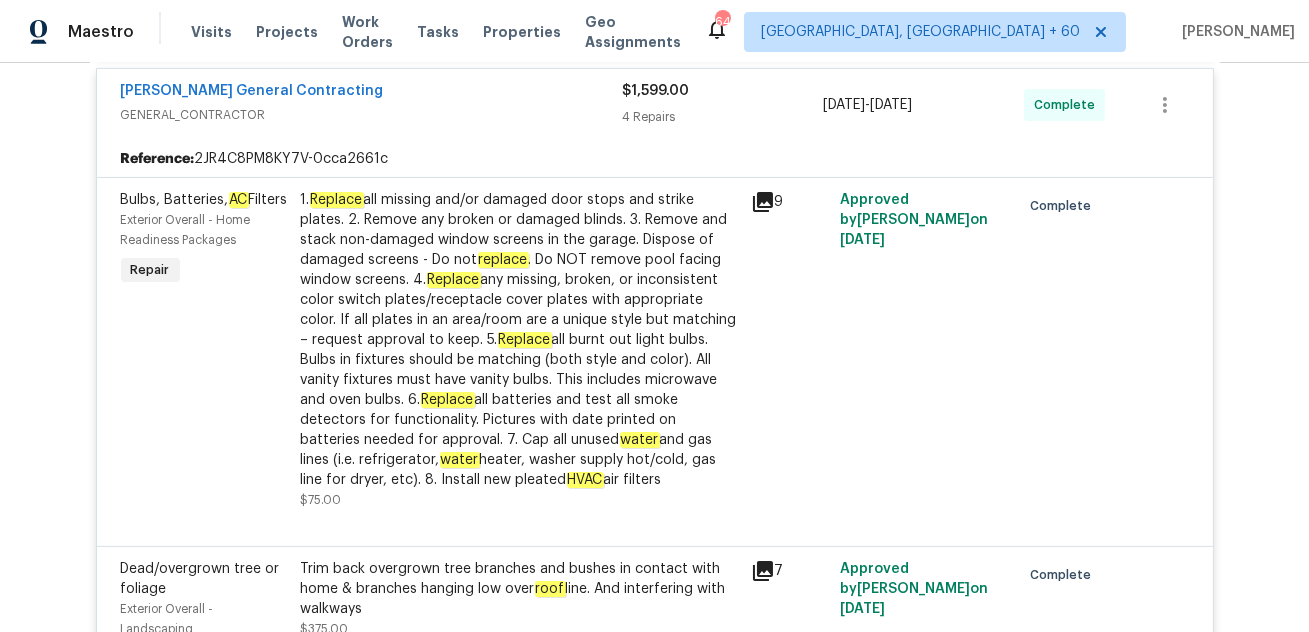 click on "1.  Replace  all missing and/or damaged door stops and strike plates.  2. Remove any broken or damaged blinds.  3. Remove and stack non-damaged window screens in the garage. Dispose of damaged screens - Do not  replace . Do NOT remove pool facing window screens.  4.  Replace  any missing, broken, or inconsistent color switch plates/receptacle cover plates with appropriate color. If all plates in an area/room are a unique style but matching – request approval to keep.  5.  Replace  all burnt out light bulbs. Bulbs in fixtures should be matching (both style and color). All vanity fixtures must have vanity bulbs. This includes microwave and oven bulbs.  6.  Replace  all batteries and test all smoke detectors for functionality. Pictures with date printed on batteries needed for approval.  7. Cap all unused  water  and gas lines (i.e. refrigerator,  water  heater, washer supply hot/cold, gas line for dryer, etc).  8. Install new pleated  HVAC  air filters" at bounding box center [520, 340] 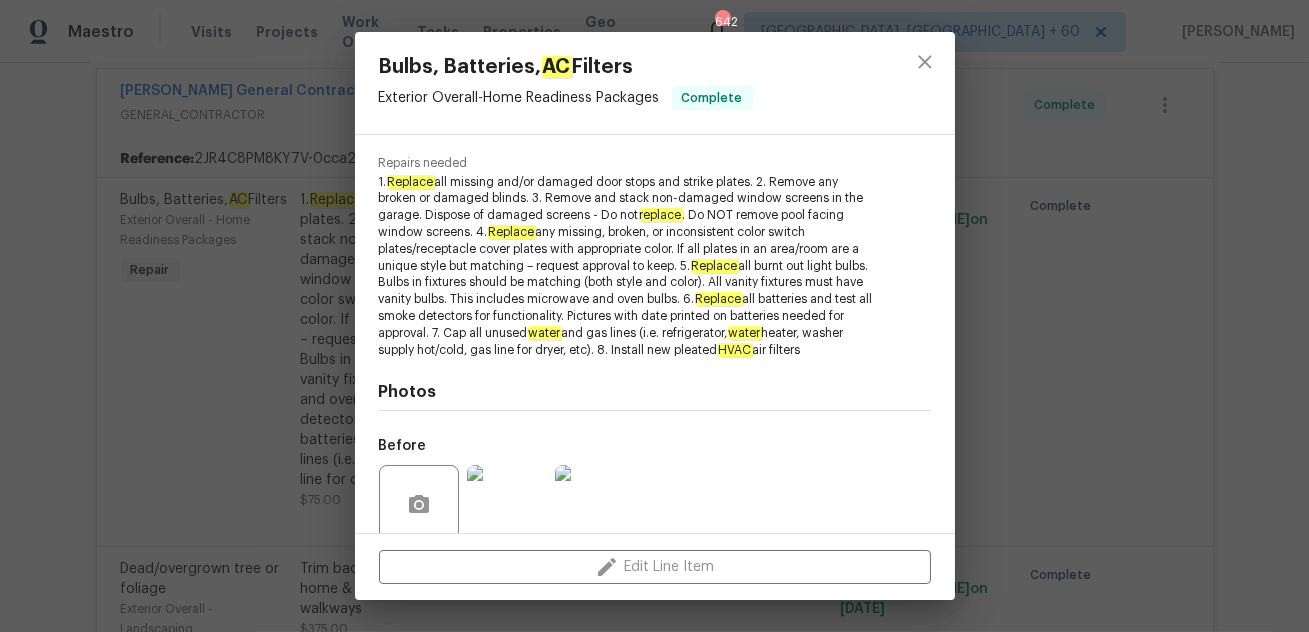 scroll, scrollTop: 375, scrollLeft: 0, axis: vertical 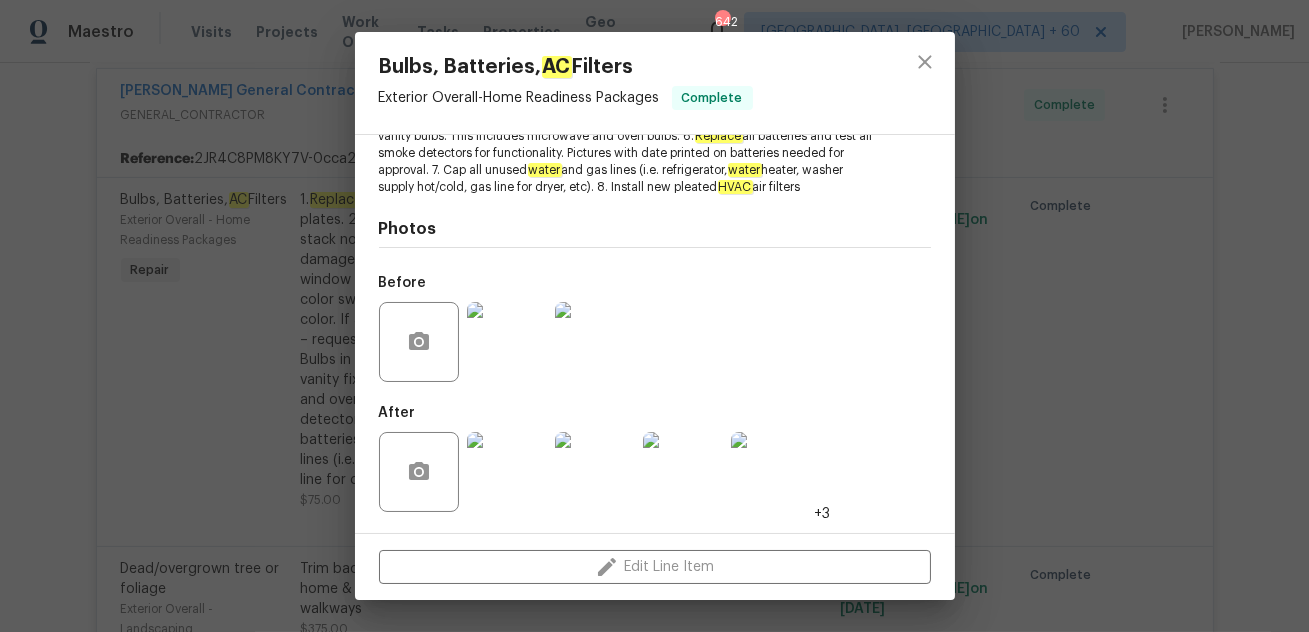click on "+3" at bounding box center (823, 514) 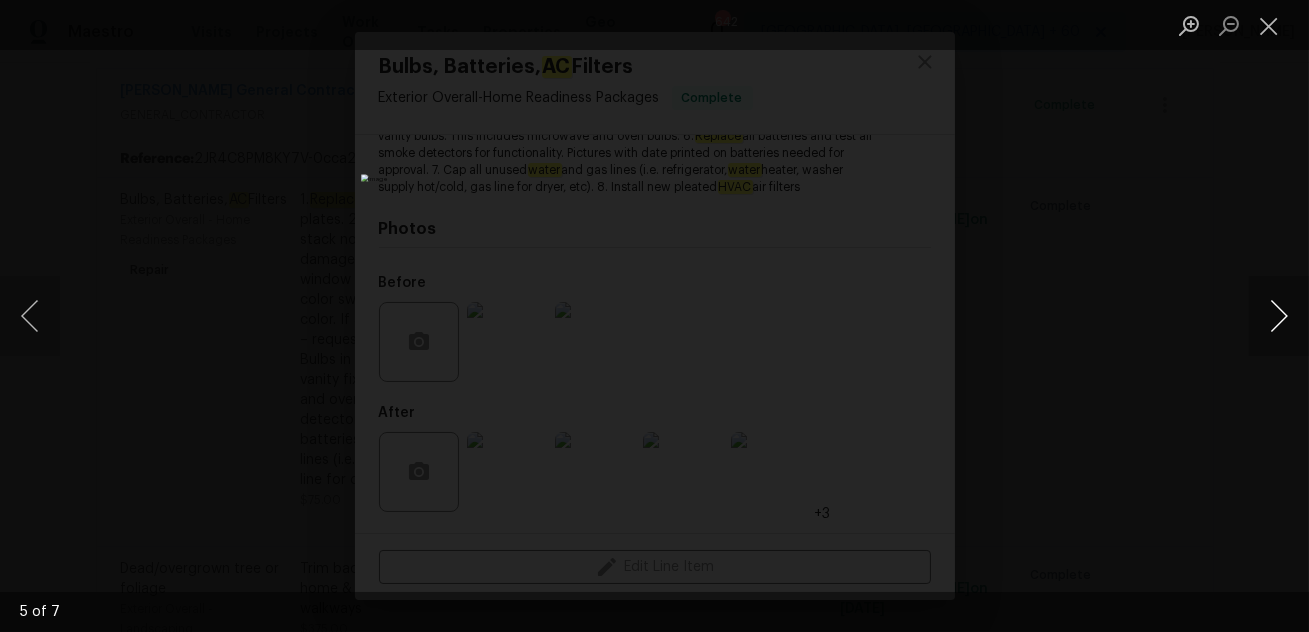 click at bounding box center [1279, 316] 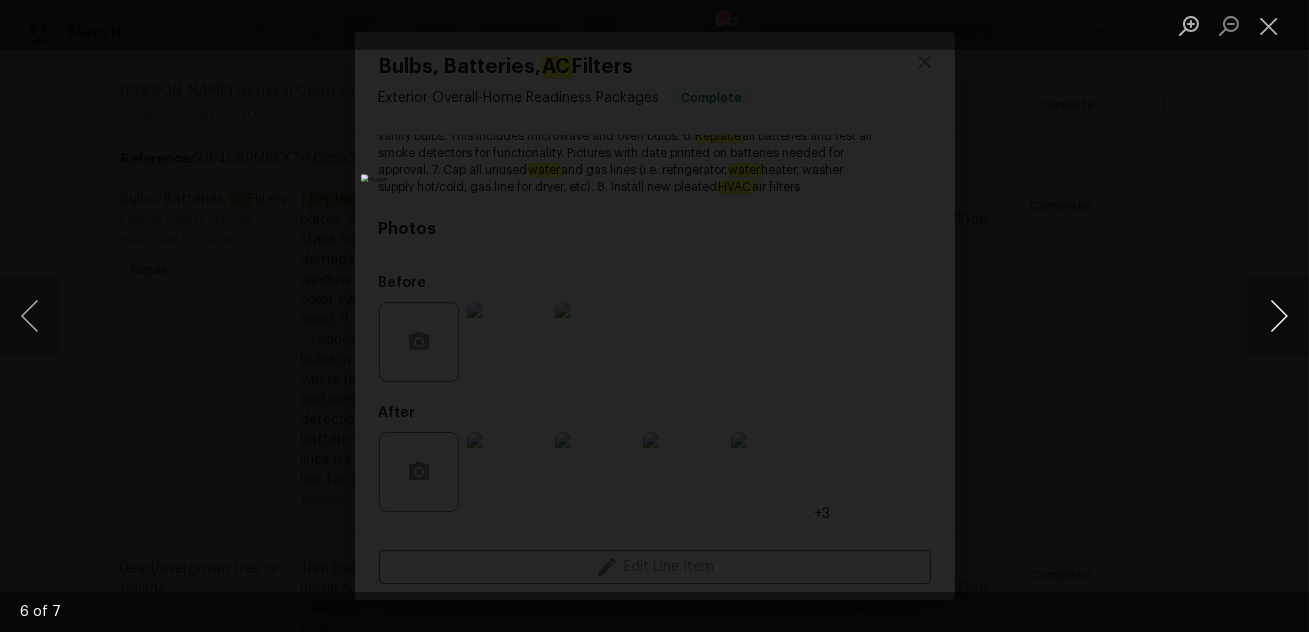 click at bounding box center [1279, 316] 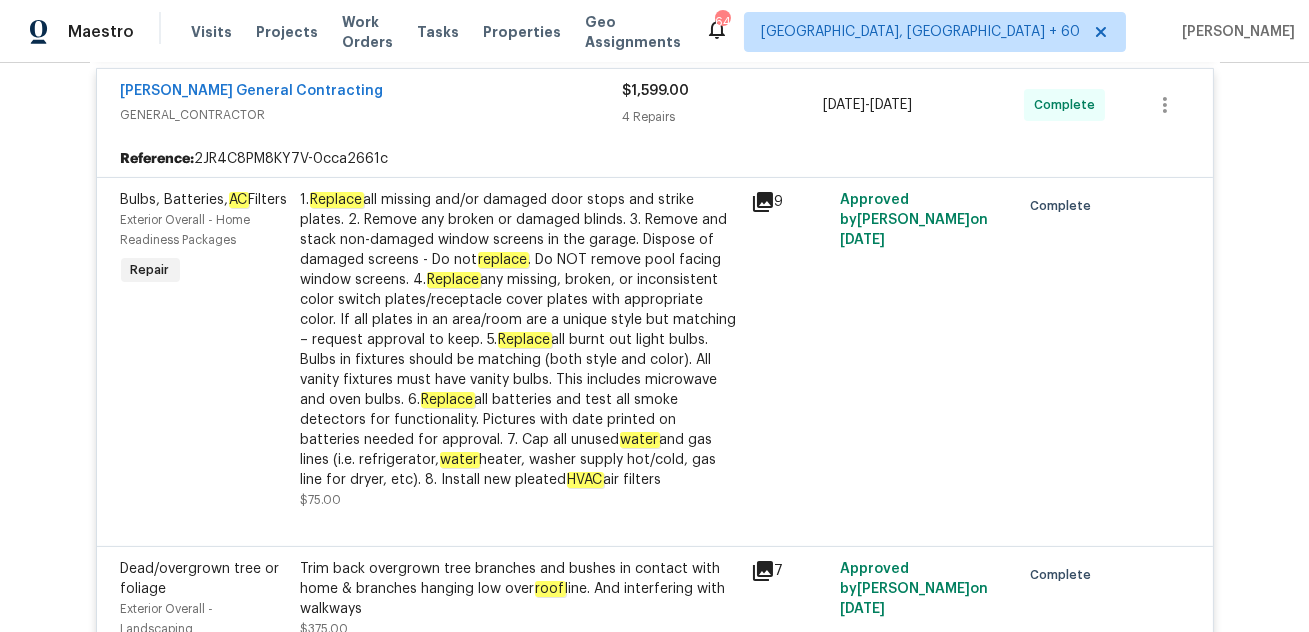 click on "1.  Replace  all missing and/or damaged door stops and strike plates.  2. Remove any broken or damaged blinds.  3. Remove and stack non-damaged window screens in the garage. Dispose of damaged screens - Do not  replace . Do NOT remove pool facing window screens.  4.  Replace  any missing, broken, or inconsistent color switch plates/receptacle cover plates with appropriate color. If all plates in an area/room are a unique style but matching – request approval to keep.  5.  Replace  all burnt out light bulbs. Bulbs in fixtures should be matching (both style and color). All vanity fixtures must have vanity bulbs. This includes microwave and oven bulbs.  6.  Replace  all batteries and test all smoke detectors for functionality. Pictures with date printed on batteries needed for approval.  7. Cap all unused  water  and gas lines (i.e. refrigerator,  water  heater, washer supply hot/cold, gas line for dryer, etc).  8. Install new pleated  HVAC  air filters" at bounding box center [520, 340] 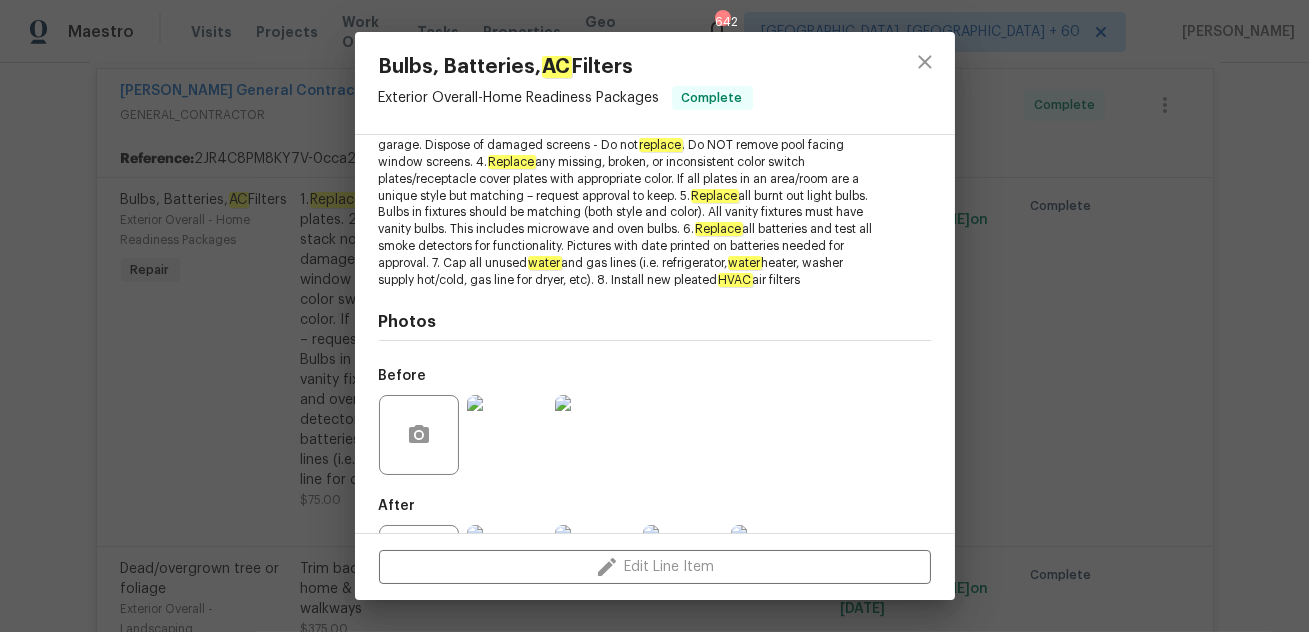 scroll, scrollTop: 375, scrollLeft: 0, axis: vertical 